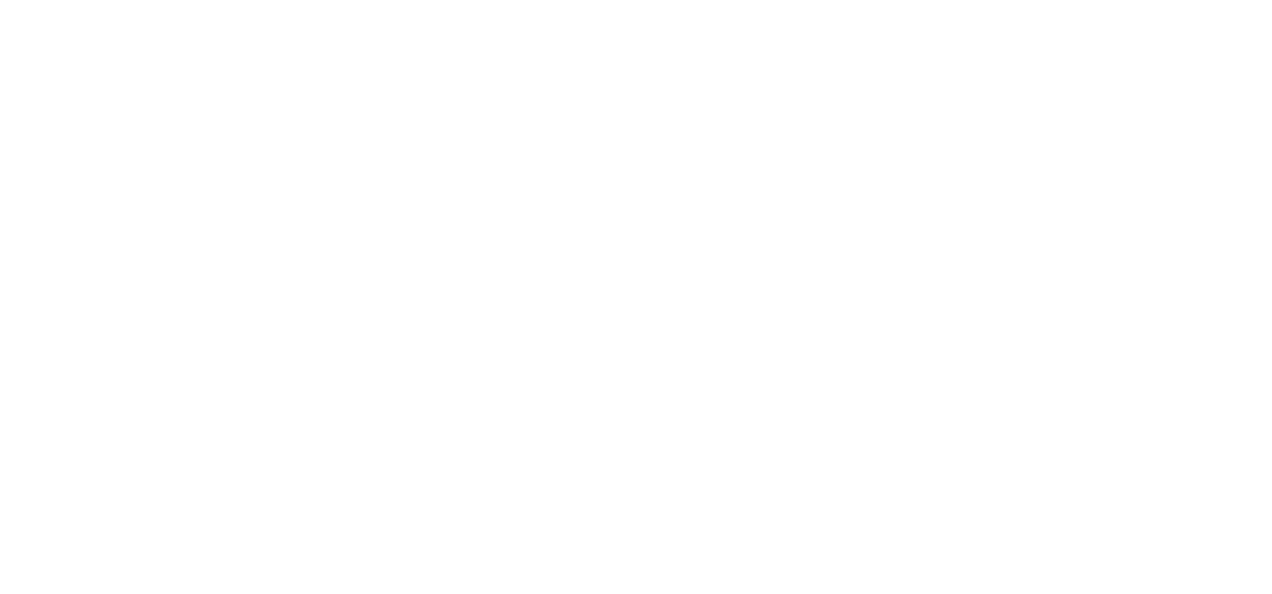 scroll, scrollTop: 0, scrollLeft: 0, axis: both 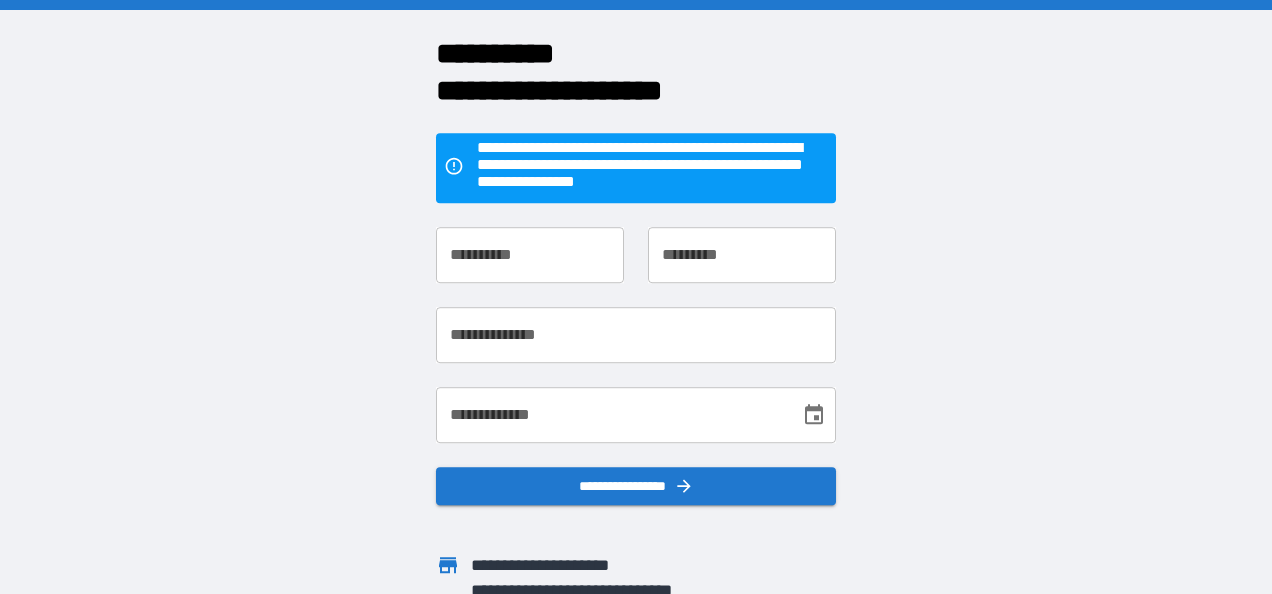 click on "**********" at bounding box center [530, 255] 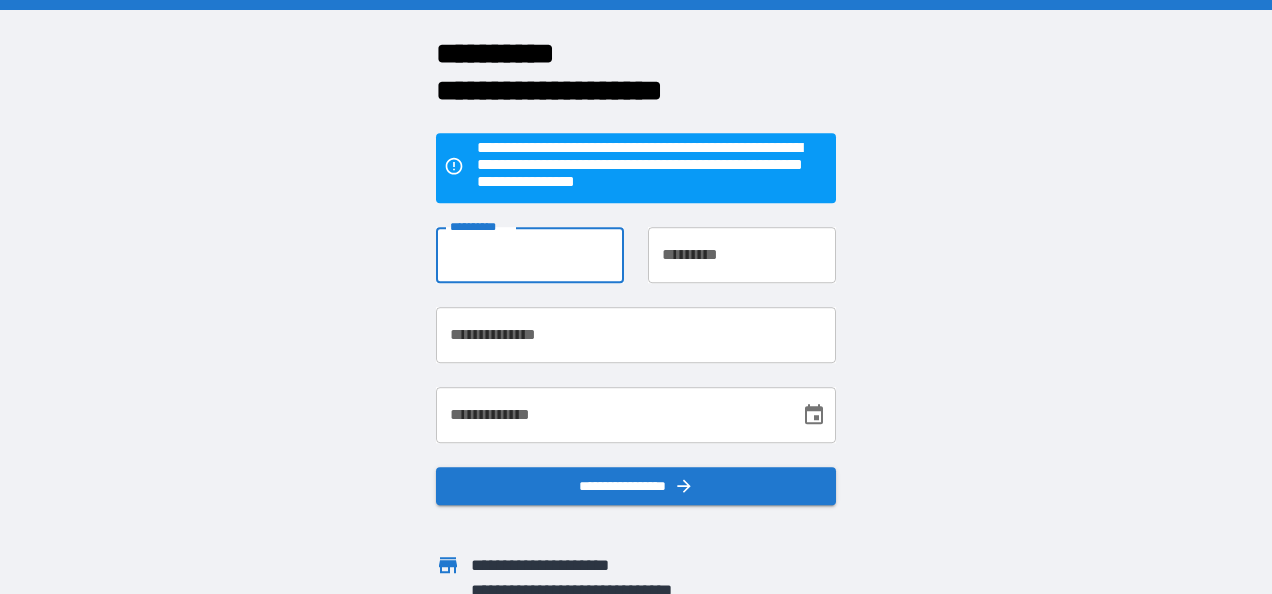type on "*****" 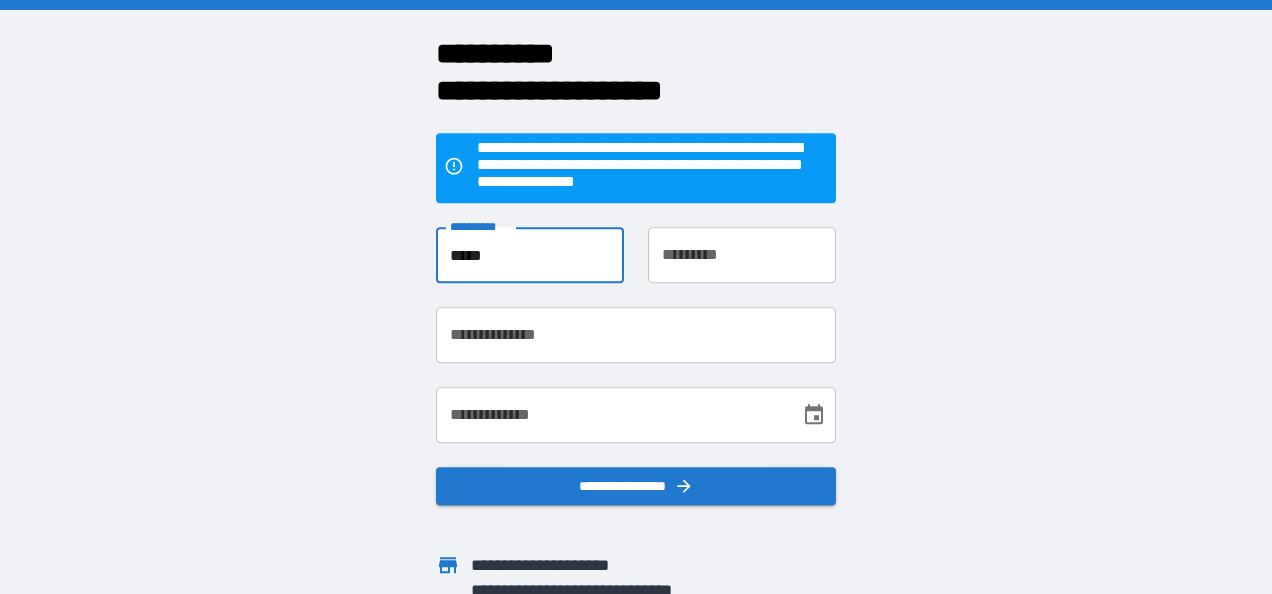 type on "**********" 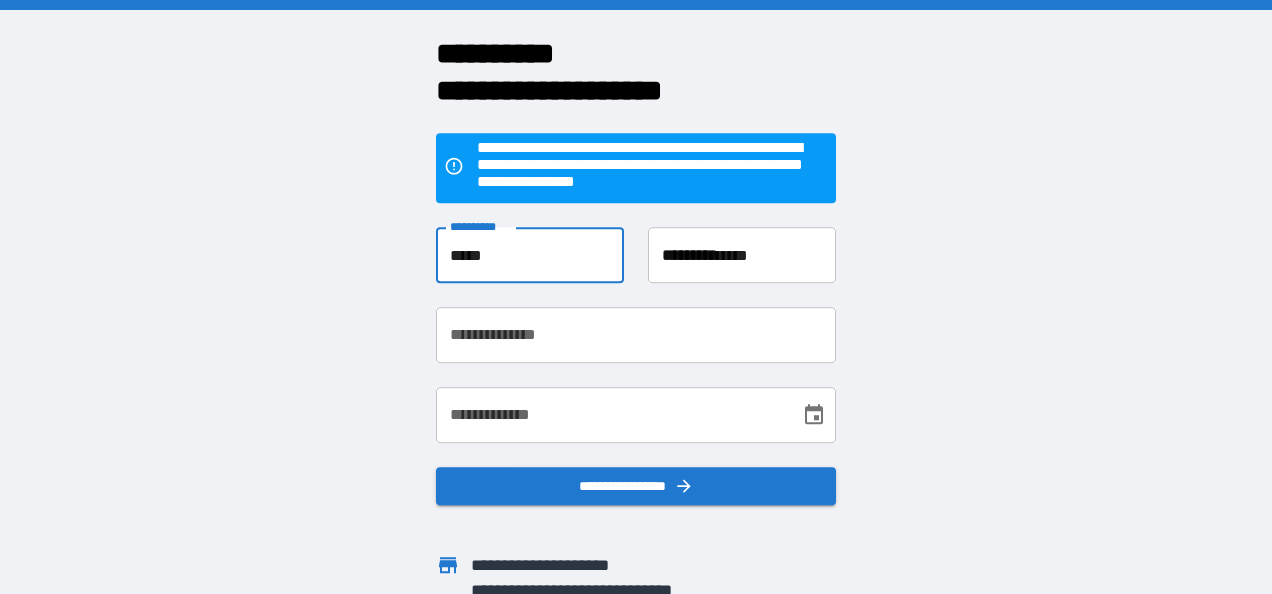 type on "**********" 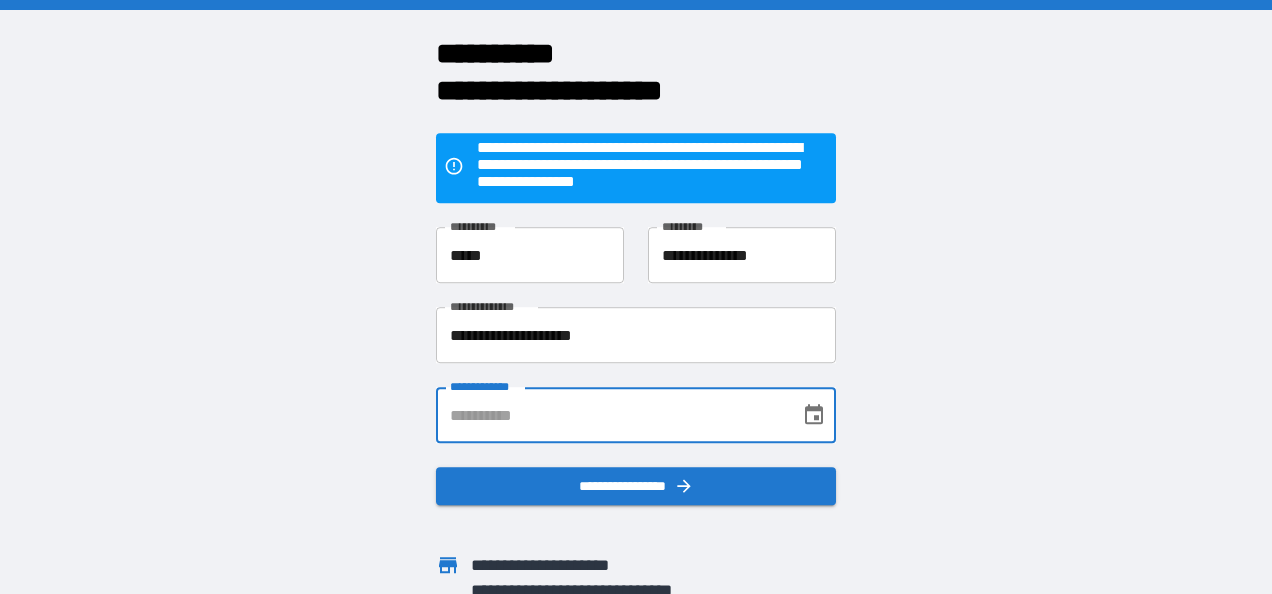 click on "**********" at bounding box center (611, 415) 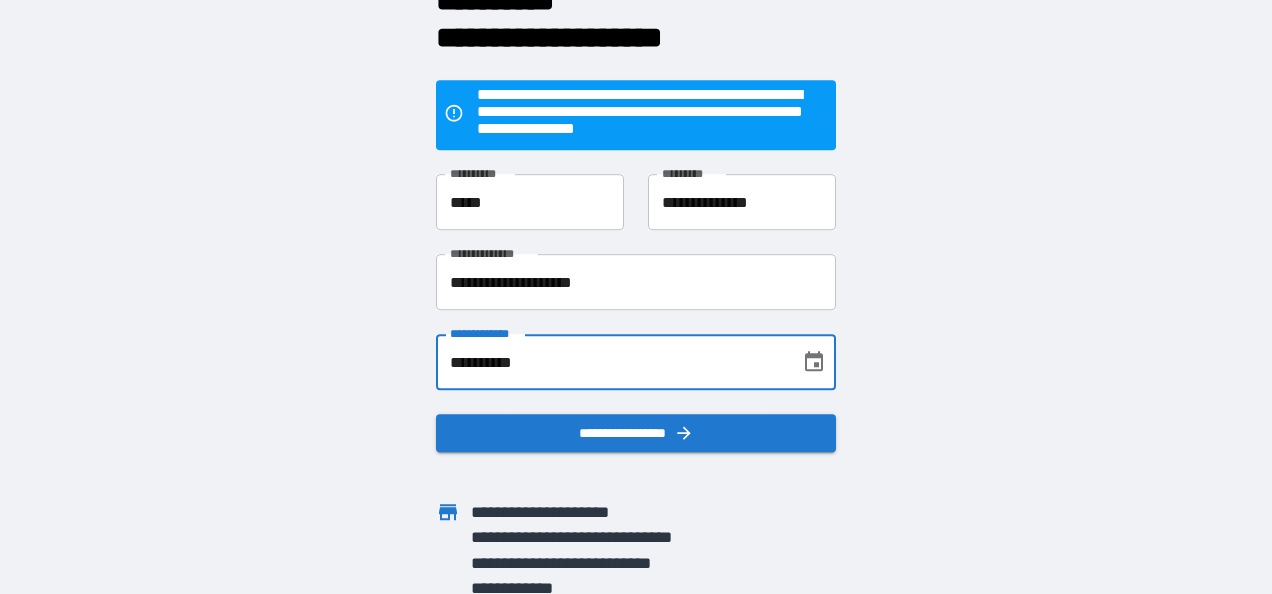 scroll, scrollTop: 60, scrollLeft: 0, axis: vertical 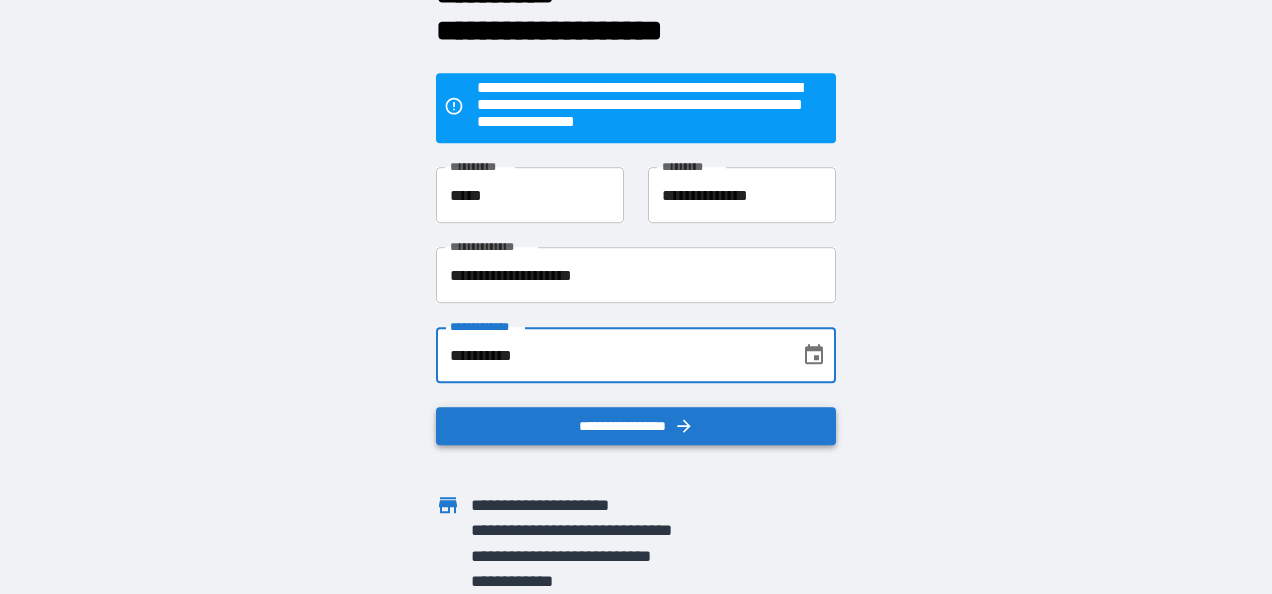 type on "**********" 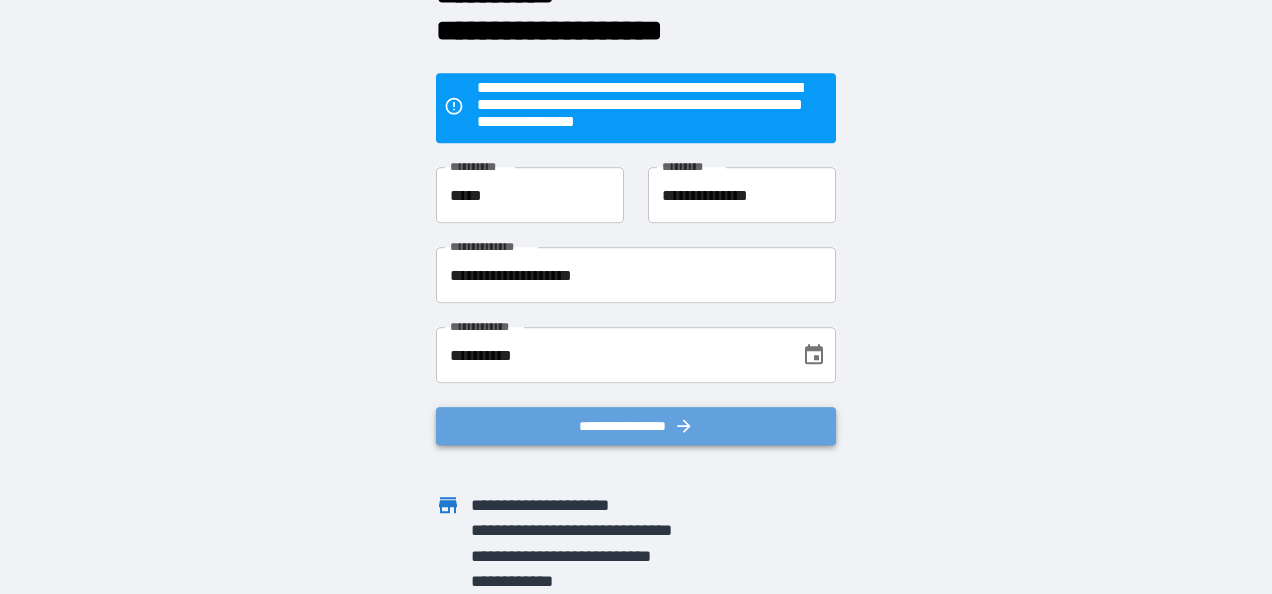 click on "**********" at bounding box center (636, 426) 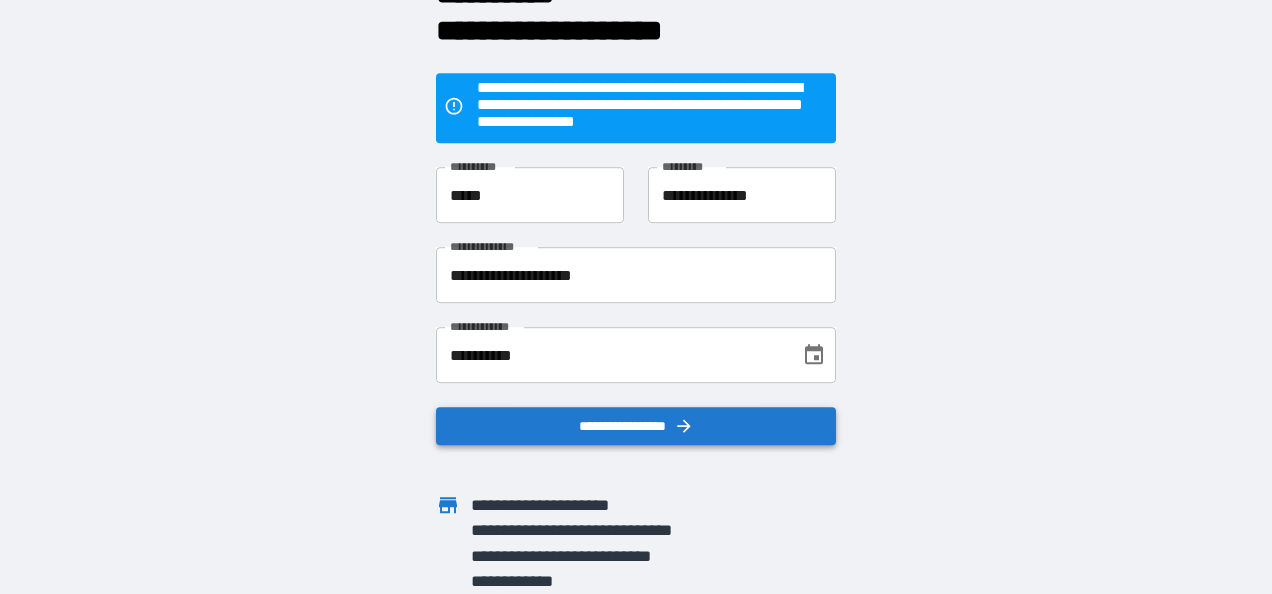 scroll, scrollTop: 0, scrollLeft: 0, axis: both 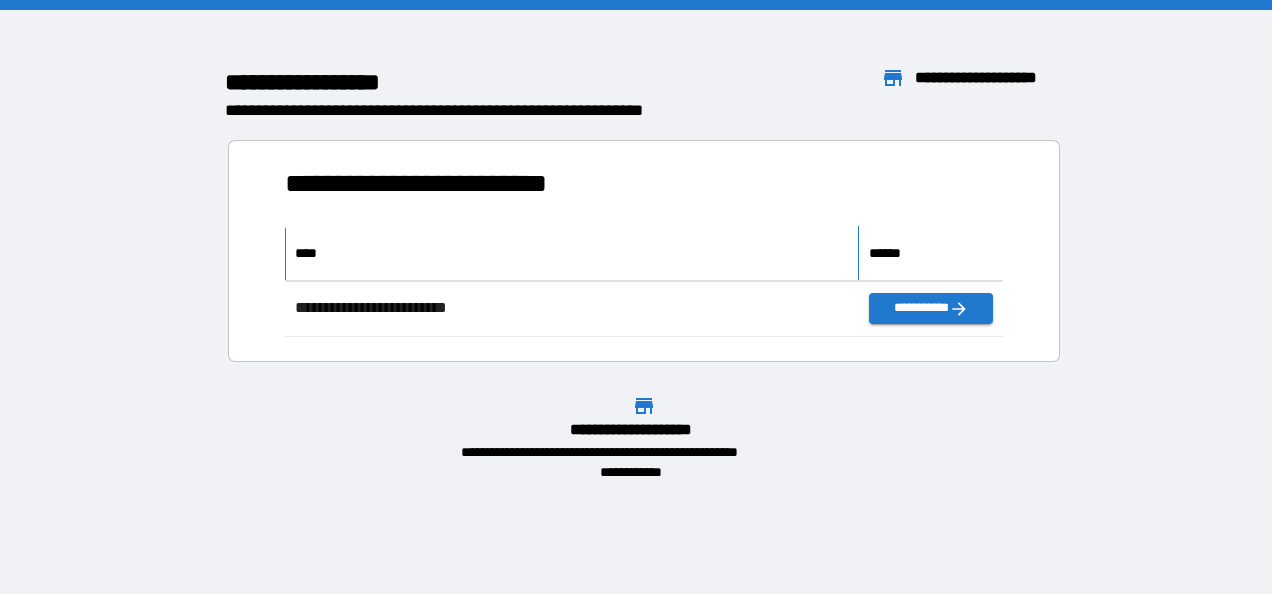 click on "****" at bounding box center (572, 253) 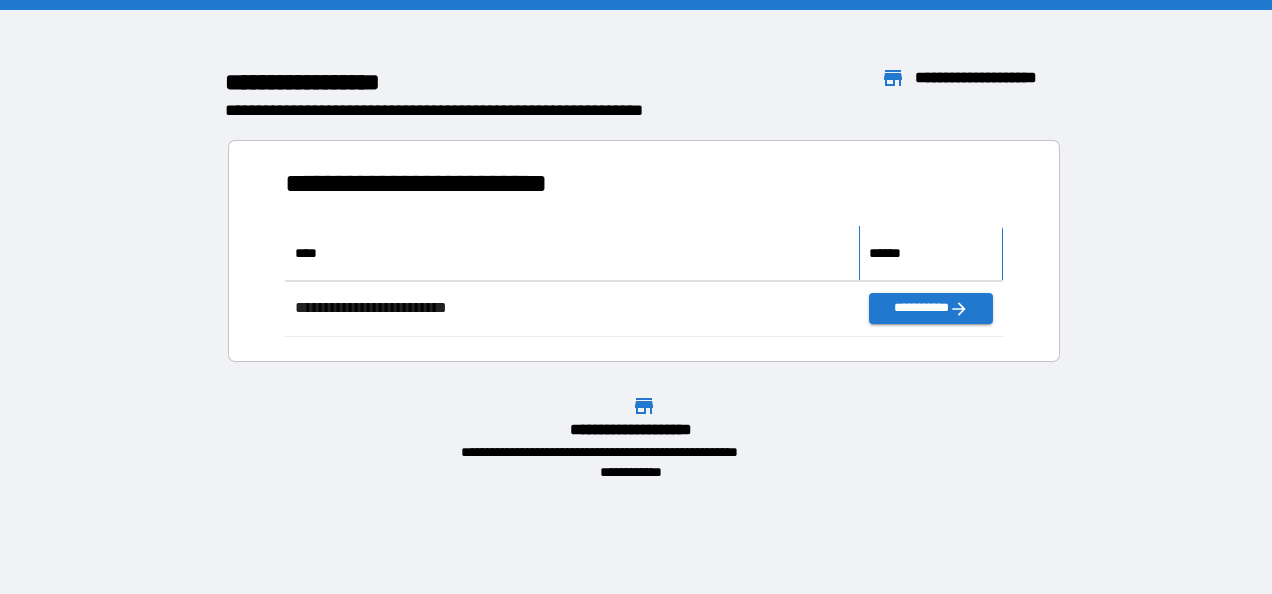 click on "******" at bounding box center (931, 253) 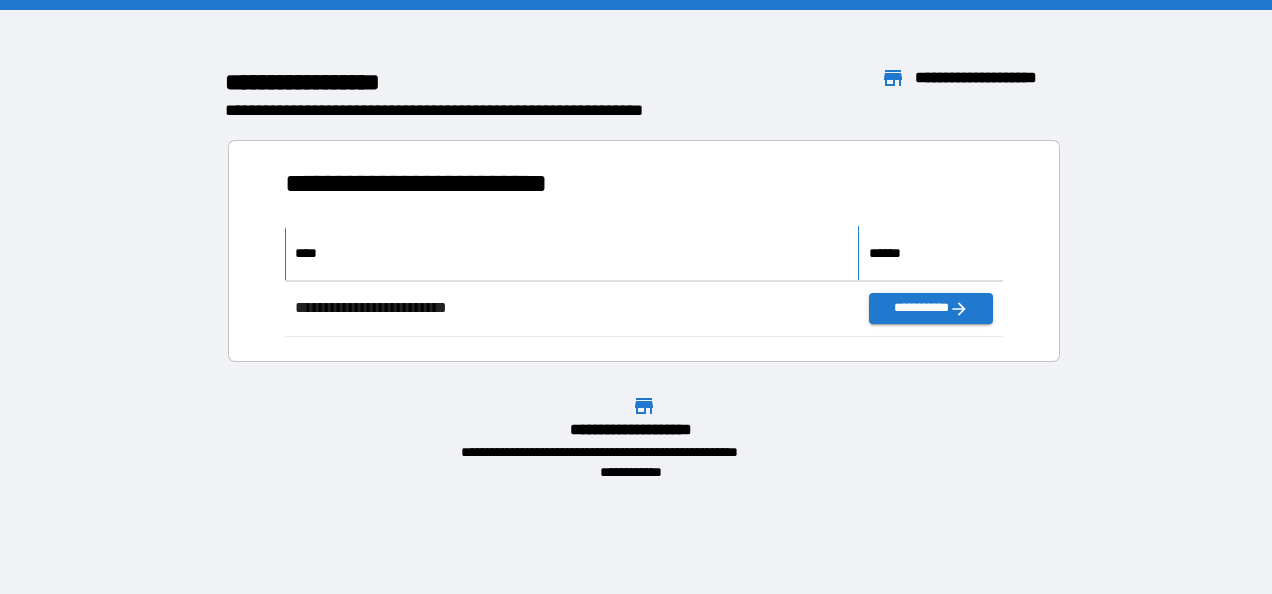 click on "****" at bounding box center (572, 253) 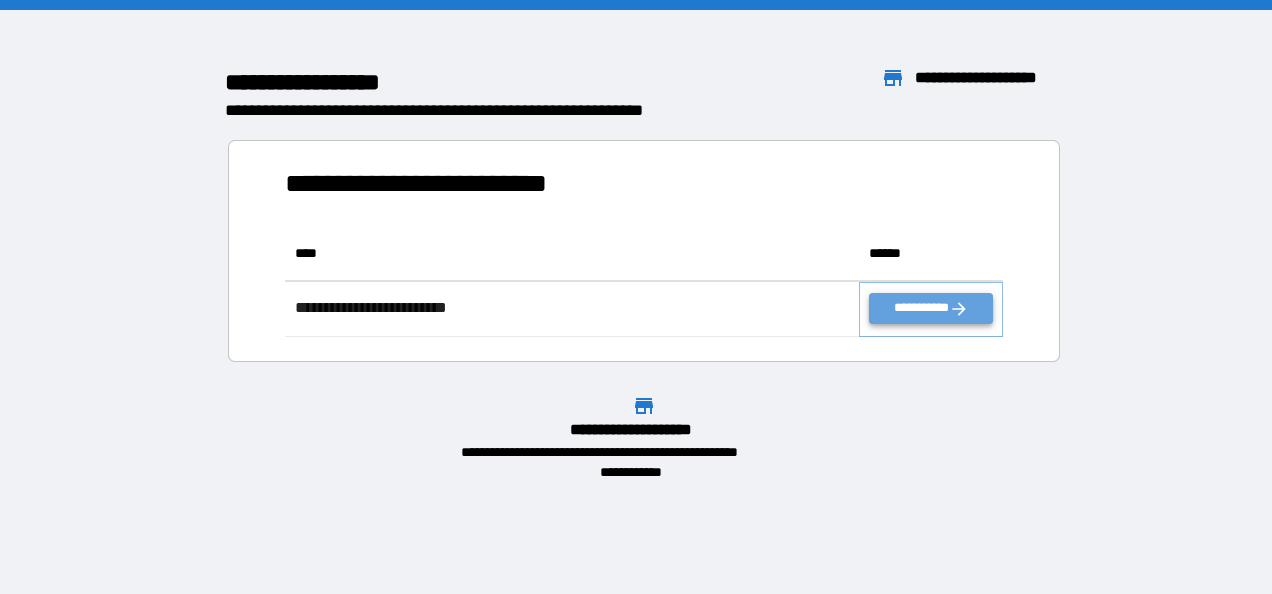 click on "**********" at bounding box center (931, 308) 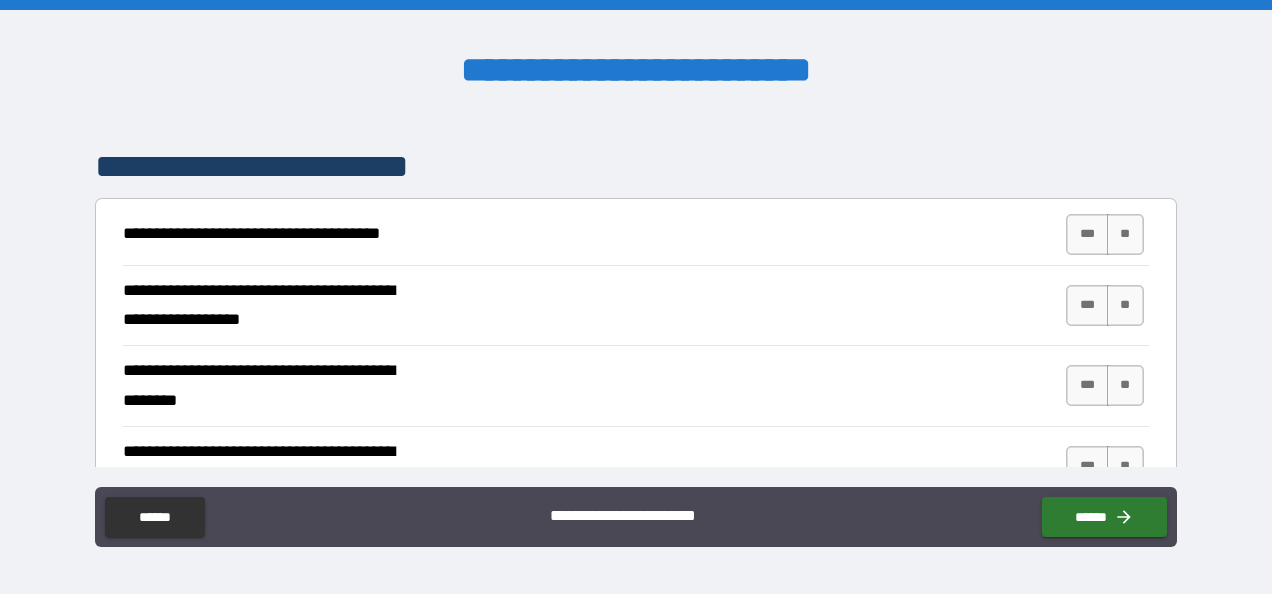 scroll, scrollTop: 335, scrollLeft: 0, axis: vertical 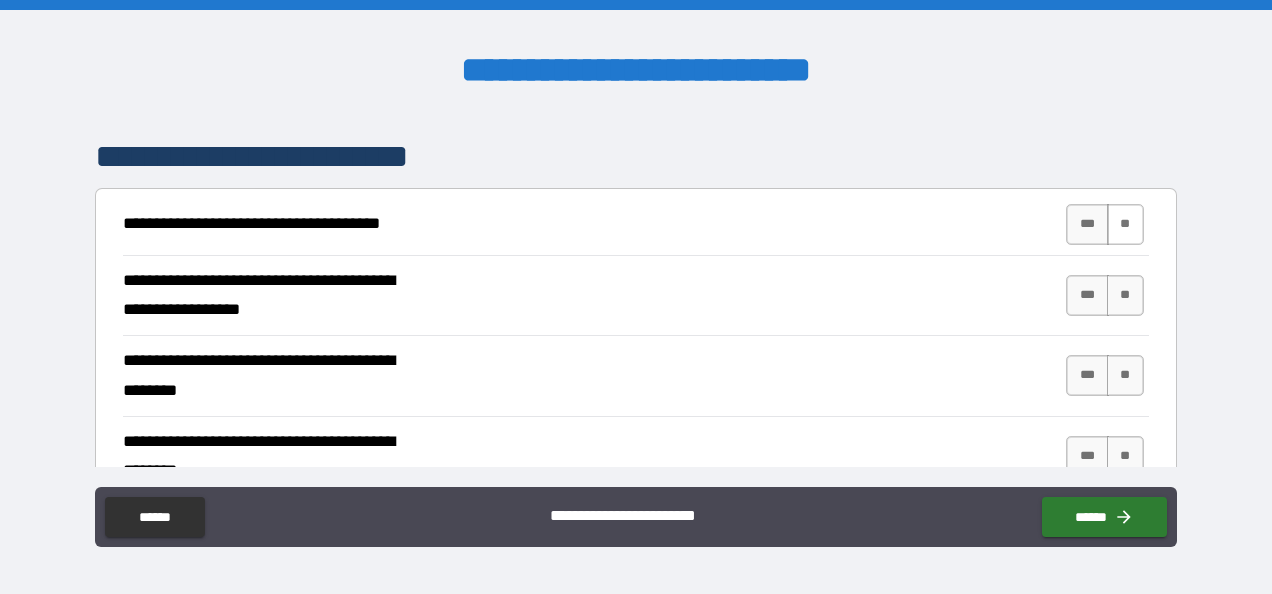 click on "**" at bounding box center [1125, 224] 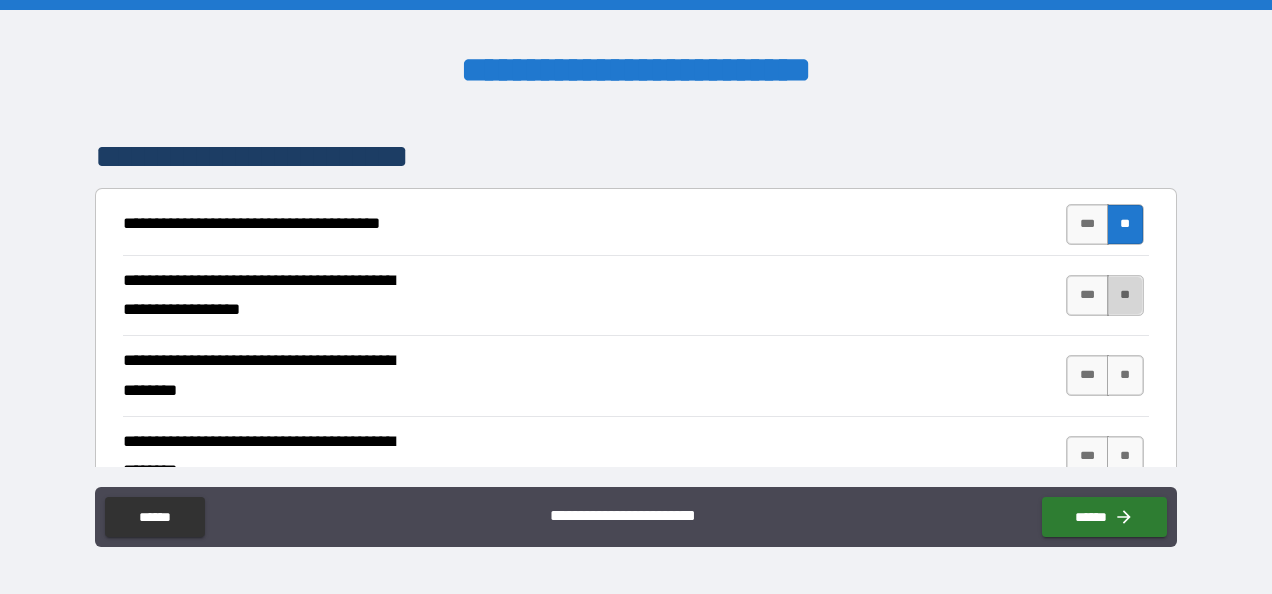 click on "**" at bounding box center [1125, 295] 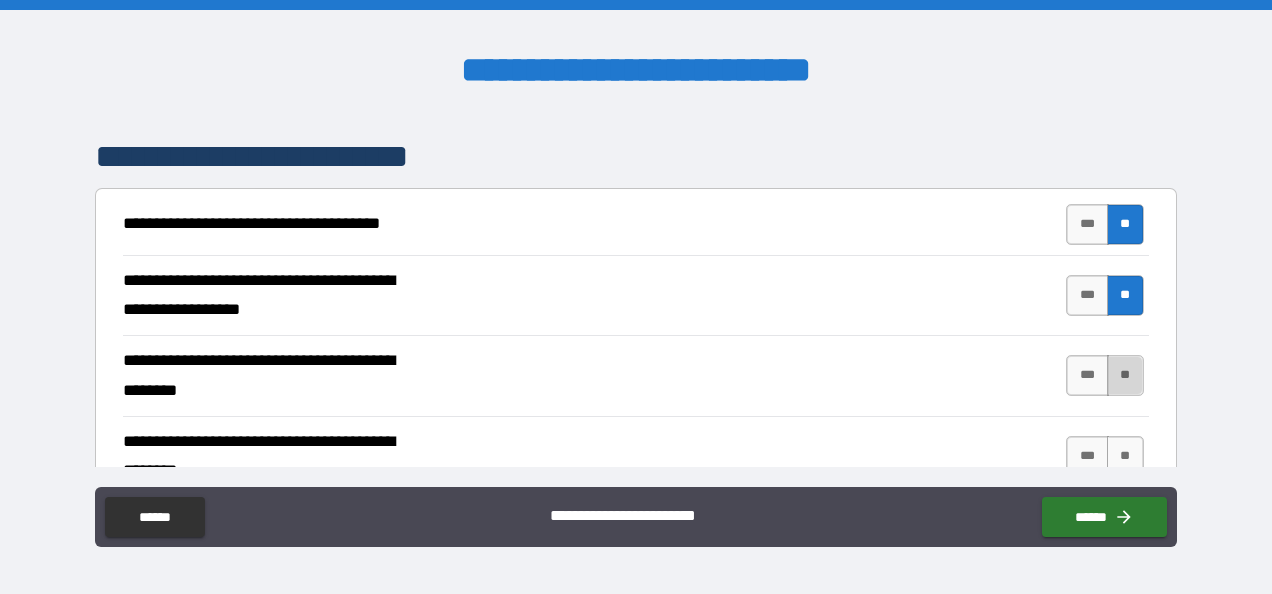 click on "**" at bounding box center [1125, 375] 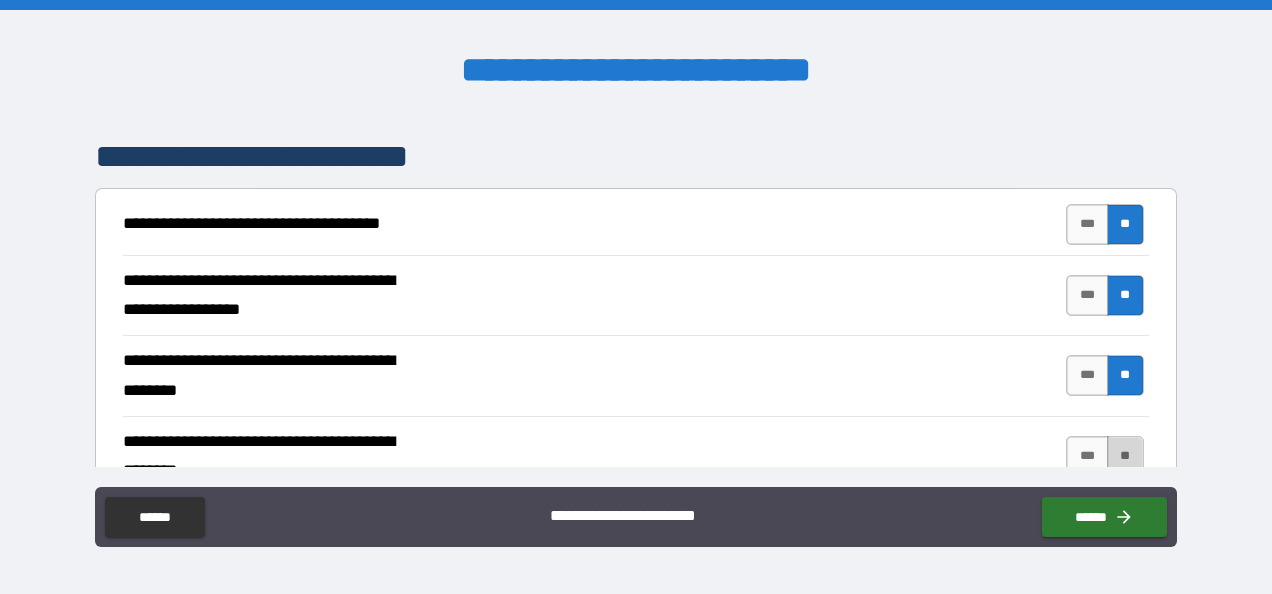 click on "**" at bounding box center [1125, 456] 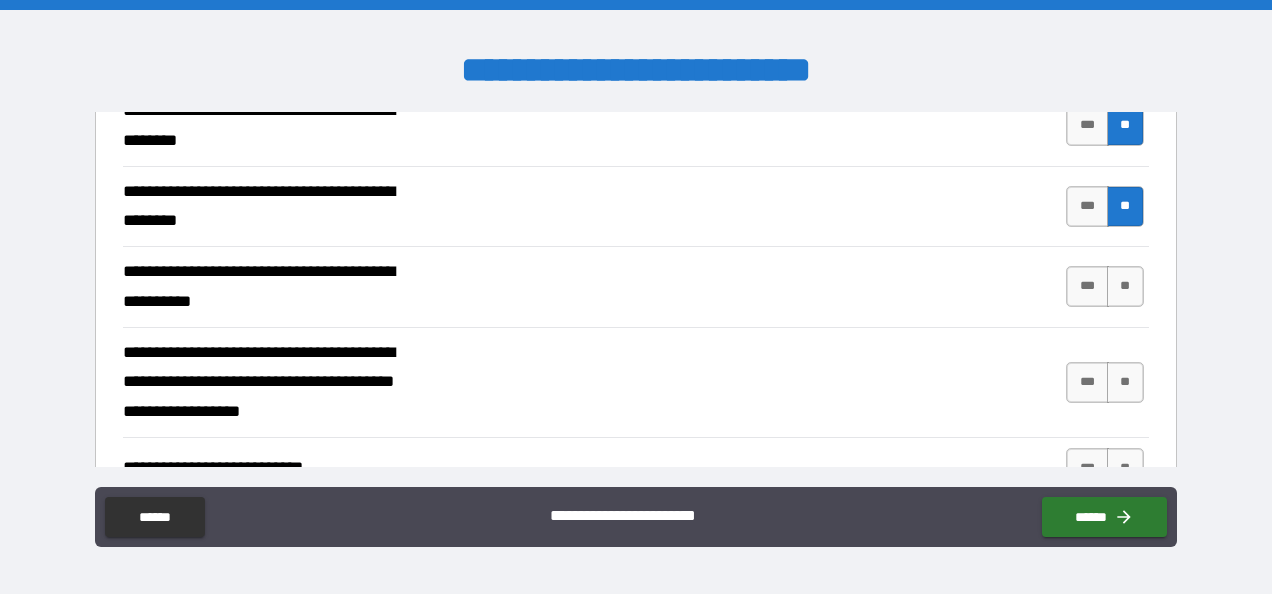 scroll, scrollTop: 610, scrollLeft: 0, axis: vertical 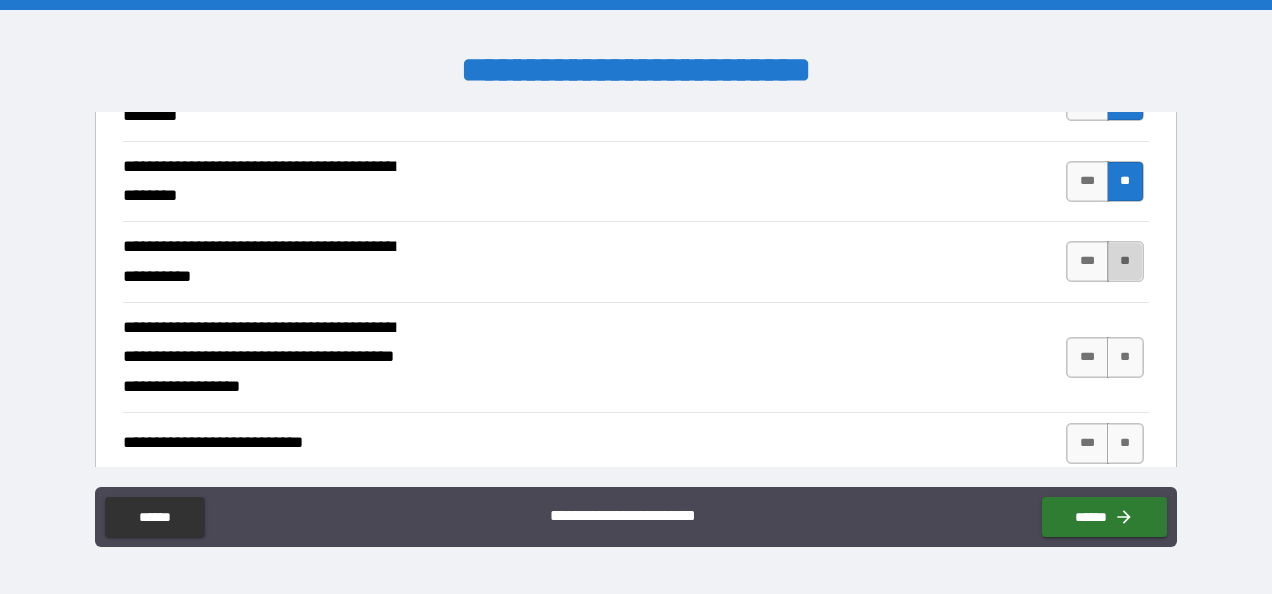 click on "**" at bounding box center (1125, 261) 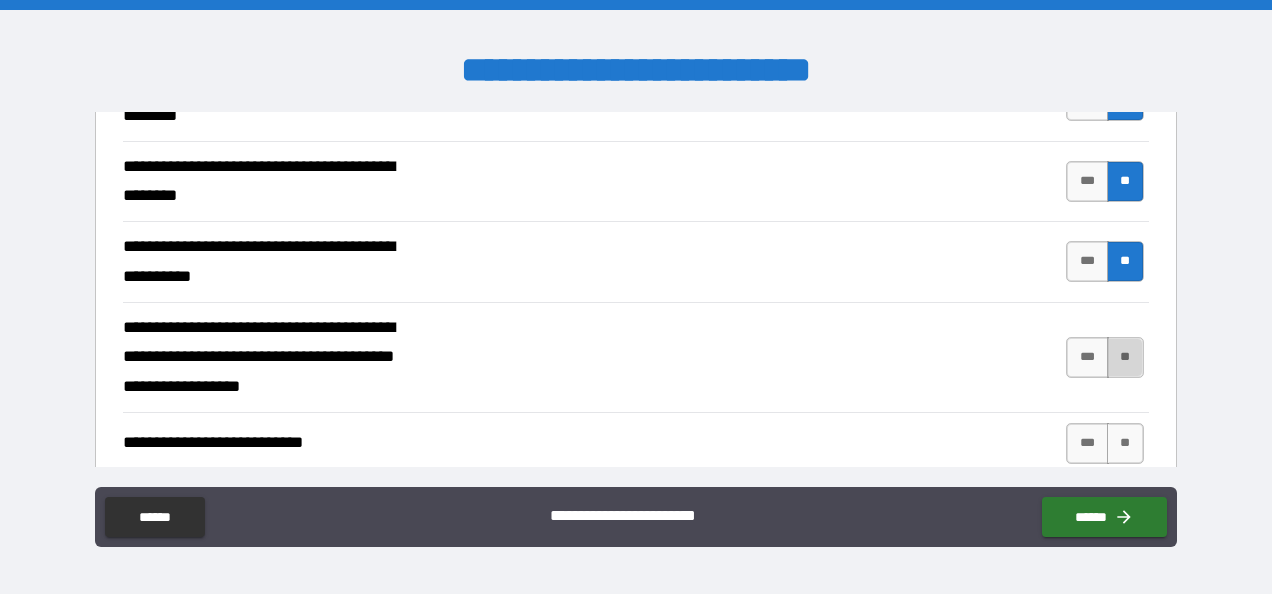 click on "**" at bounding box center [1125, 357] 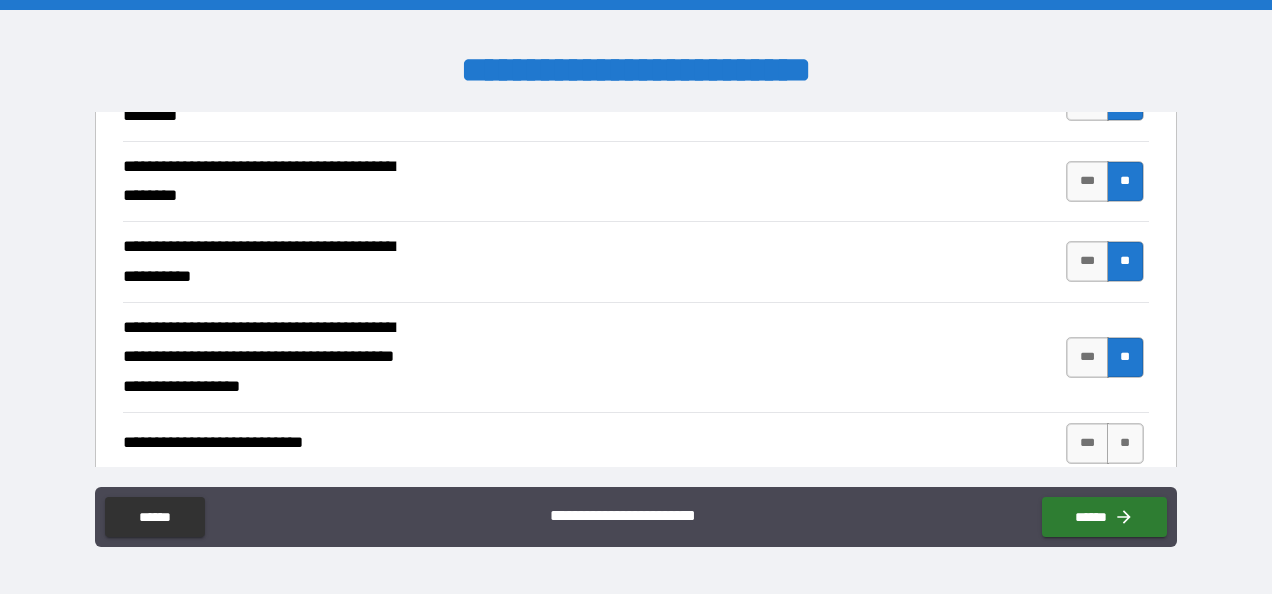 click on "*** **" at bounding box center (1104, 443) 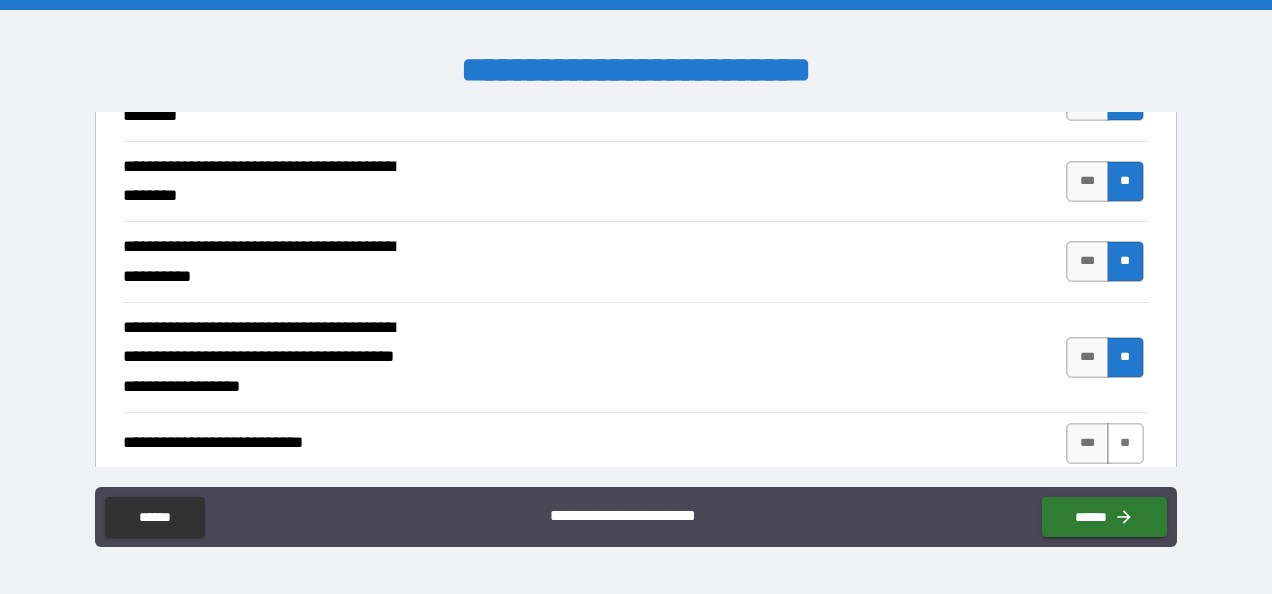 click on "**" at bounding box center [1125, 443] 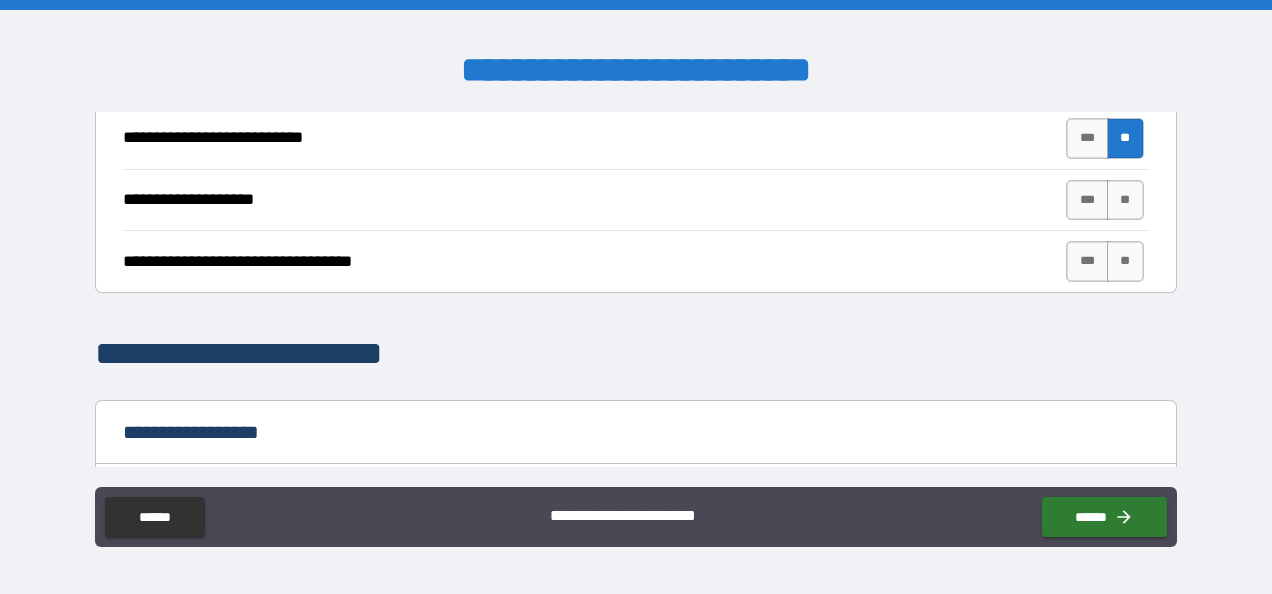 scroll, scrollTop: 926, scrollLeft: 0, axis: vertical 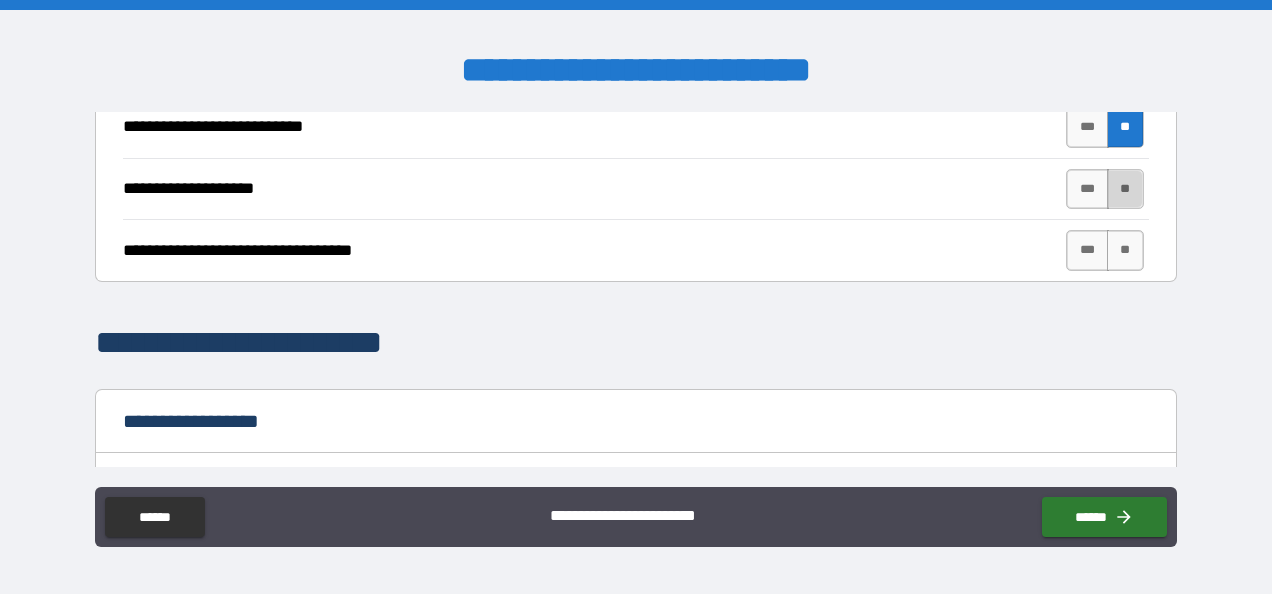 click on "**" at bounding box center [1125, 189] 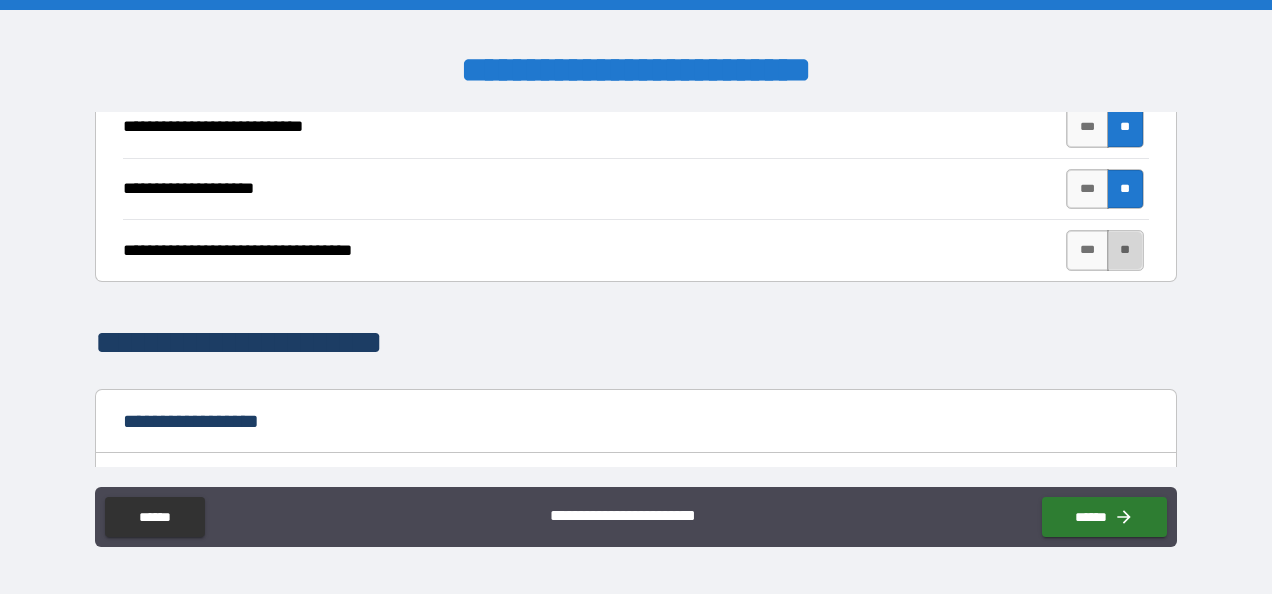 click on "**" at bounding box center [1125, 250] 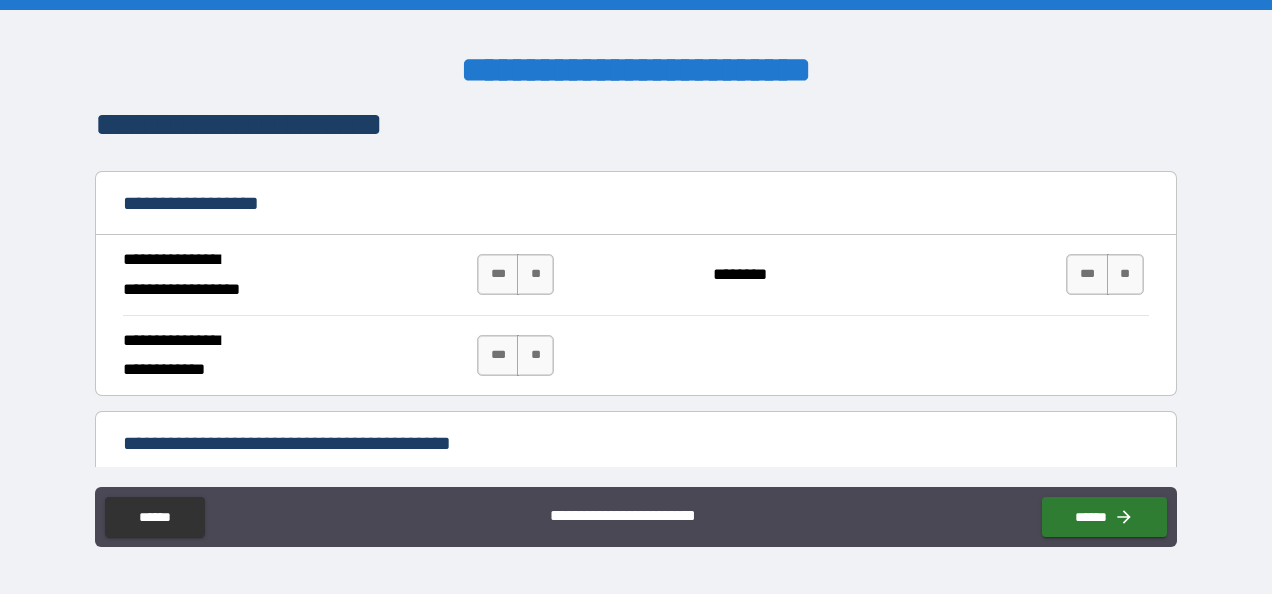 scroll, scrollTop: 1180, scrollLeft: 0, axis: vertical 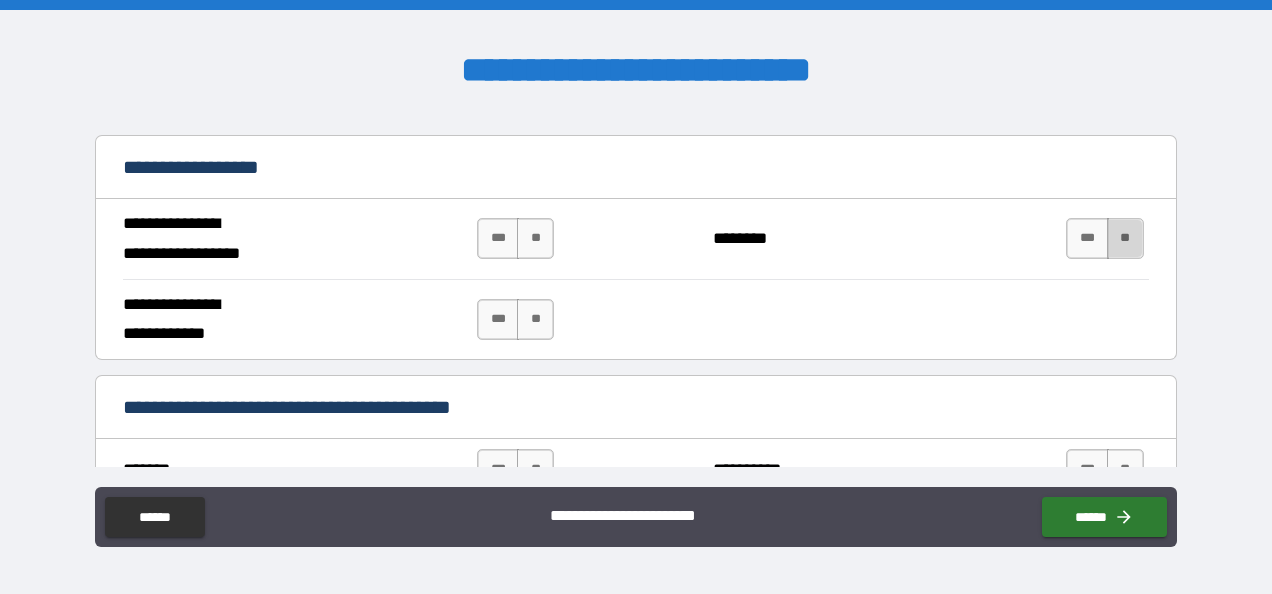 click on "**" at bounding box center (1125, 238) 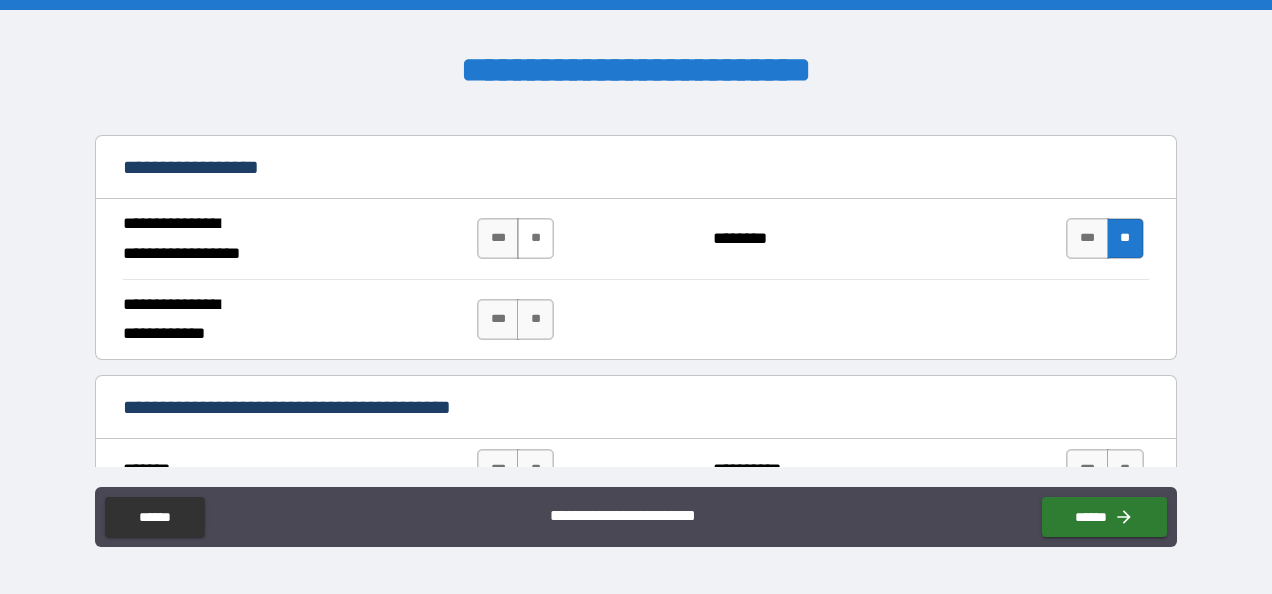 click on "**" at bounding box center (535, 238) 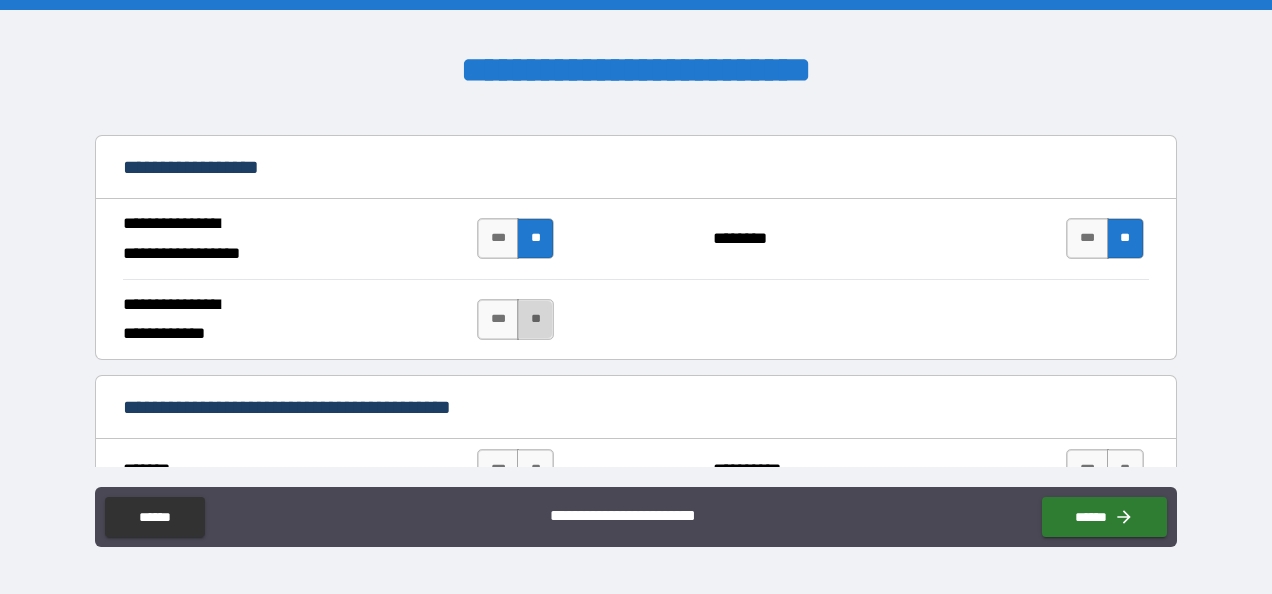 click on "**" at bounding box center (535, 319) 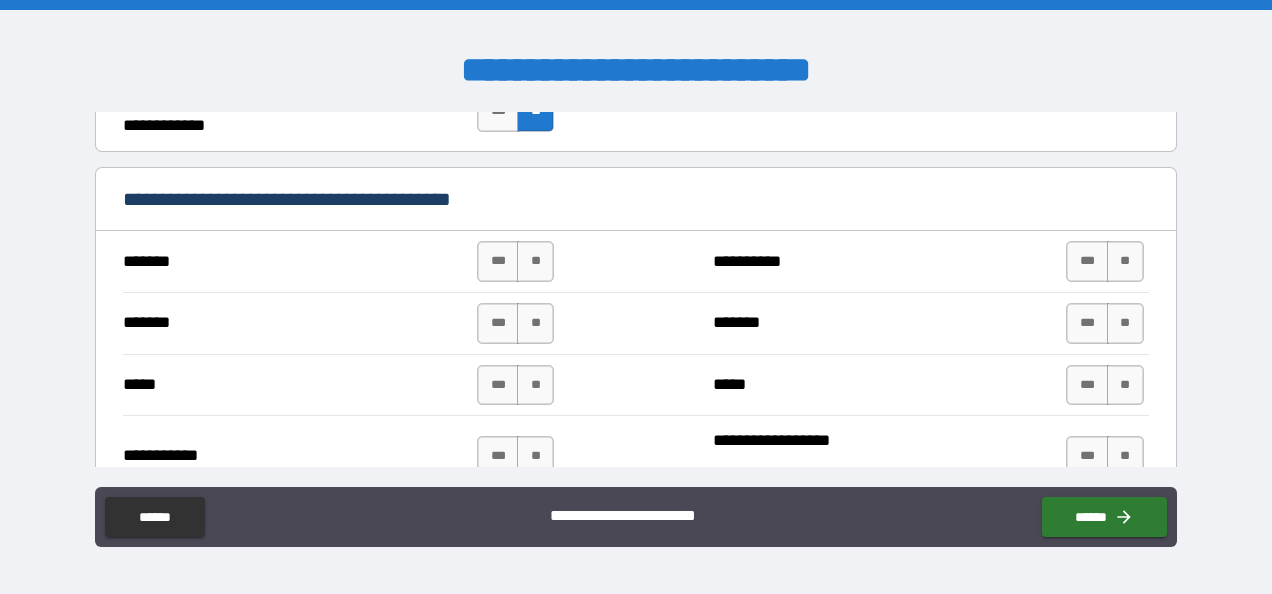 scroll, scrollTop: 1404, scrollLeft: 0, axis: vertical 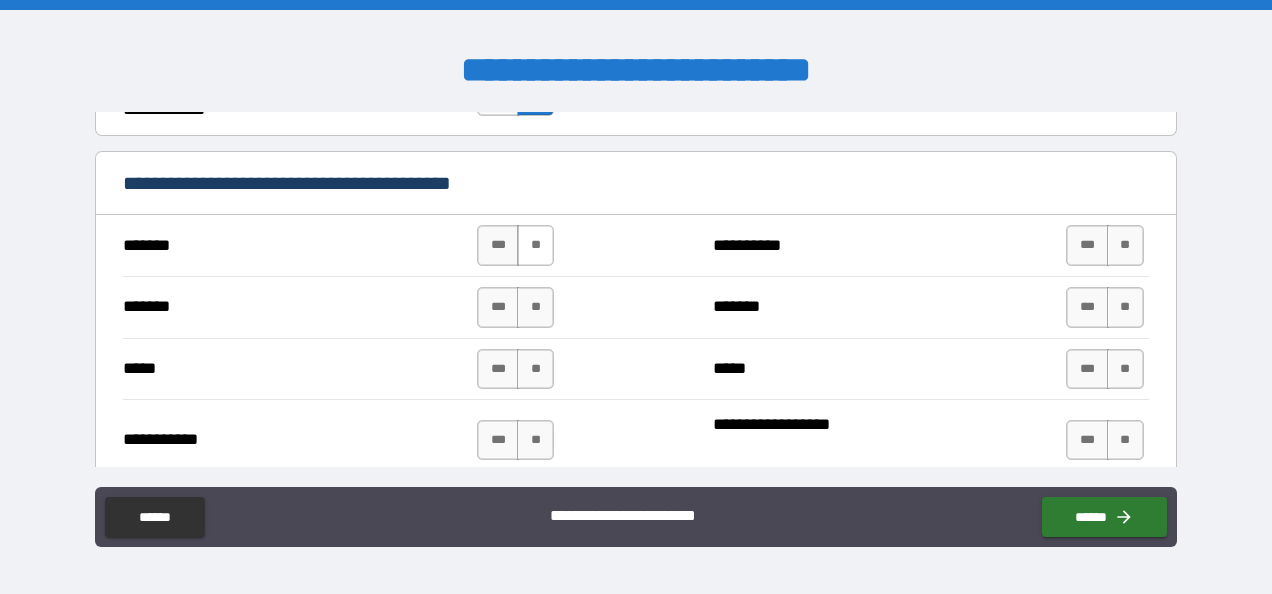 click on "**" at bounding box center [535, 245] 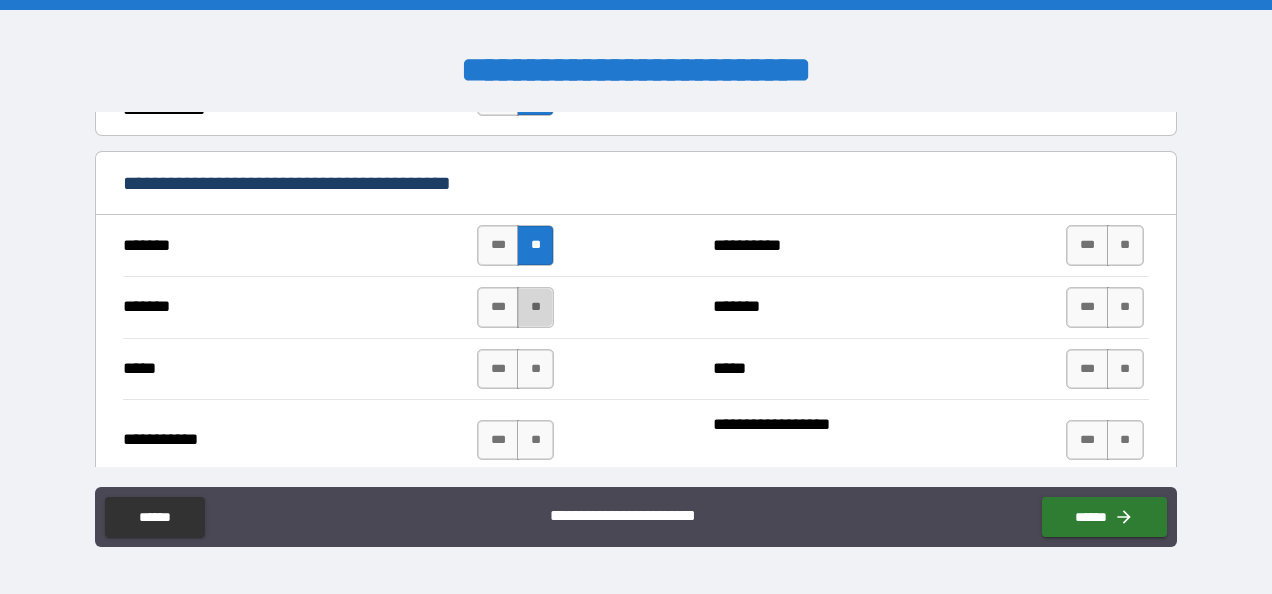 click on "**" at bounding box center [535, 307] 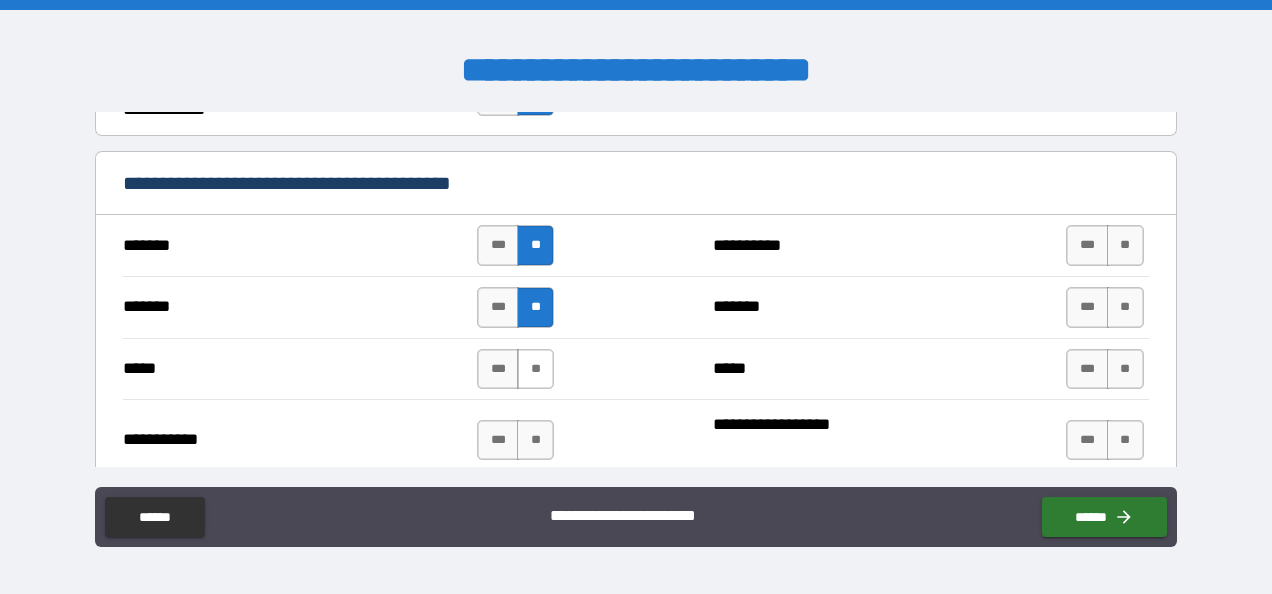 click on "**" at bounding box center [535, 369] 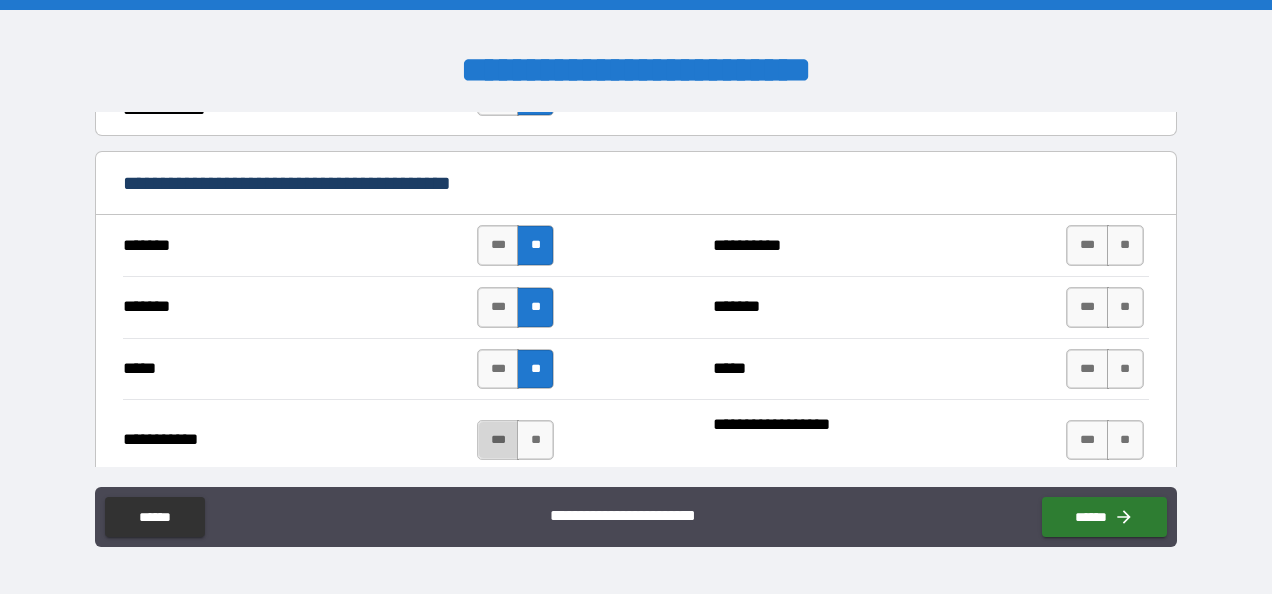 click on "***" at bounding box center [498, 440] 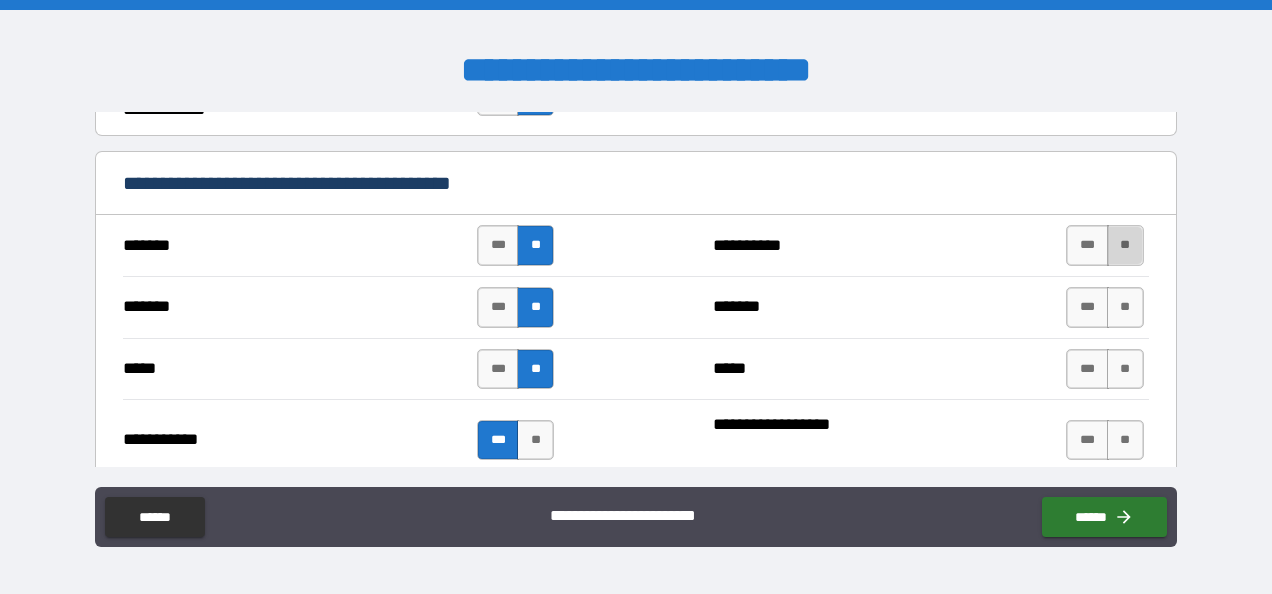 click on "**" at bounding box center [1125, 245] 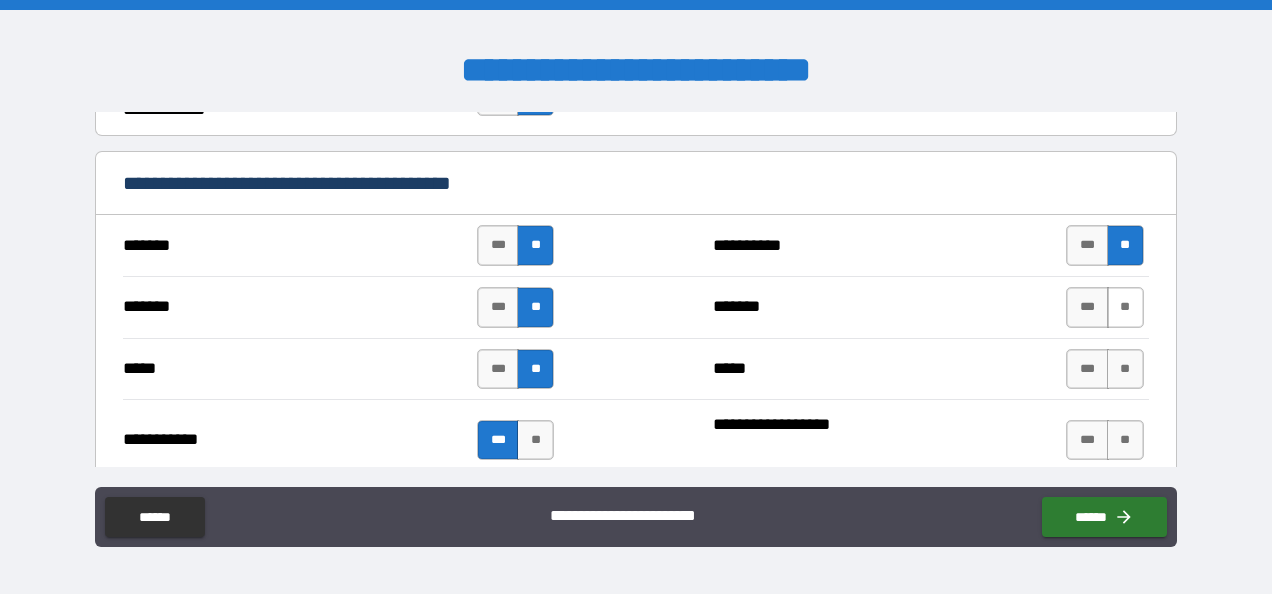 click on "**" at bounding box center [1125, 307] 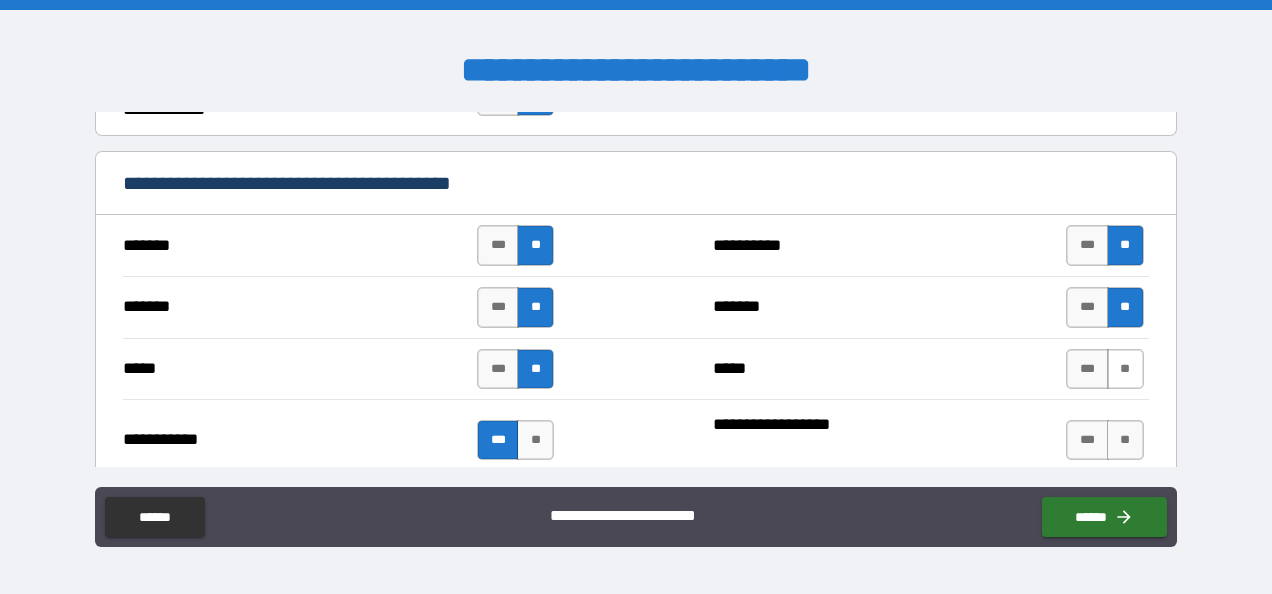 click on "**" at bounding box center [1125, 369] 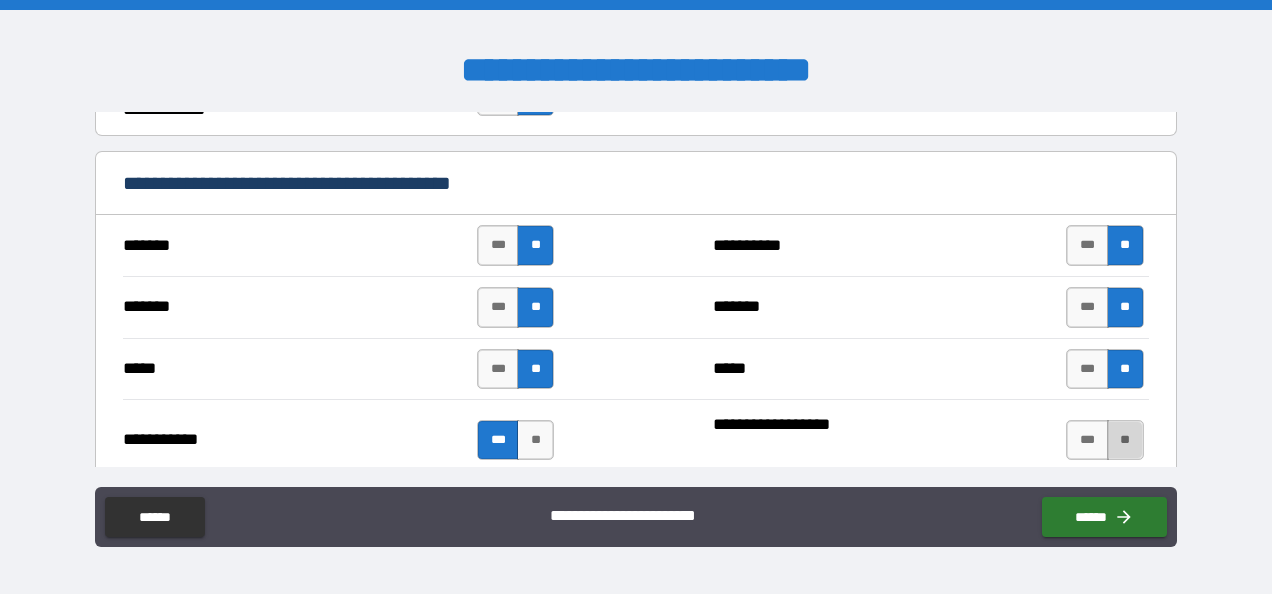click on "**" at bounding box center [1125, 440] 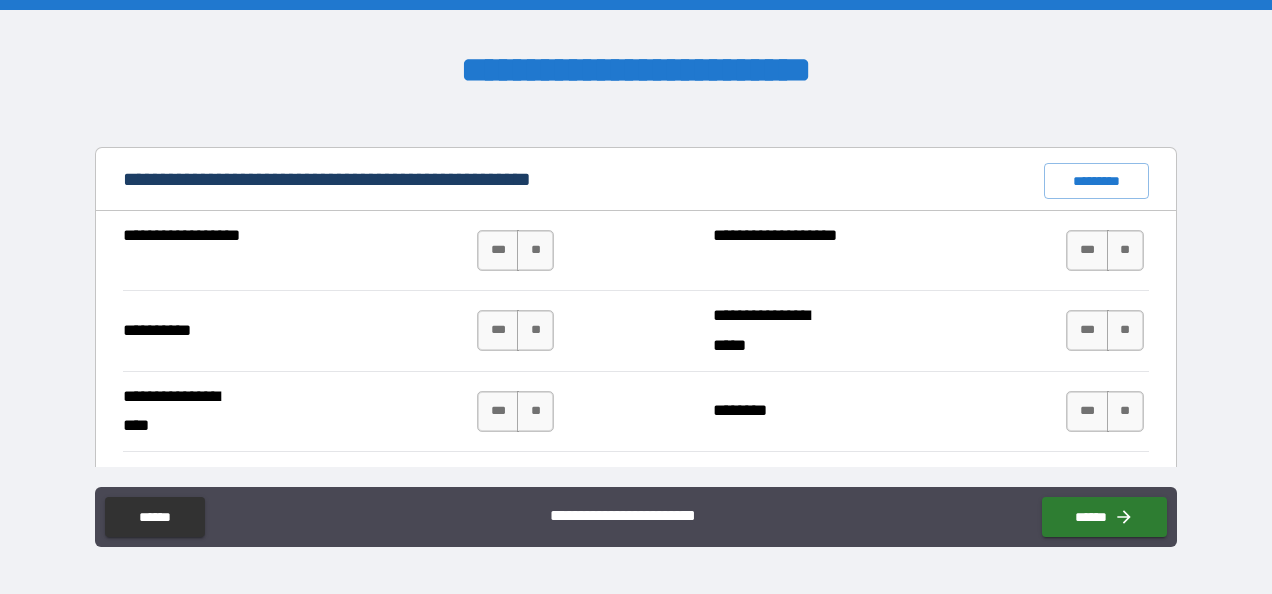scroll, scrollTop: 1912, scrollLeft: 0, axis: vertical 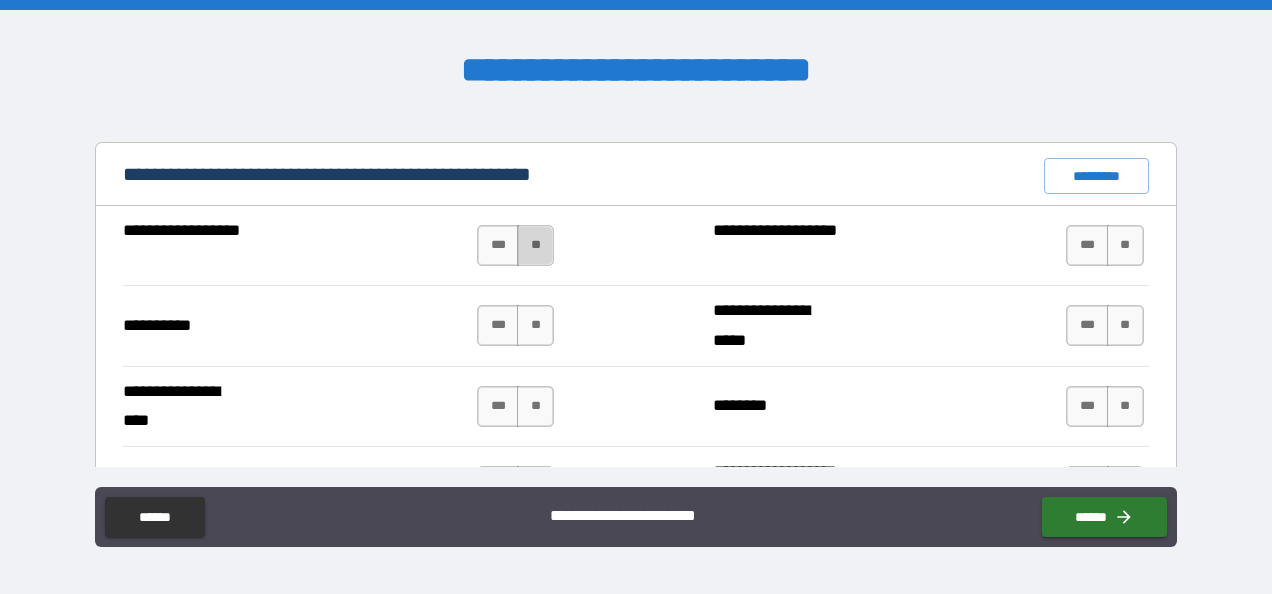 click on "**" at bounding box center (535, 245) 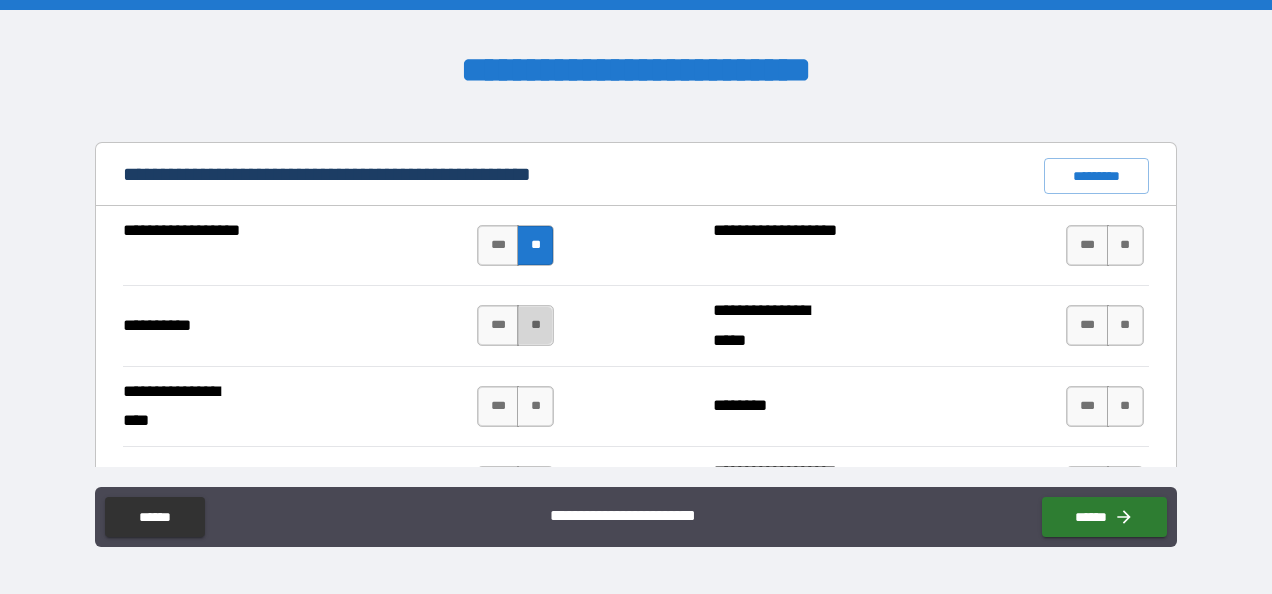 click on "**" at bounding box center (535, 325) 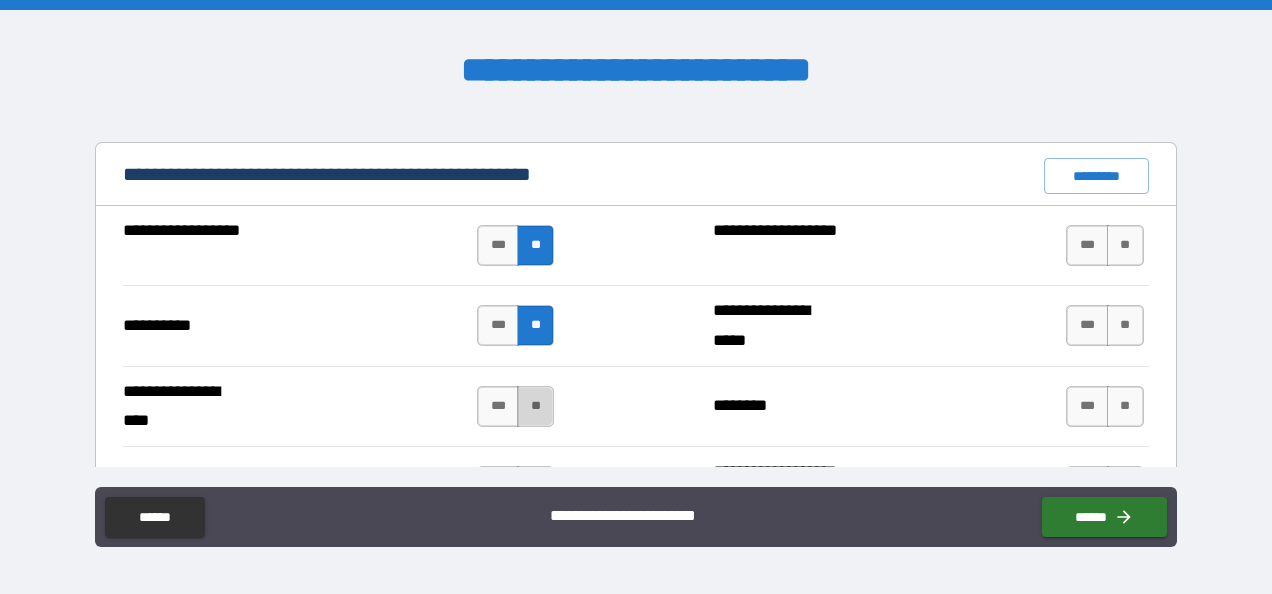 click on "**" at bounding box center [535, 406] 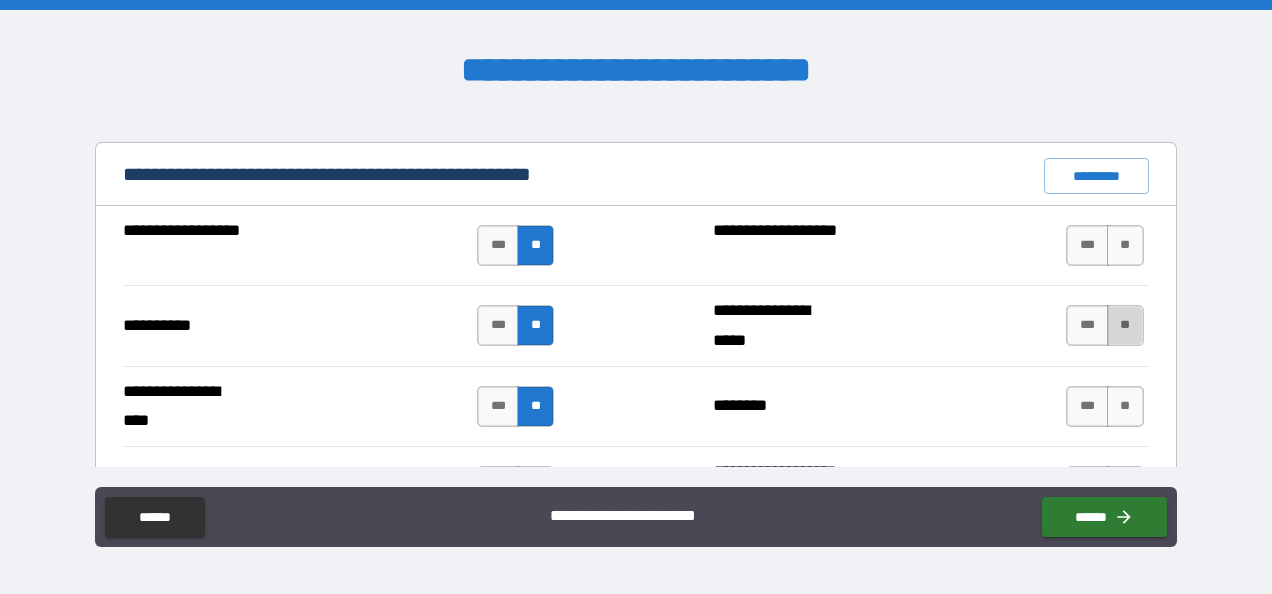 click on "**" at bounding box center (1125, 325) 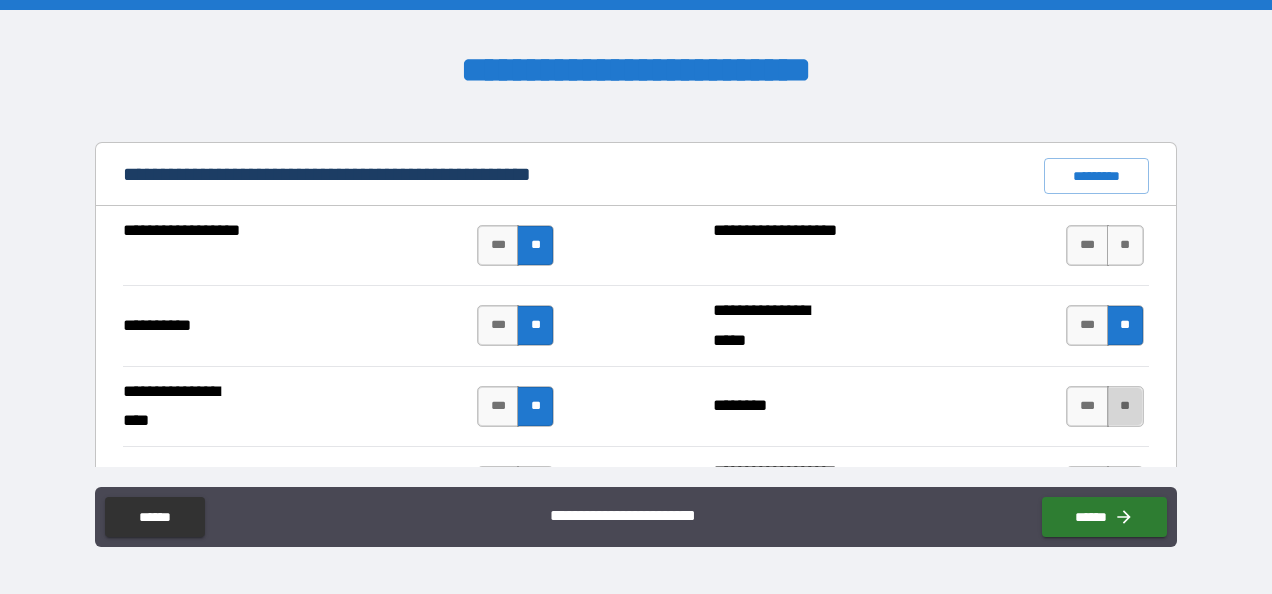 click on "**" at bounding box center [1125, 406] 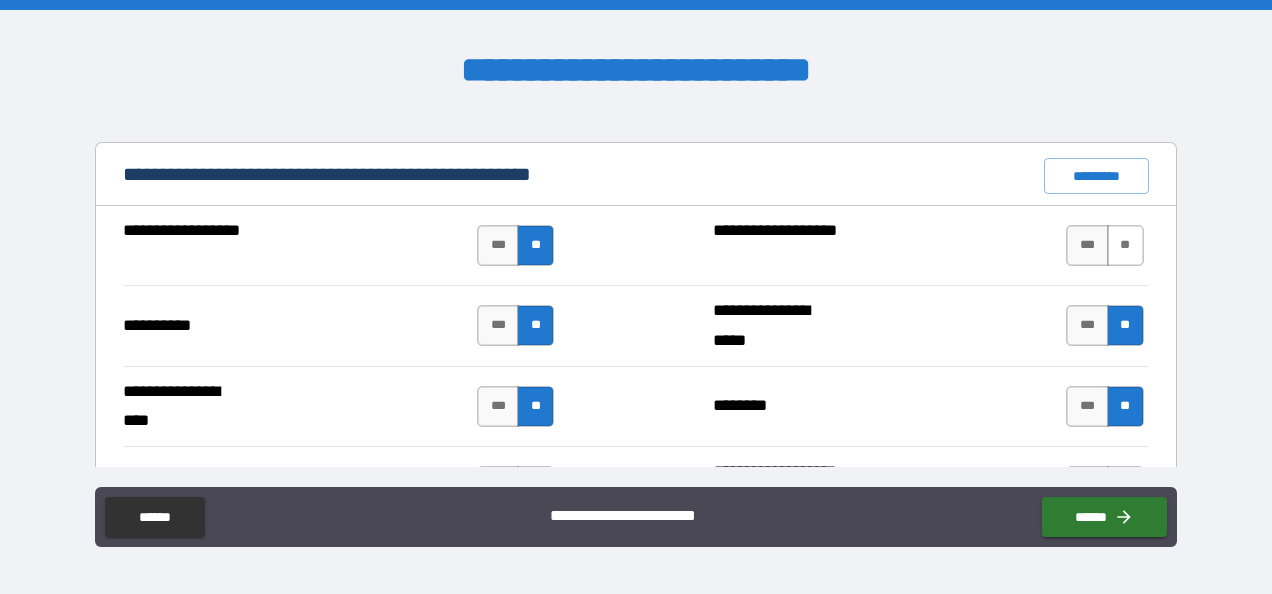 click on "**" at bounding box center [1125, 245] 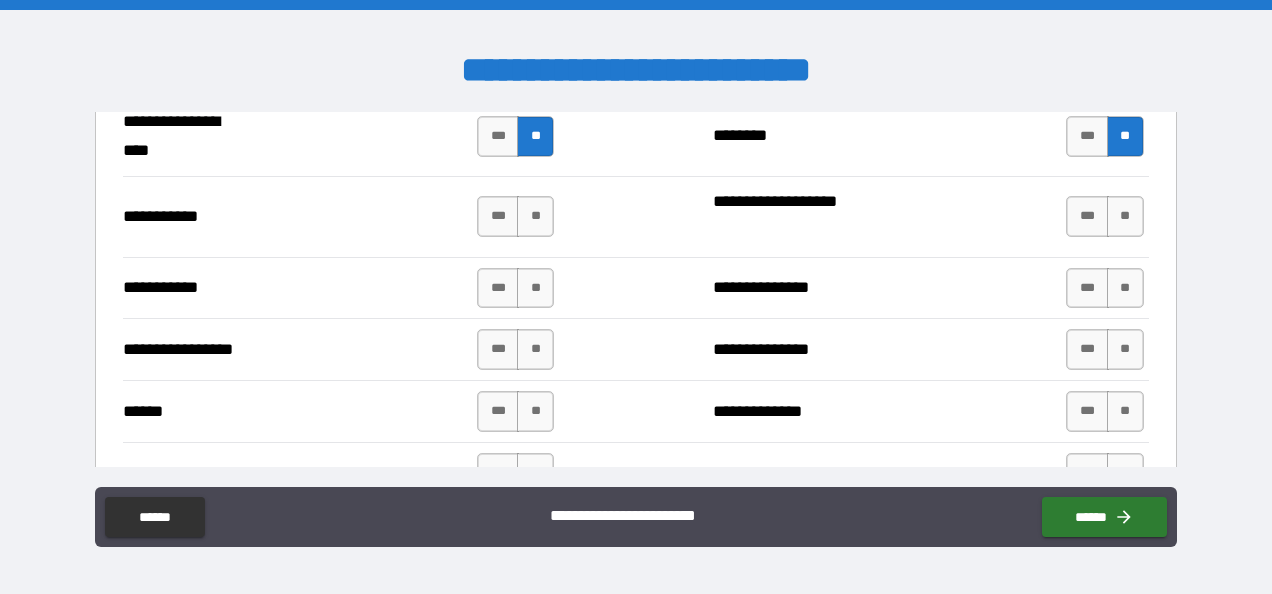 scroll, scrollTop: 2187, scrollLeft: 0, axis: vertical 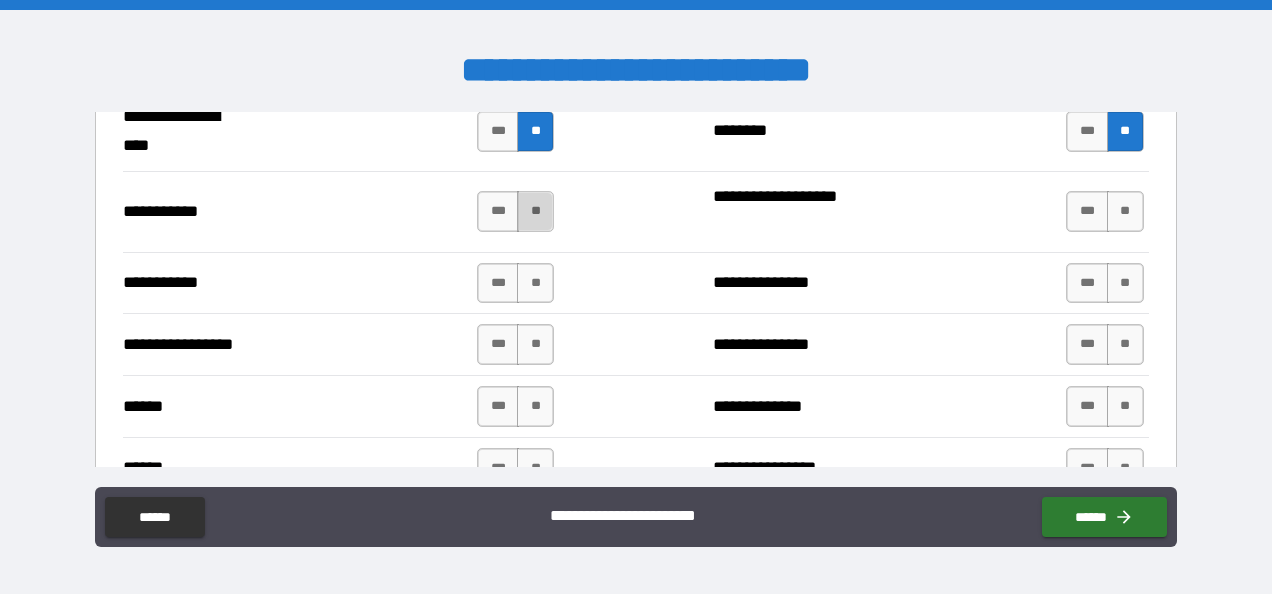 click on "**" at bounding box center [535, 211] 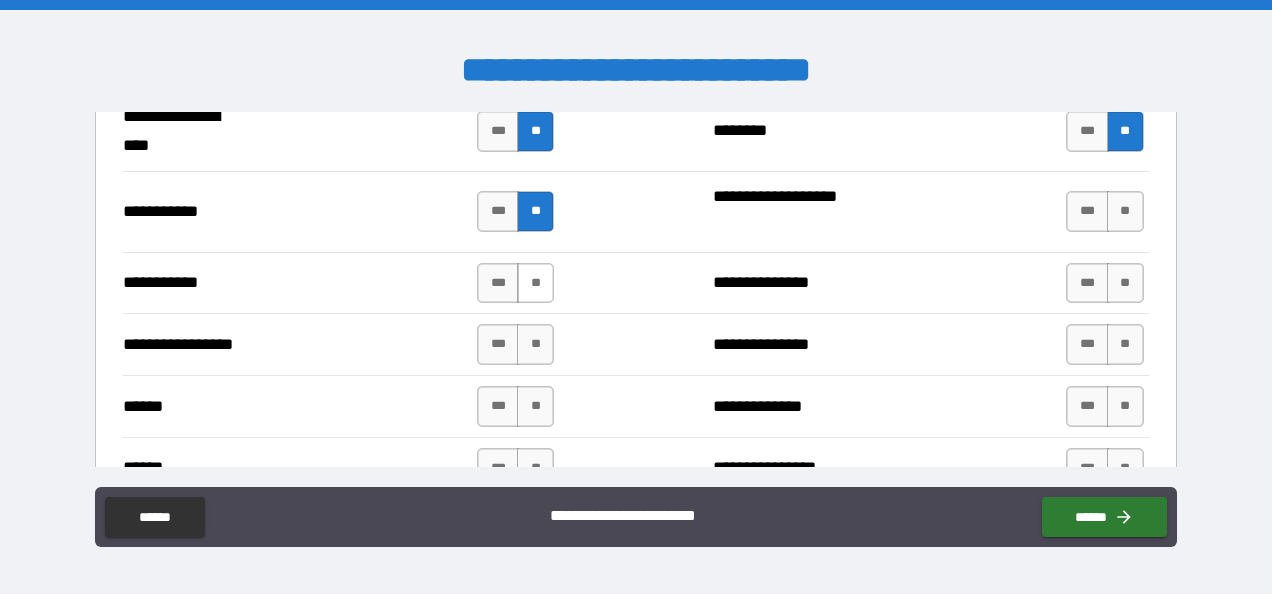 click on "**" at bounding box center (535, 283) 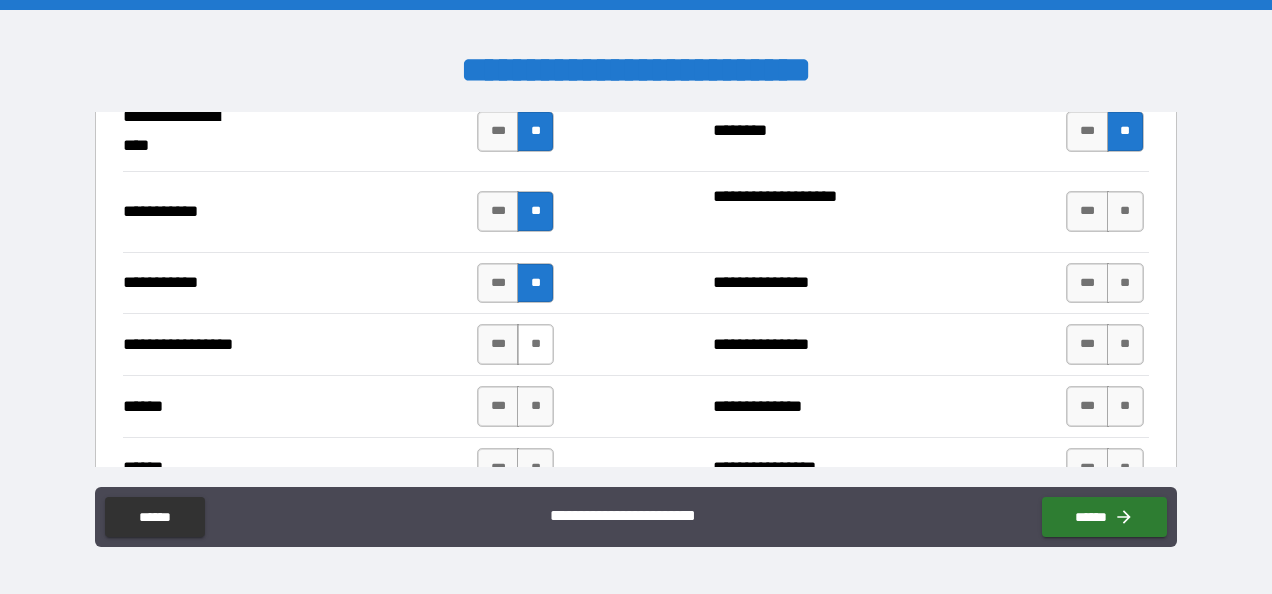 click on "**" at bounding box center (535, 344) 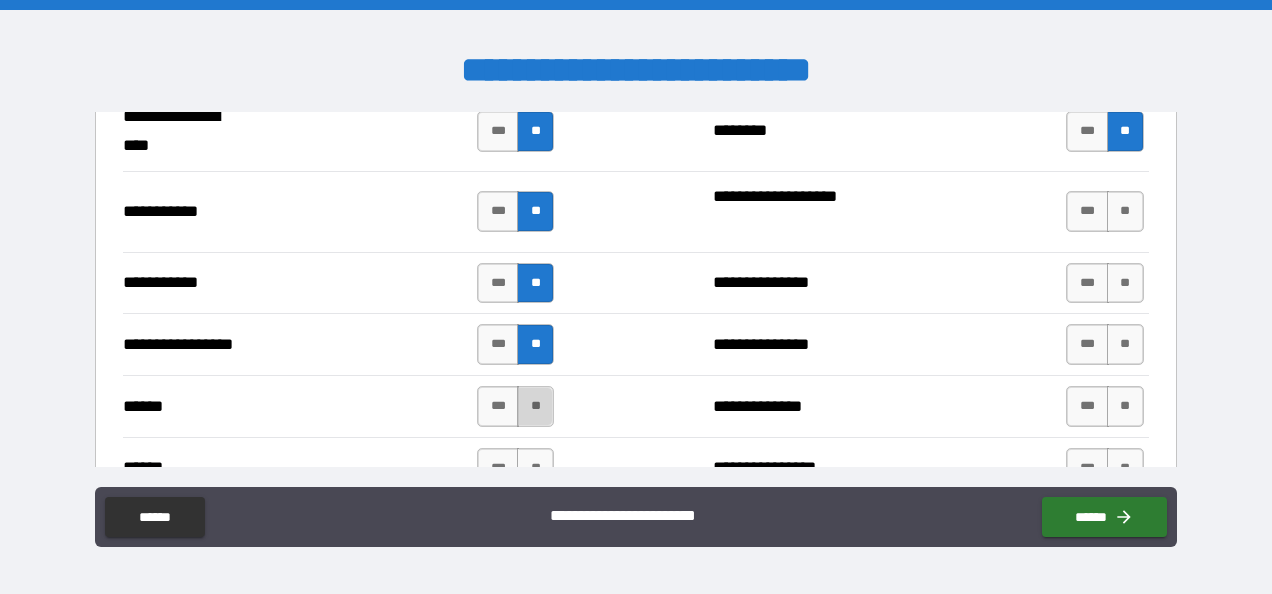 click on "**" at bounding box center [535, 406] 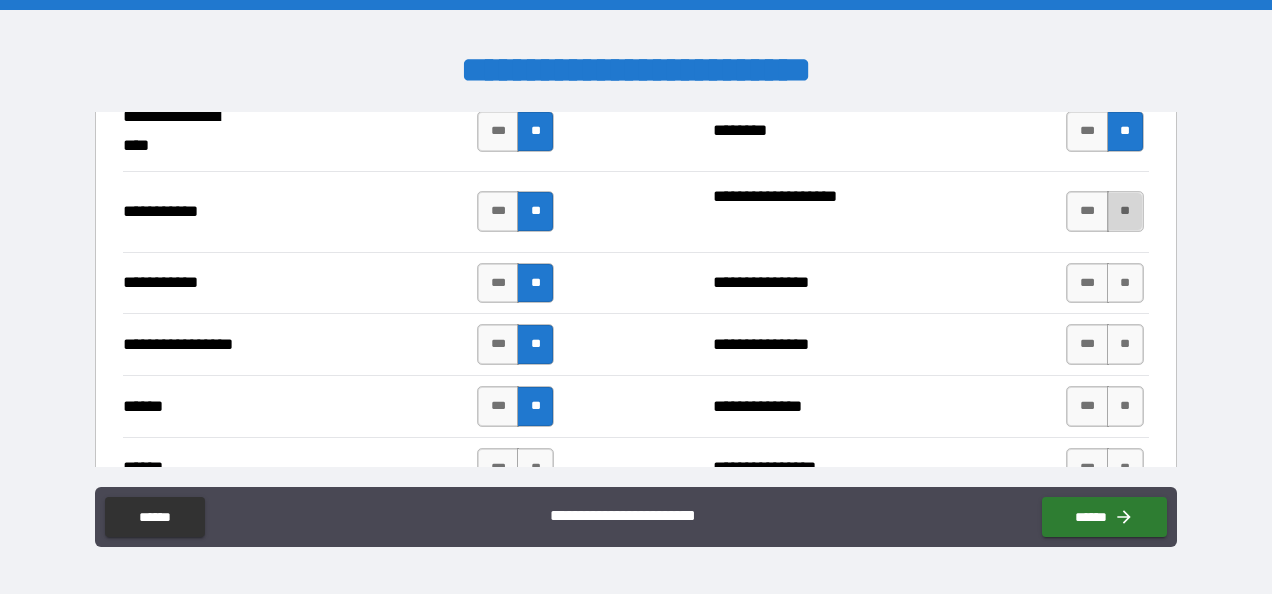 click on "**" at bounding box center (1125, 211) 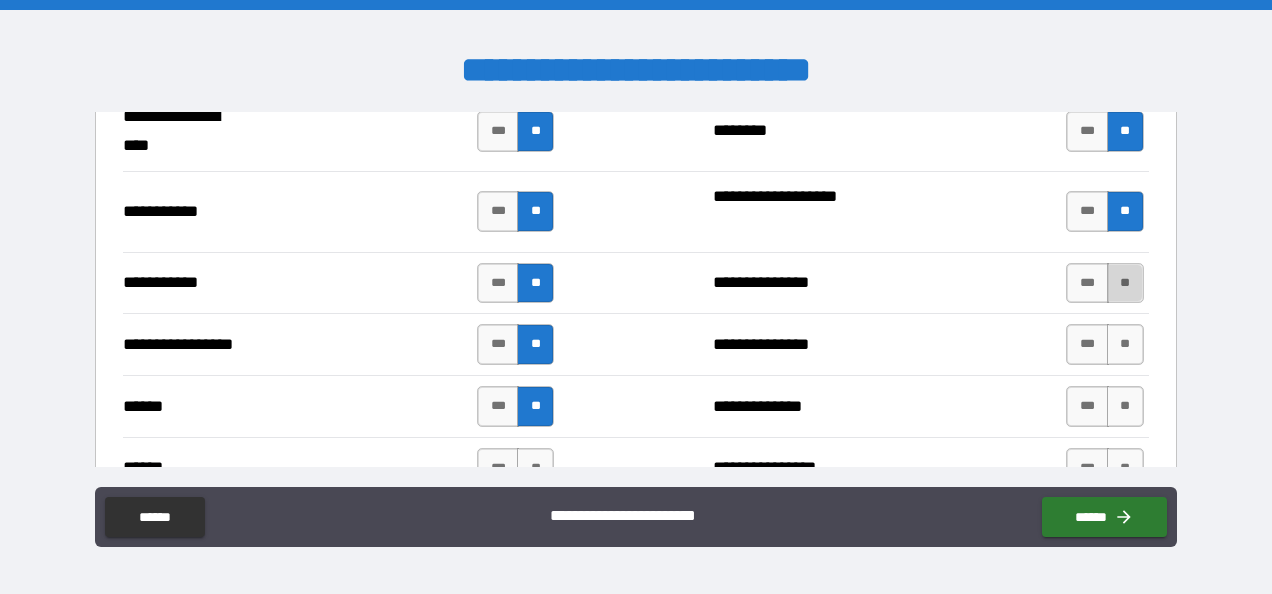 click on "**" at bounding box center (1125, 283) 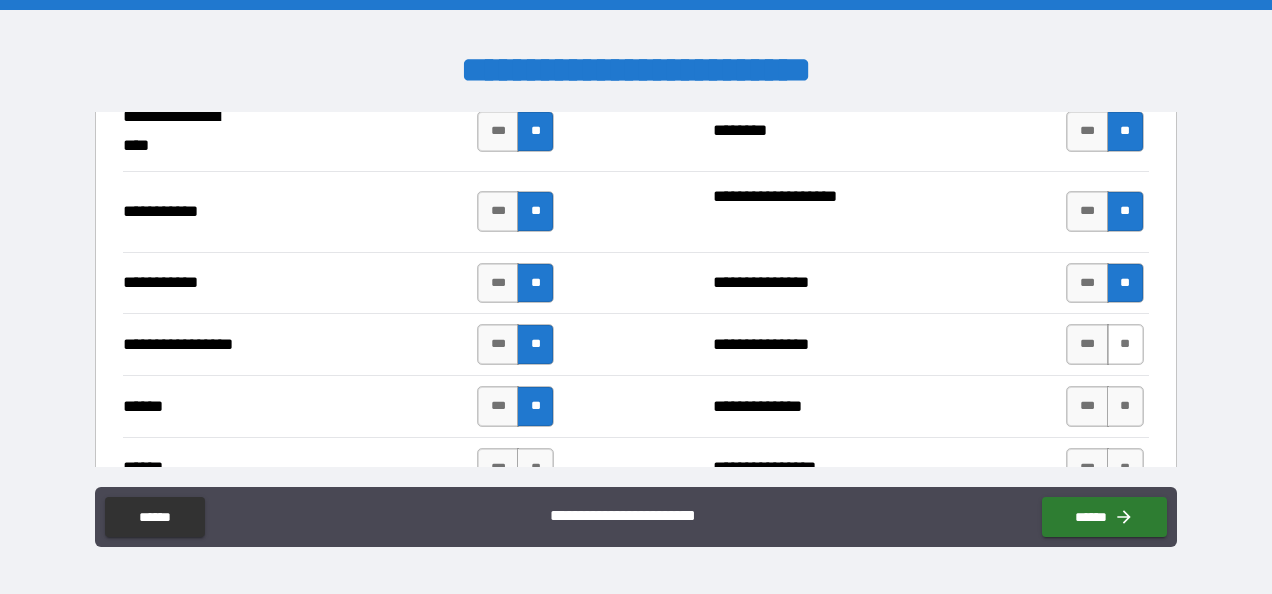 click on "**" at bounding box center (1125, 344) 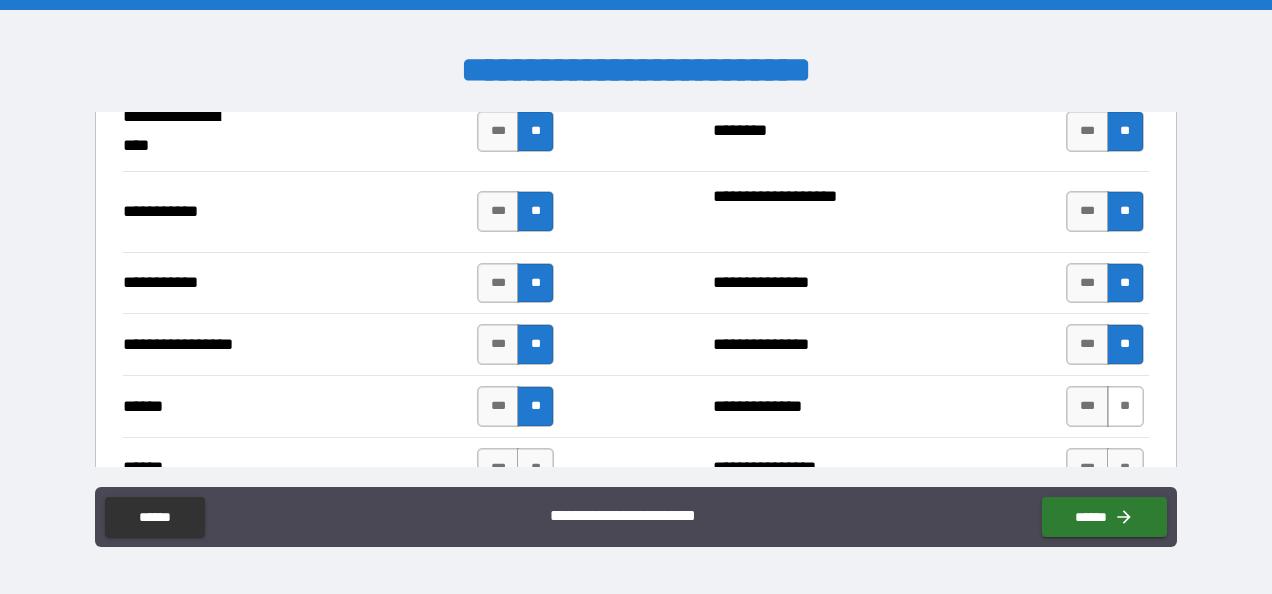 click on "**" at bounding box center [1125, 406] 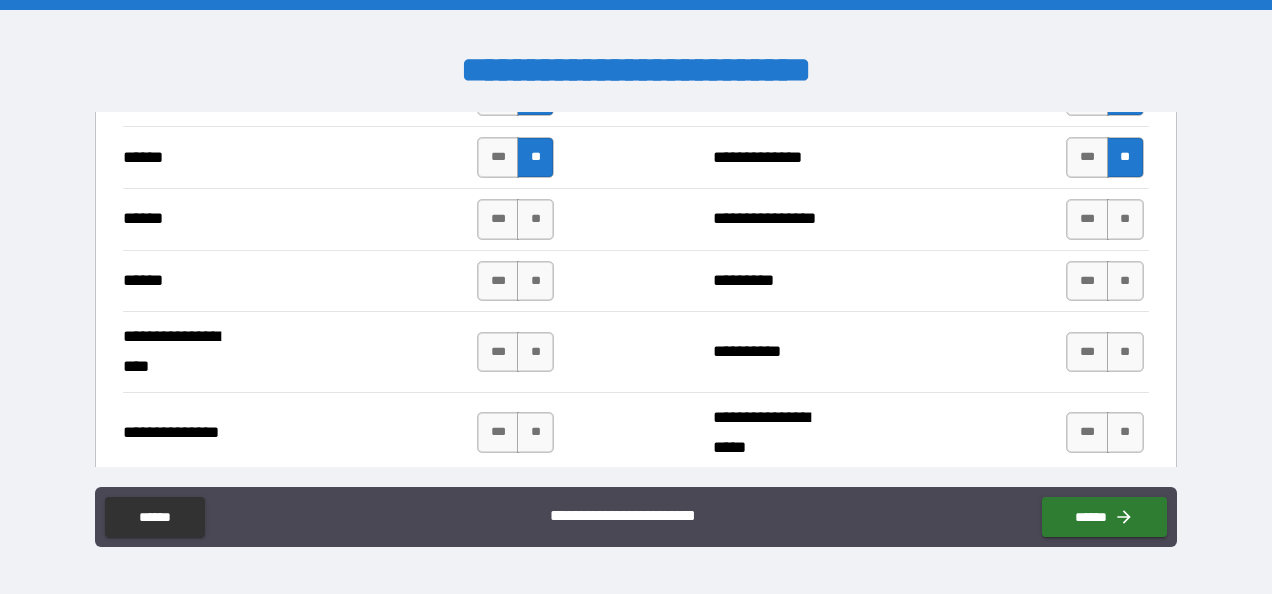 scroll, scrollTop: 2421, scrollLeft: 0, axis: vertical 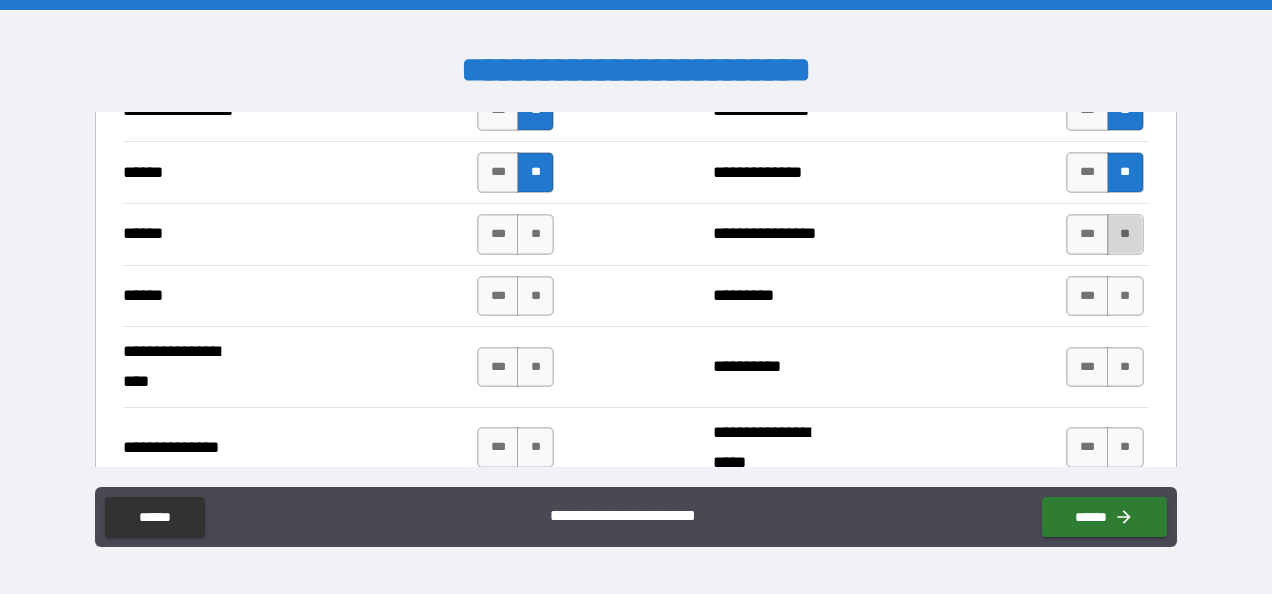 click on "**" at bounding box center [1125, 234] 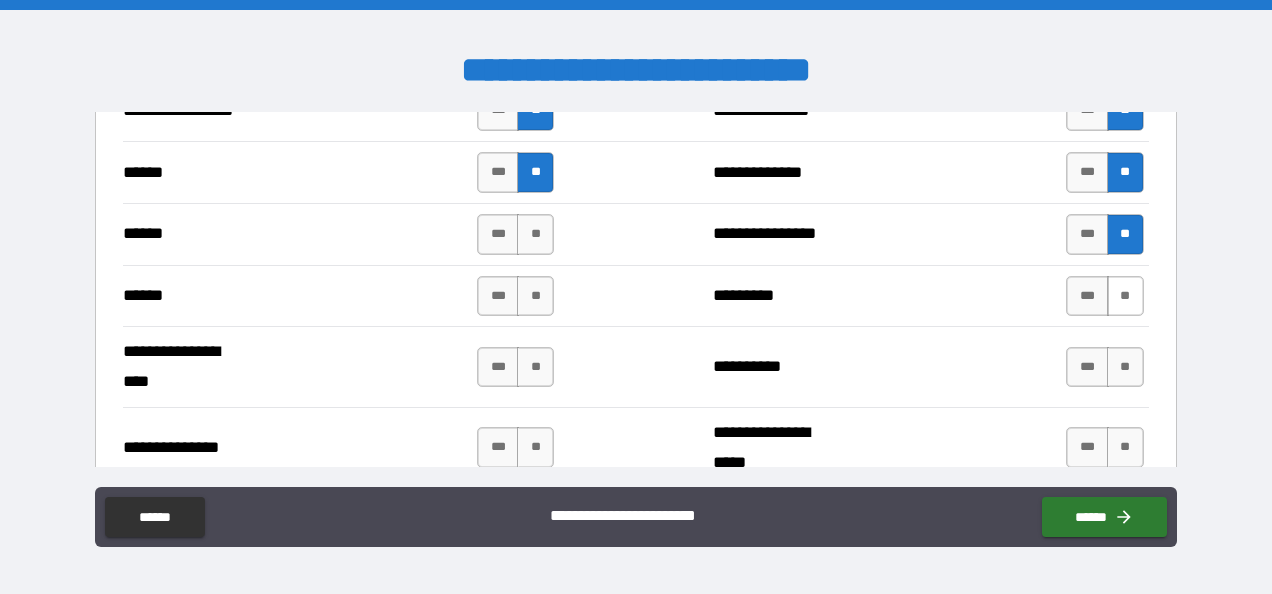 click on "**" at bounding box center (1125, 296) 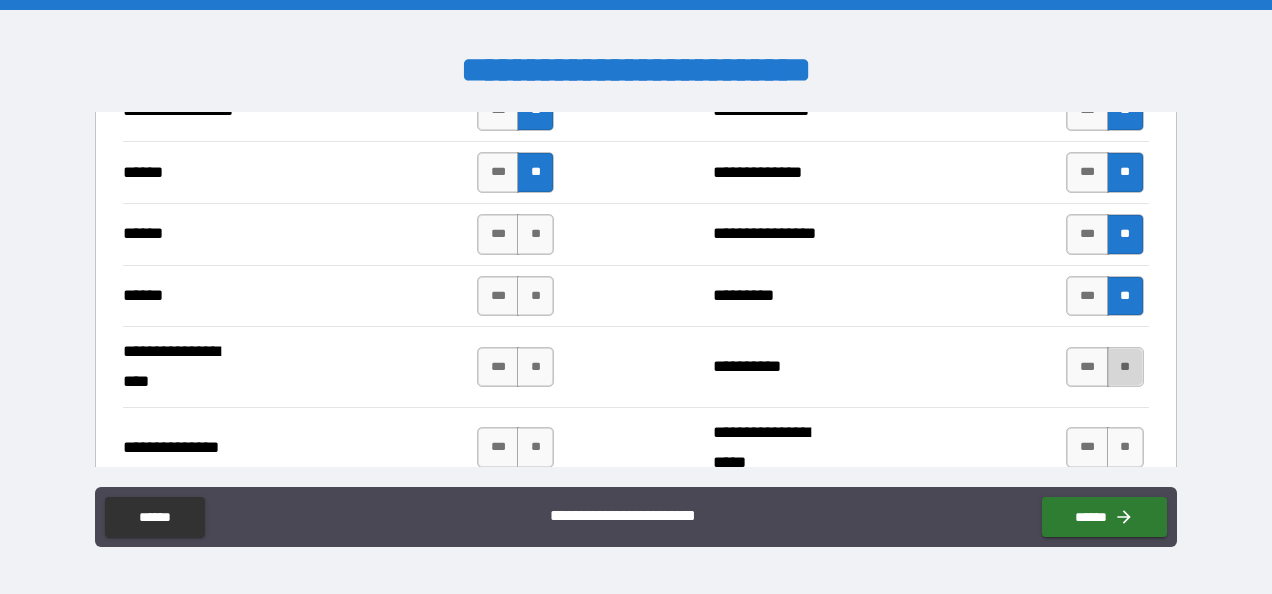 click on "**" at bounding box center (1125, 367) 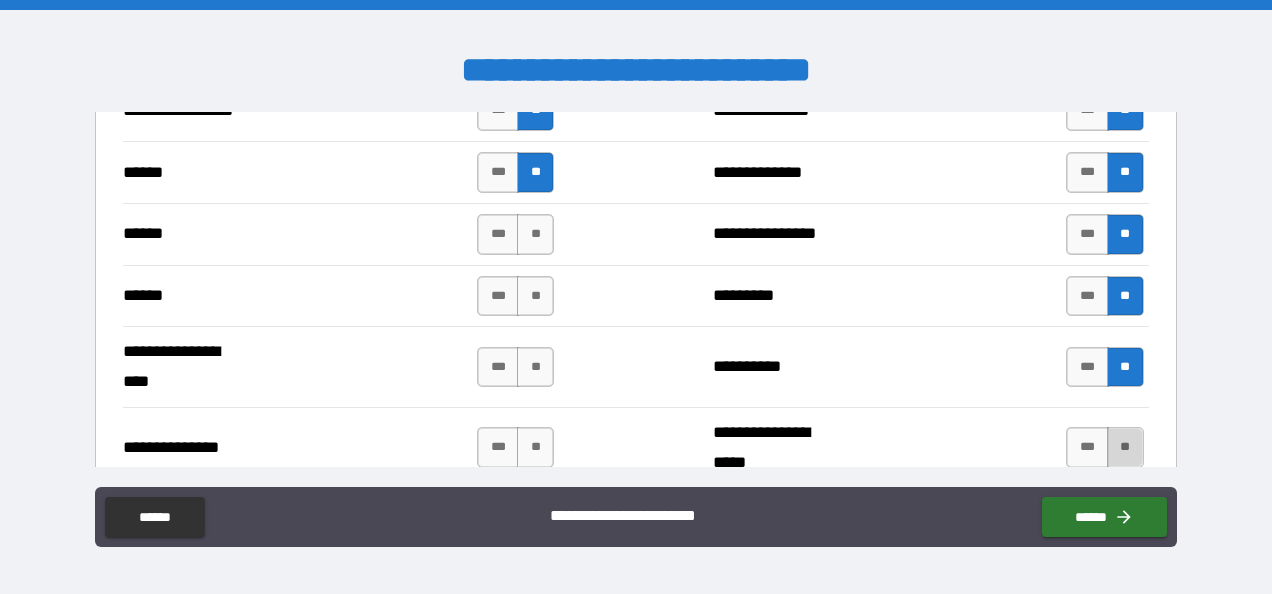 click on "**" at bounding box center (1125, 447) 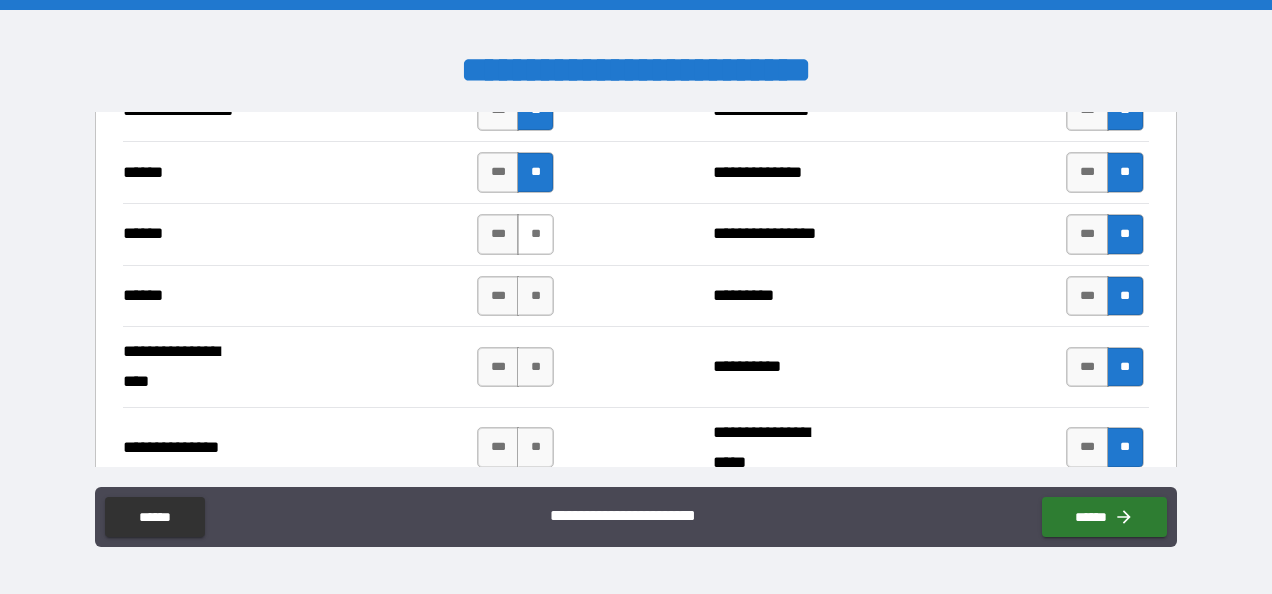 click on "**" at bounding box center [535, 234] 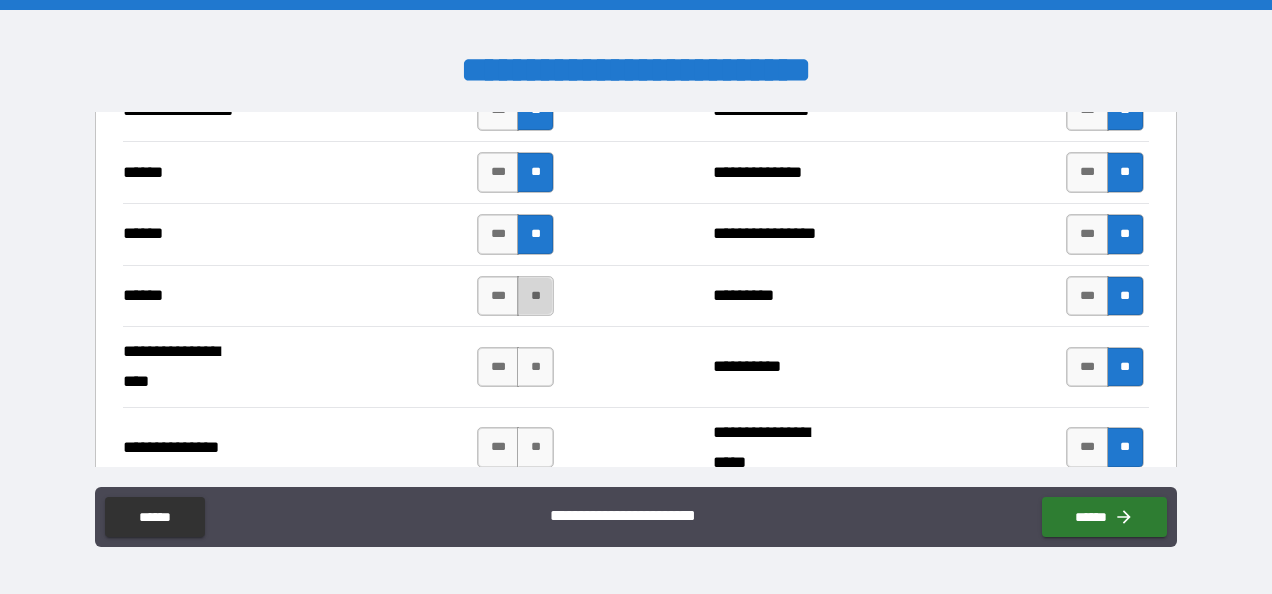 click on "**" at bounding box center [535, 296] 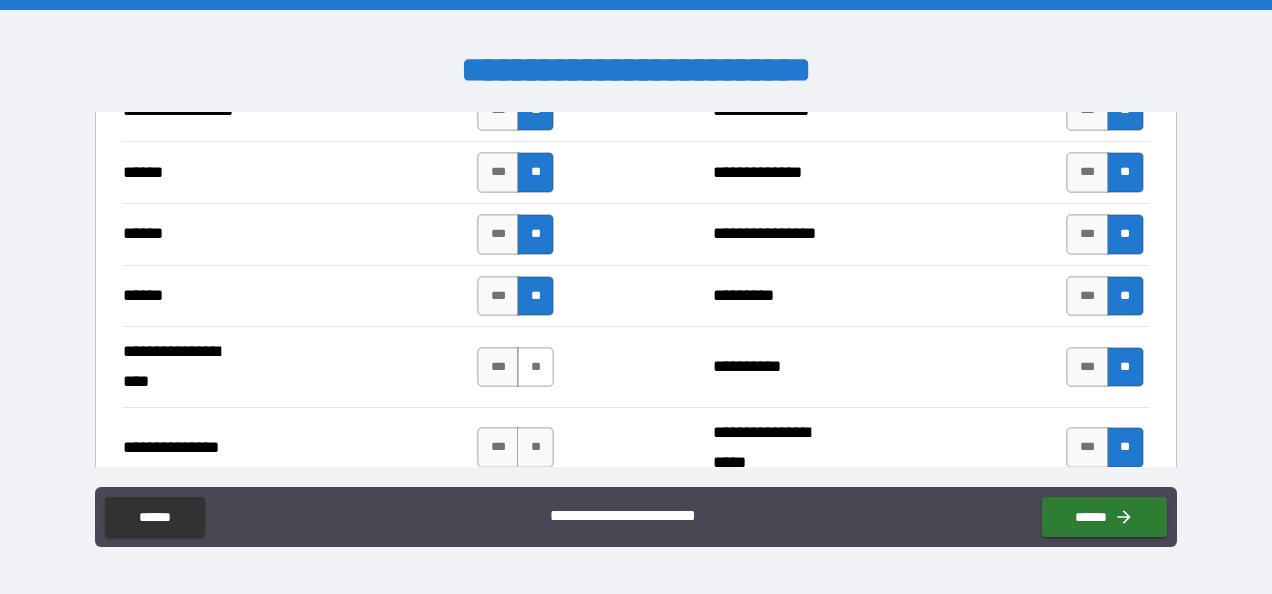 click on "**" at bounding box center [535, 367] 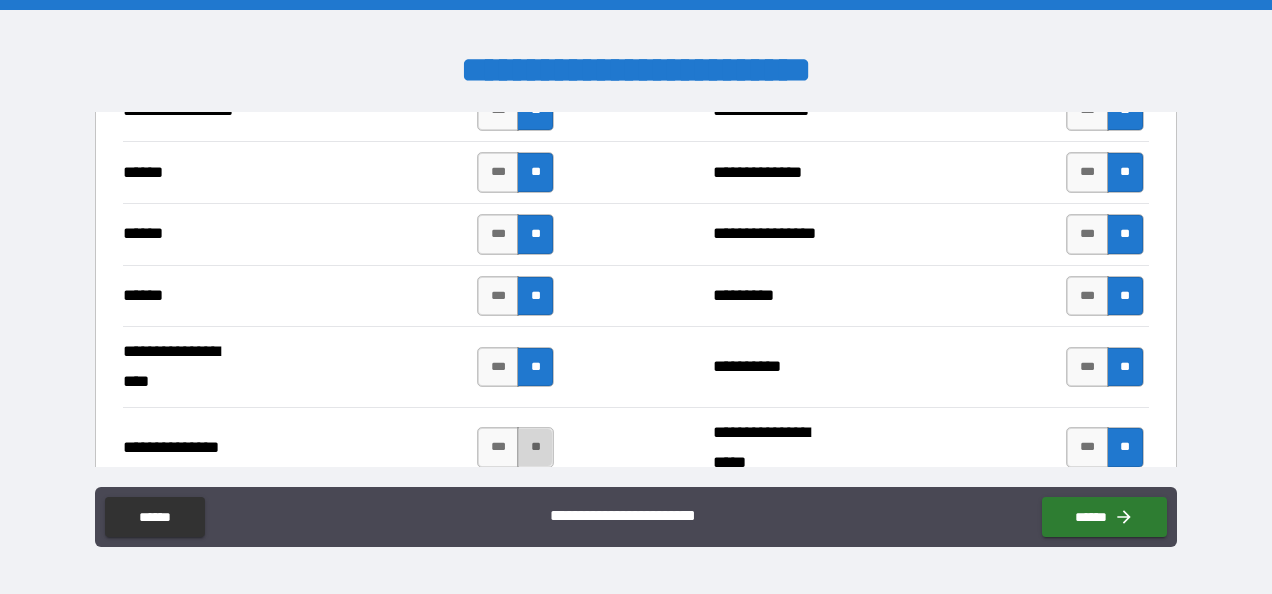 click on "**" at bounding box center (535, 447) 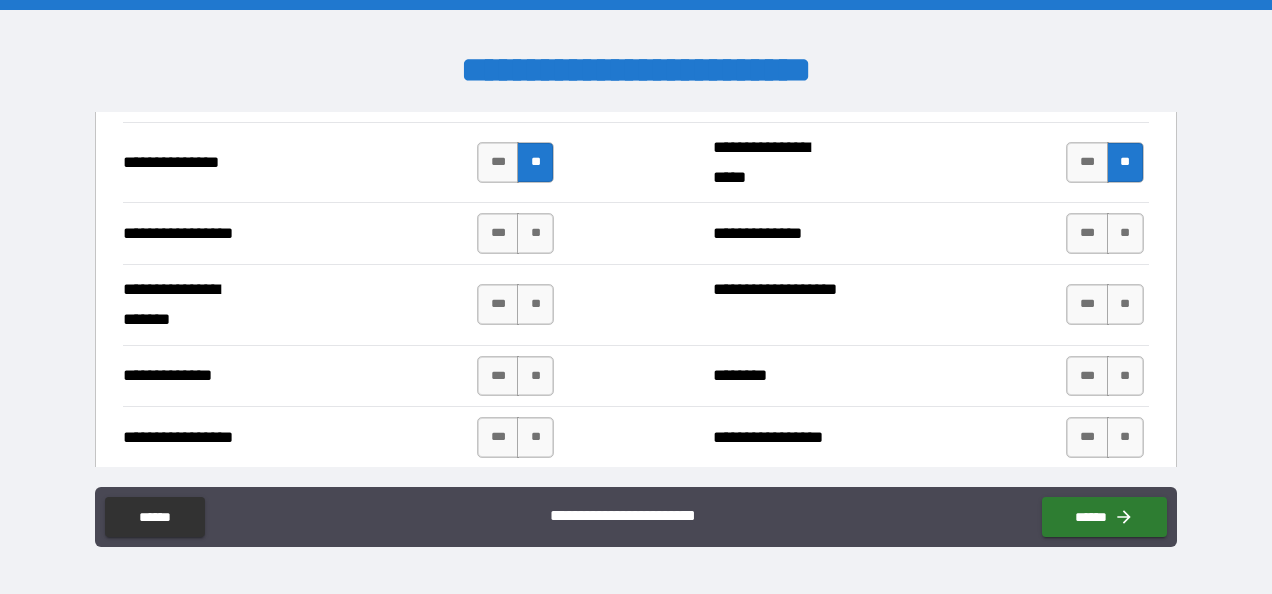 scroll, scrollTop: 2711, scrollLeft: 0, axis: vertical 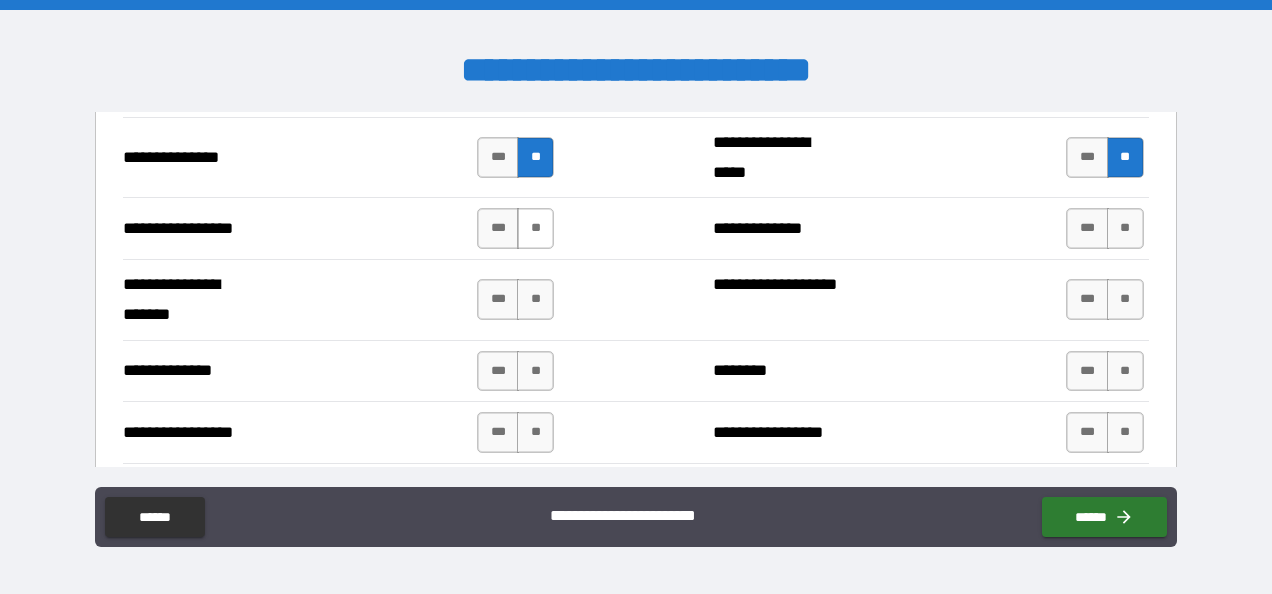 click on "**" at bounding box center [535, 228] 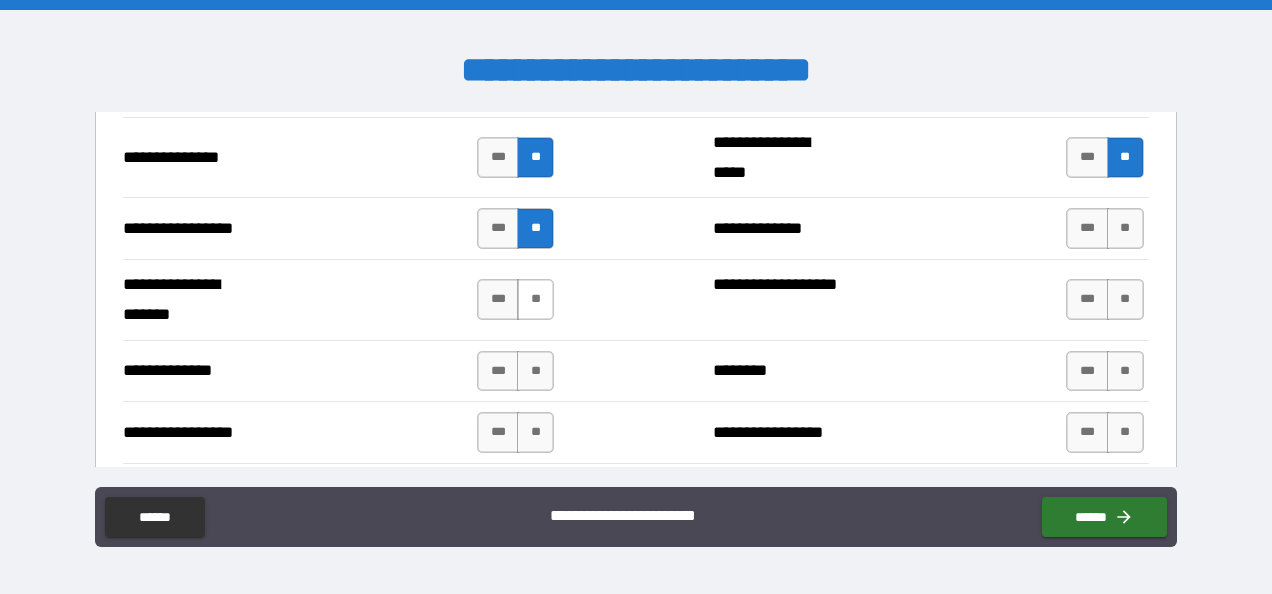 click on "**" at bounding box center (535, 299) 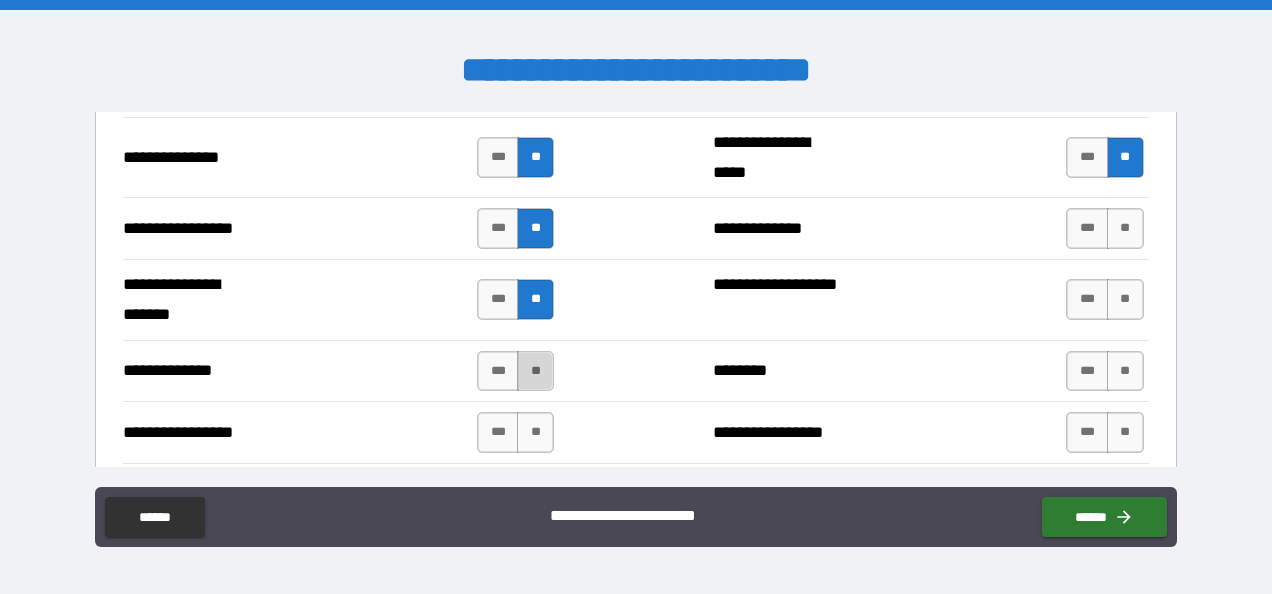 click on "**" at bounding box center [535, 371] 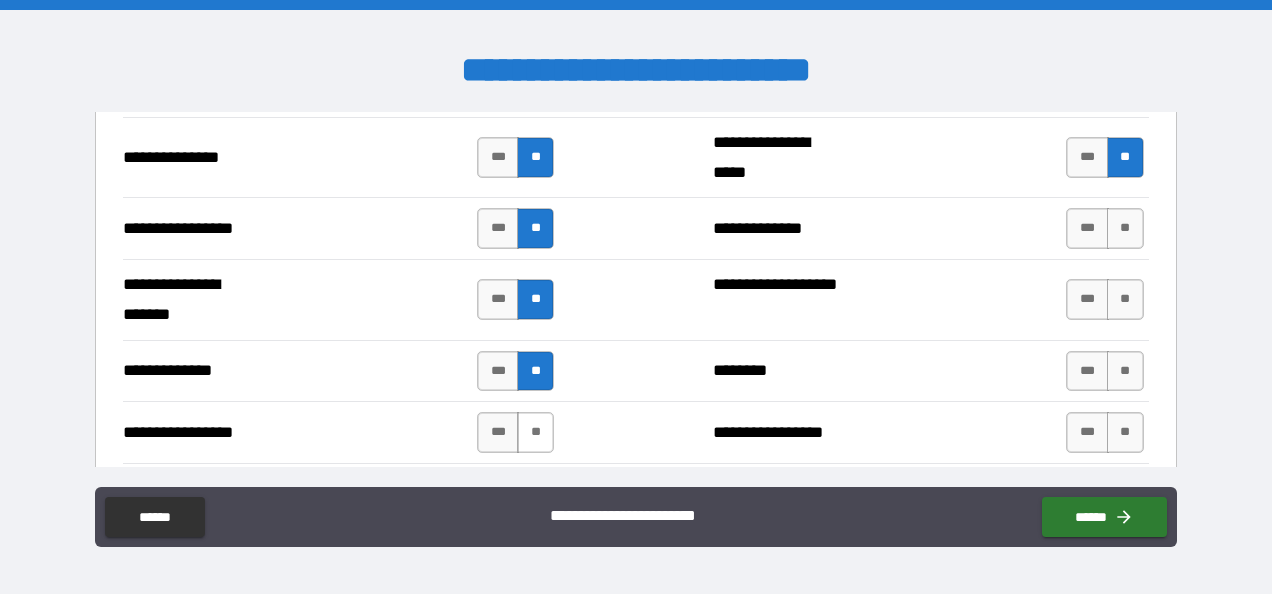 click on "**" at bounding box center [535, 432] 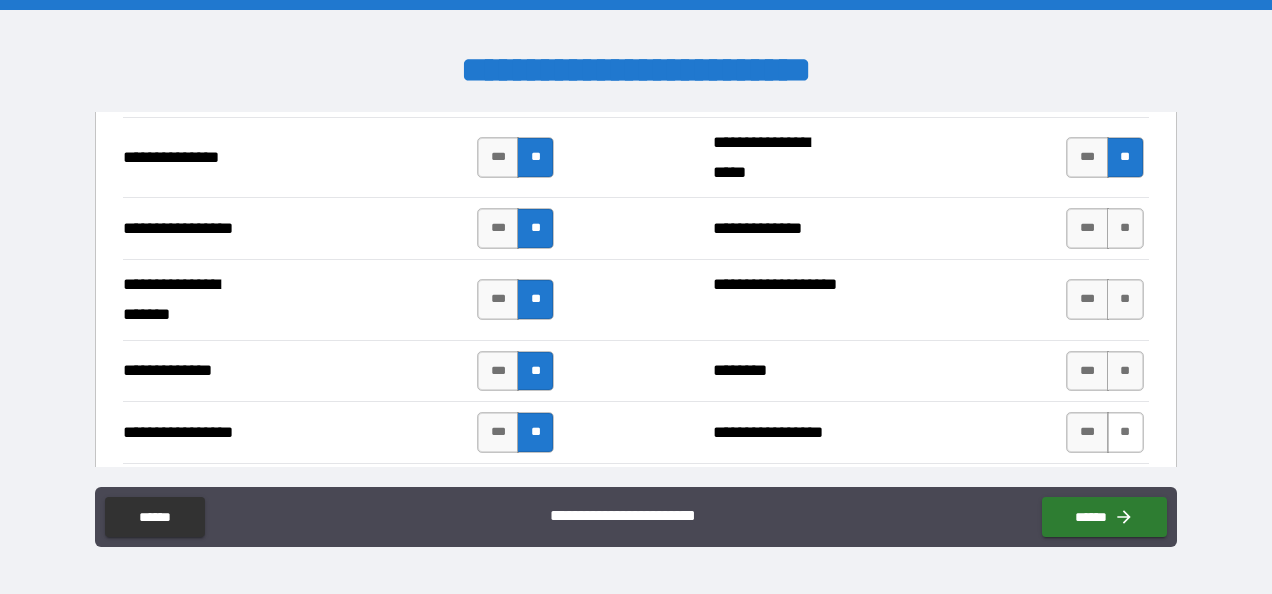 click on "**" at bounding box center [1125, 432] 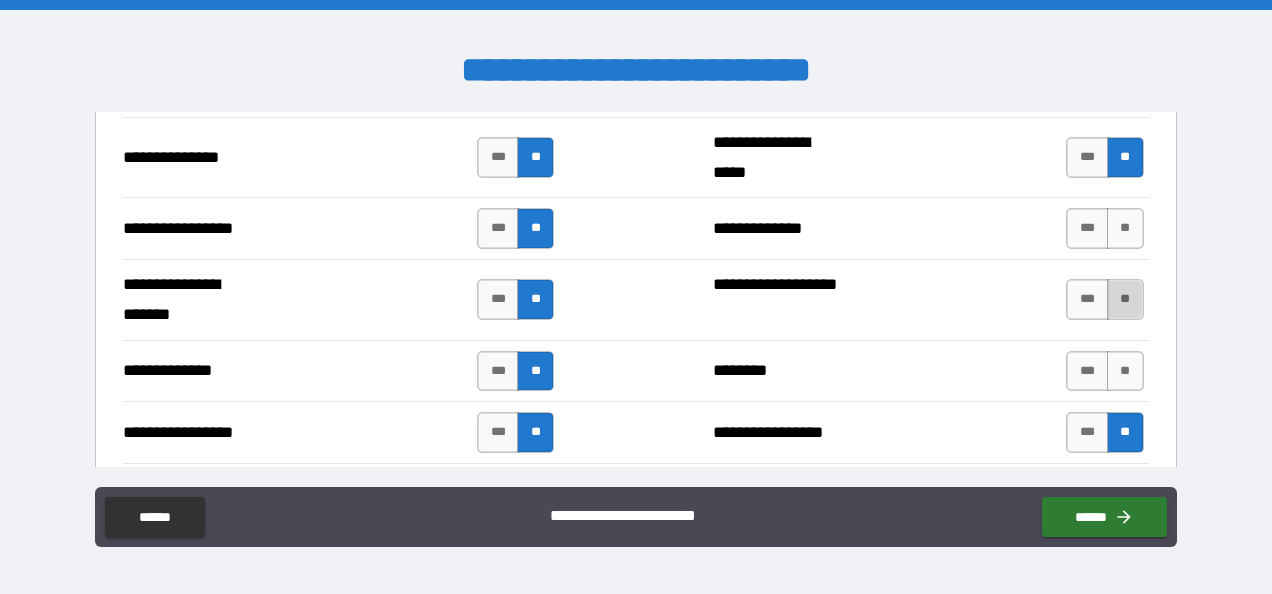 click on "**" at bounding box center [1125, 299] 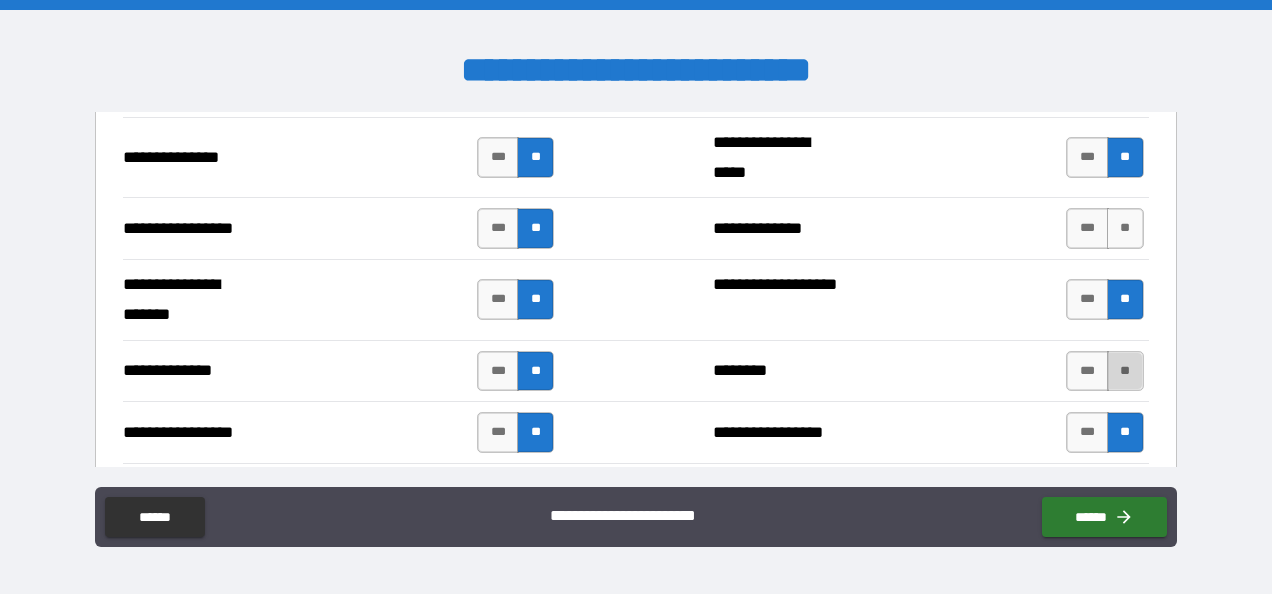 click on "**" at bounding box center (1125, 371) 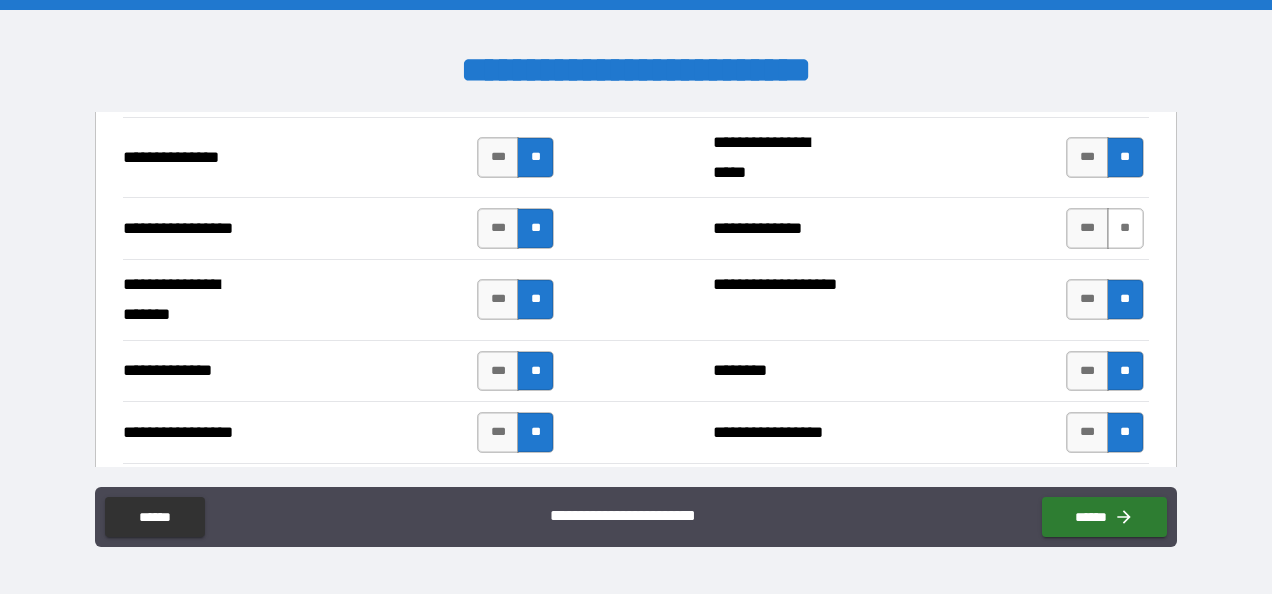 click on "**" at bounding box center (1125, 228) 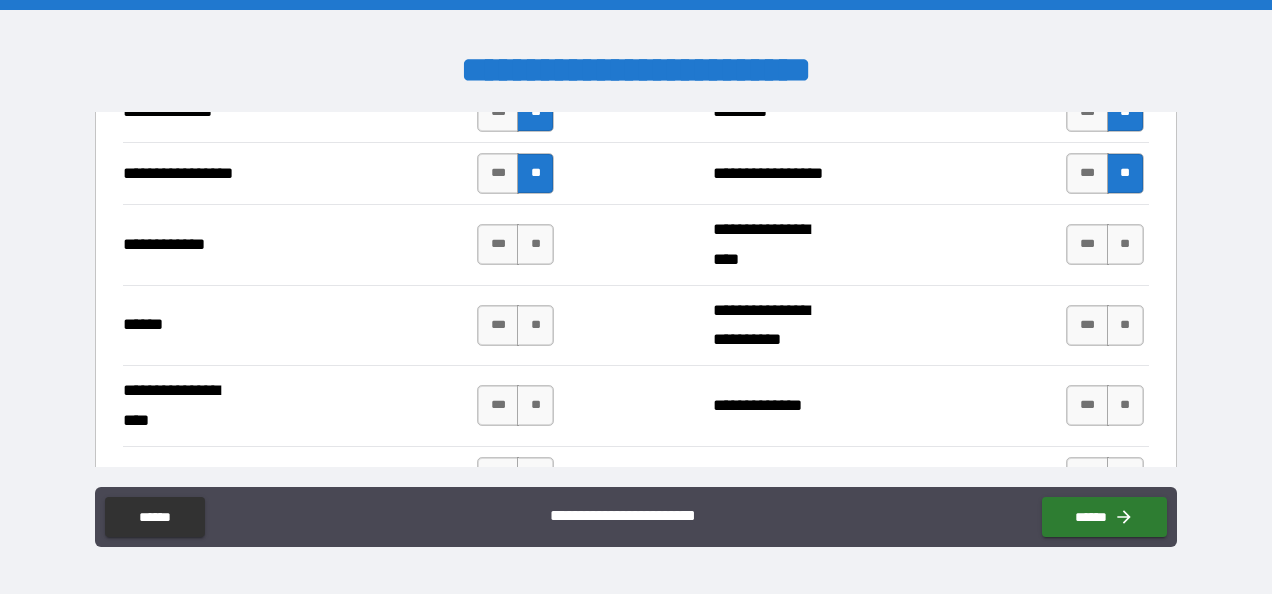 scroll, scrollTop: 2990, scrollLeft: 0, axis: vertical 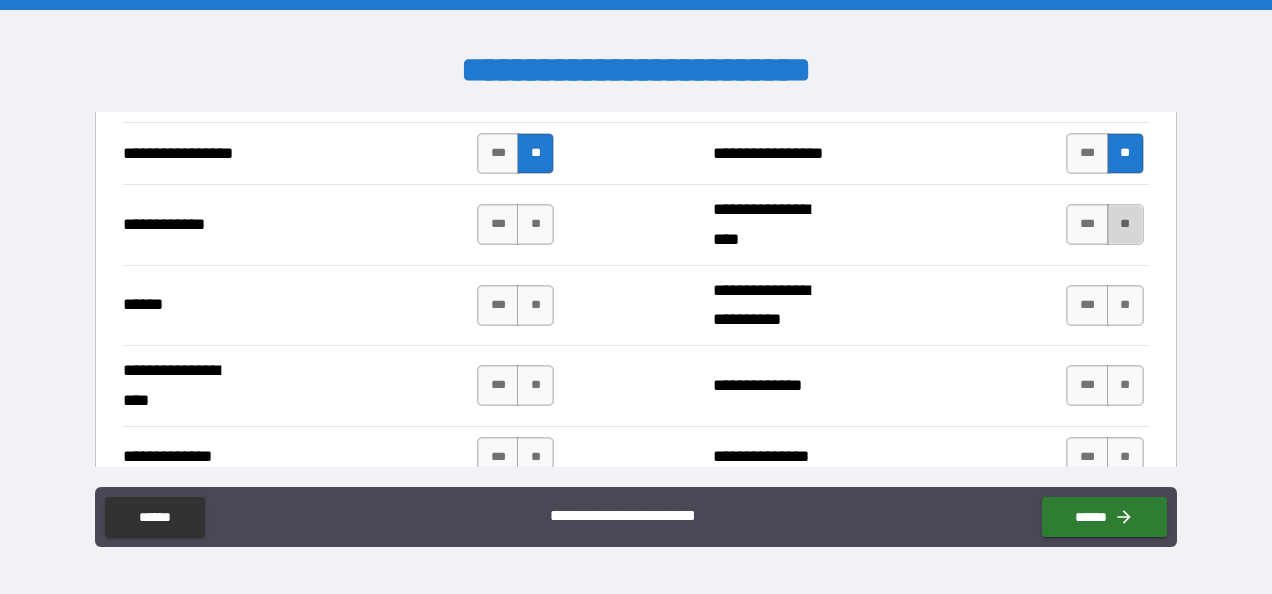 click on "**" at bounding box center [1125, 224] 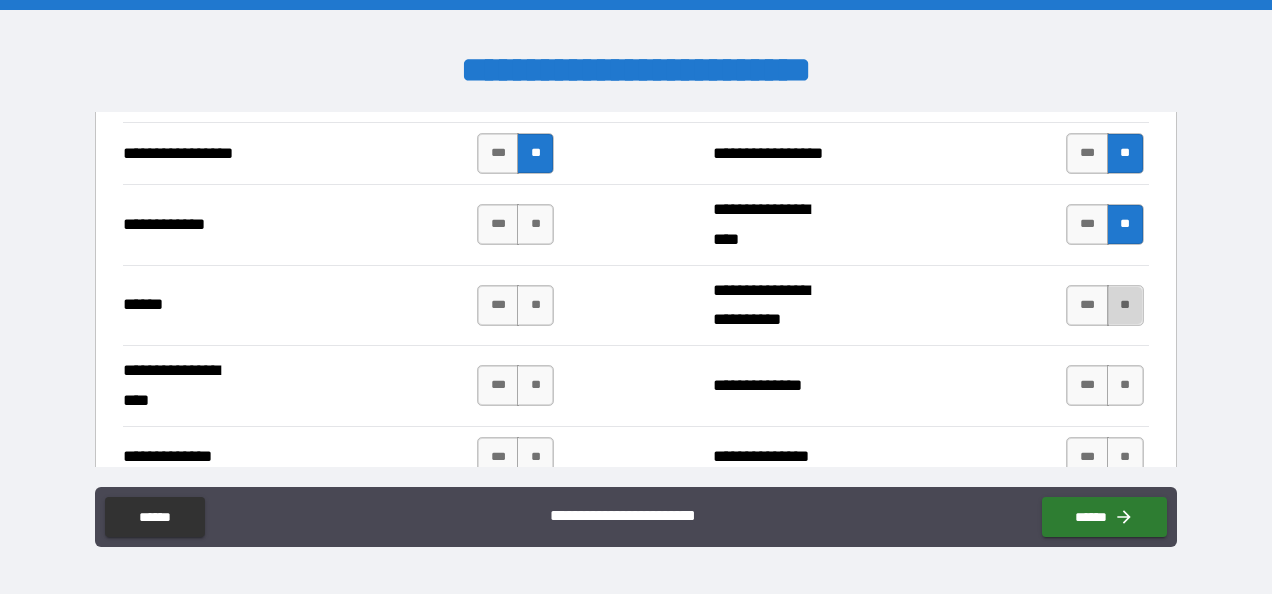click on "**" at bounding box center [1125, 305] 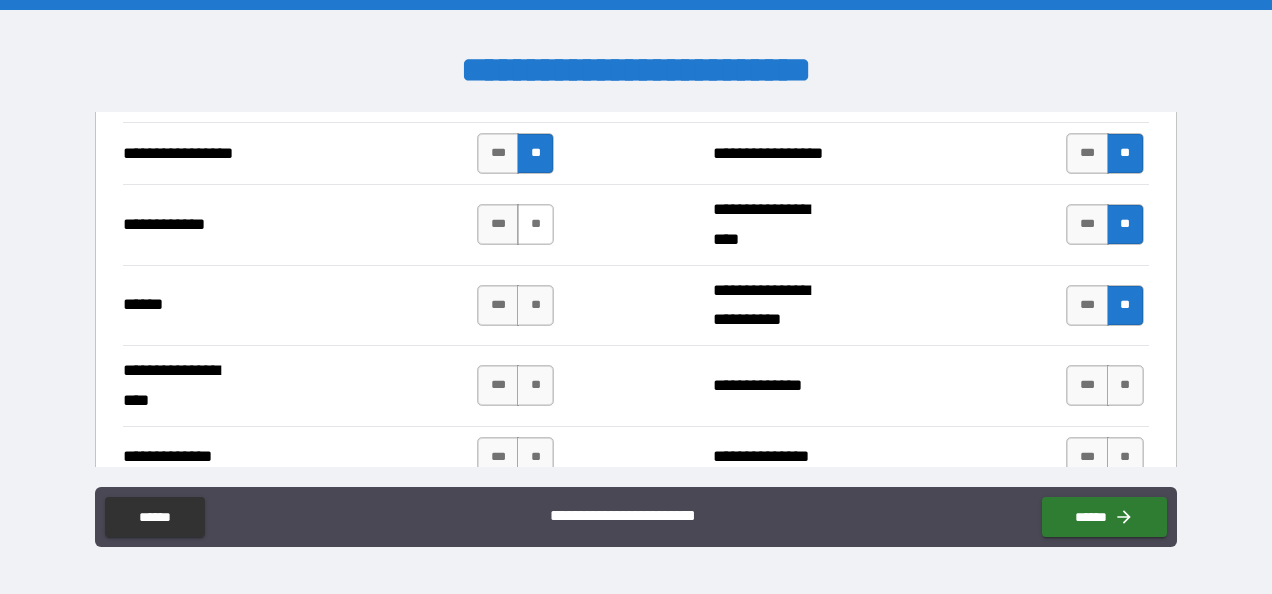 click on "**" at bounding box center (535, 224) 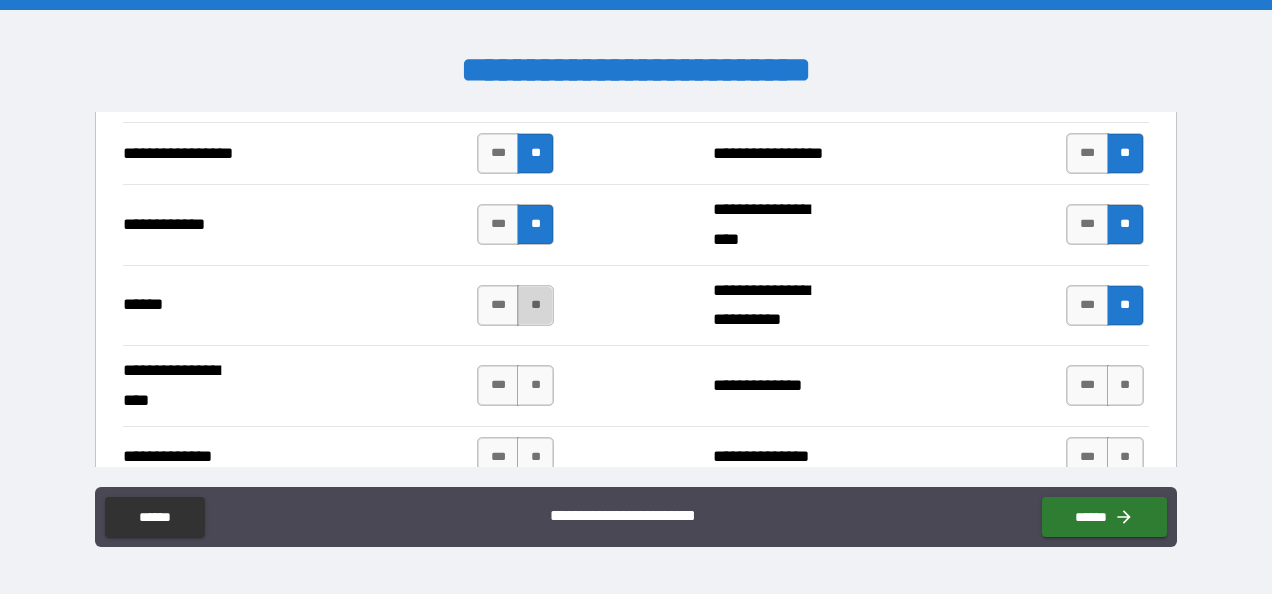click on "**" at bounding box center (535, 305) 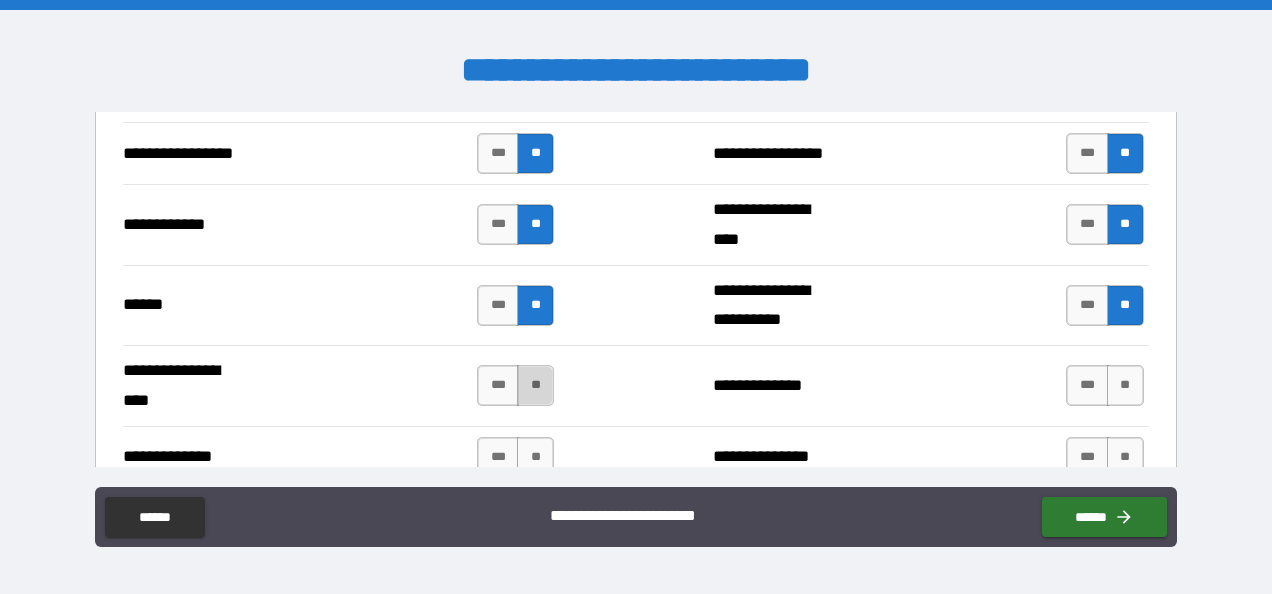 click on "**" at bounding box center [535, 385] 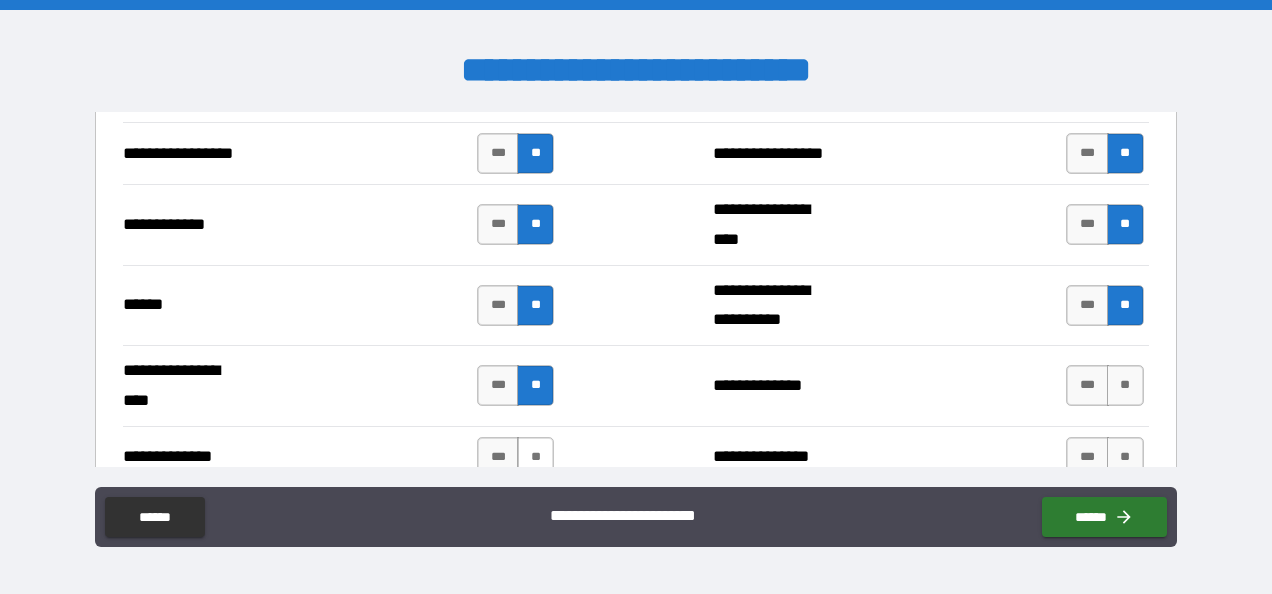 click on "**" at bounding box center (535, 457) 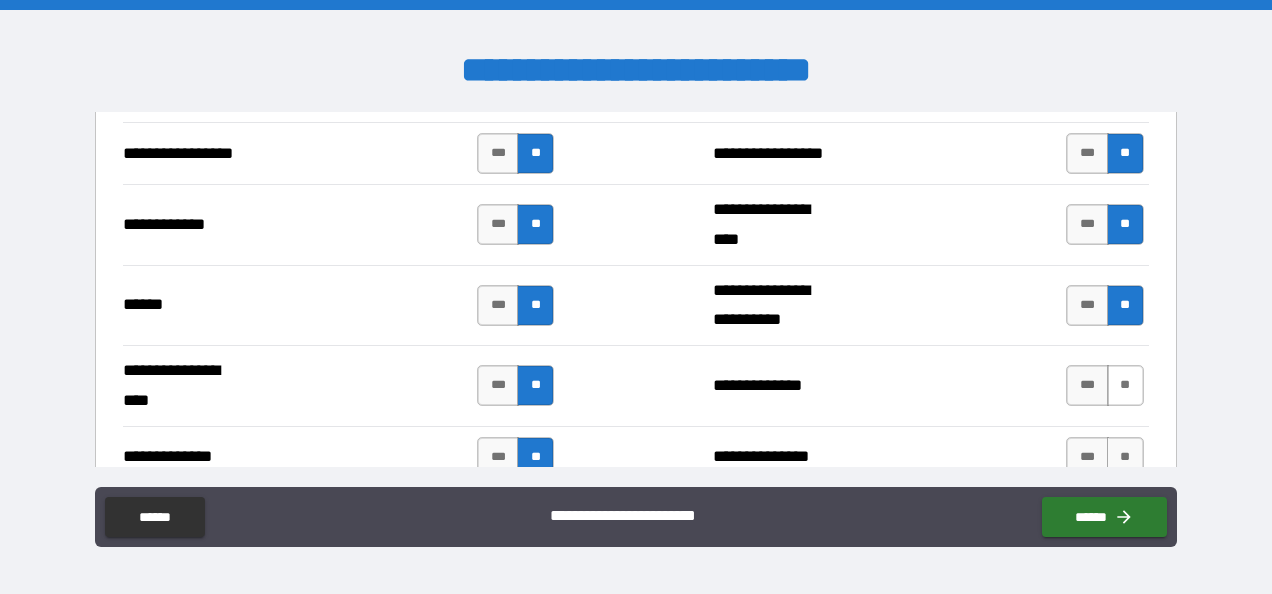 click on "**" at bounding box center (1125, 385) 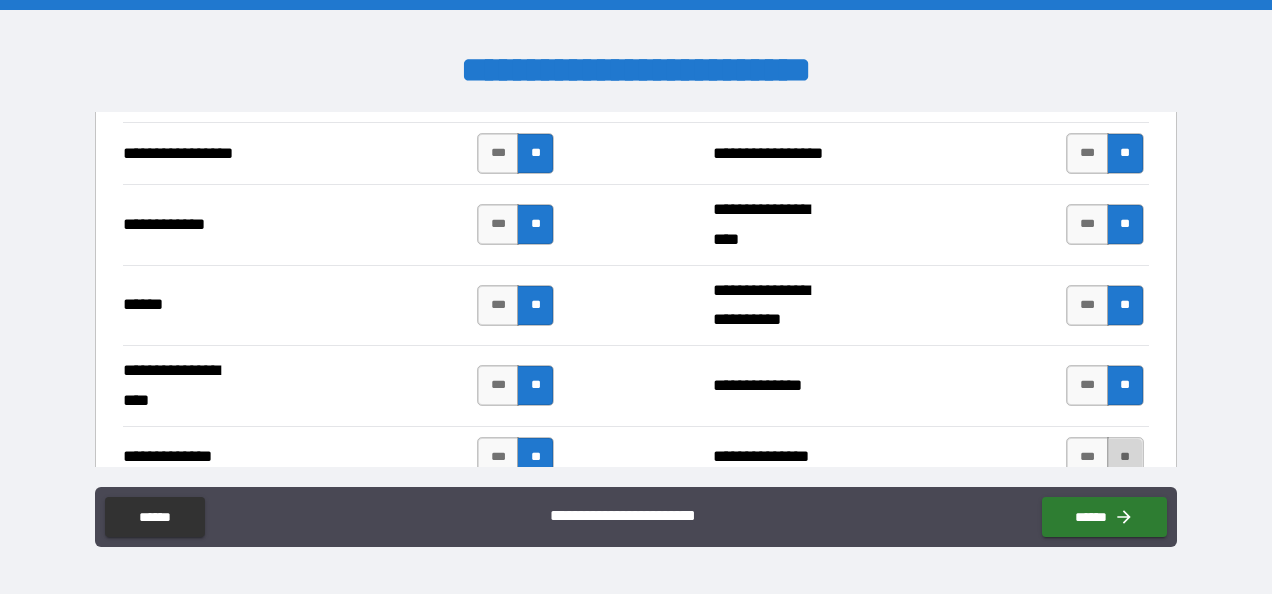 click on "**" at bounding box center (1125, 457) 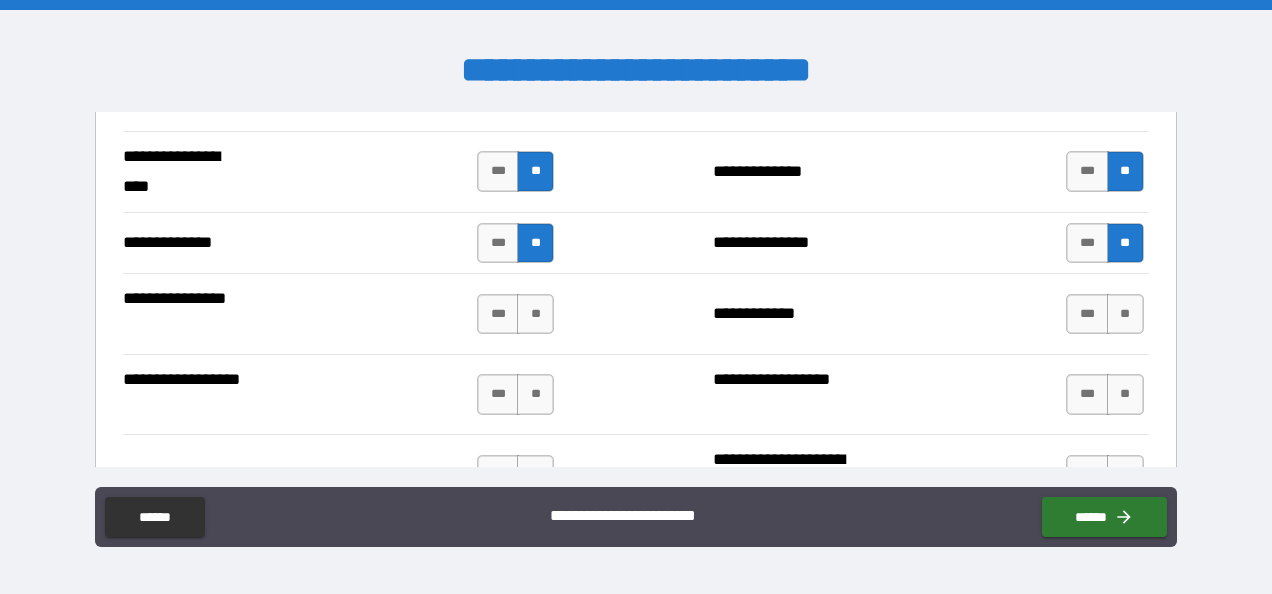 scroll, scrollTop: 3214, scrollLeft: 0, axis: vertical 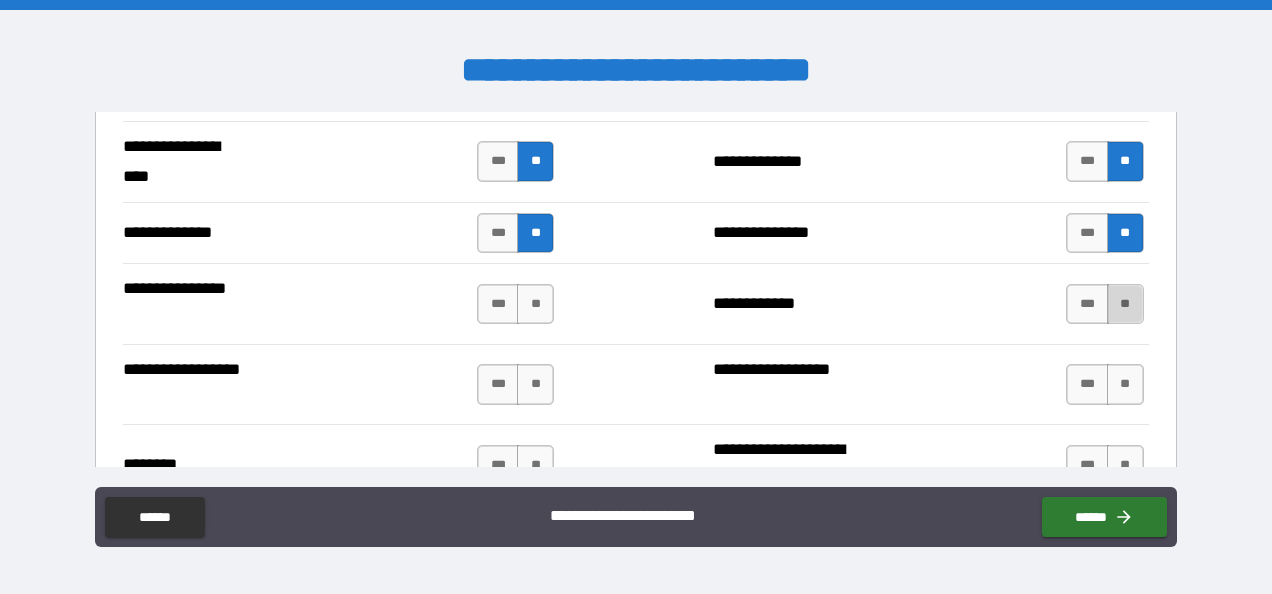 click on "**" at bounding box center [1125, 304] 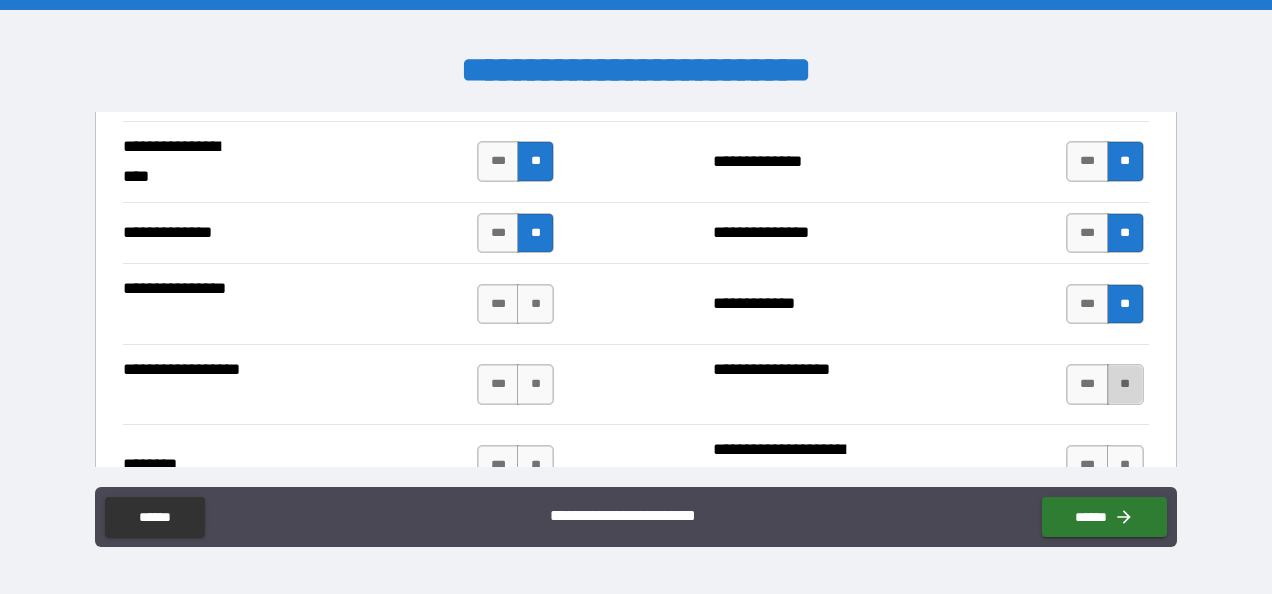 click on "**" at bounding box center (1125, 384) 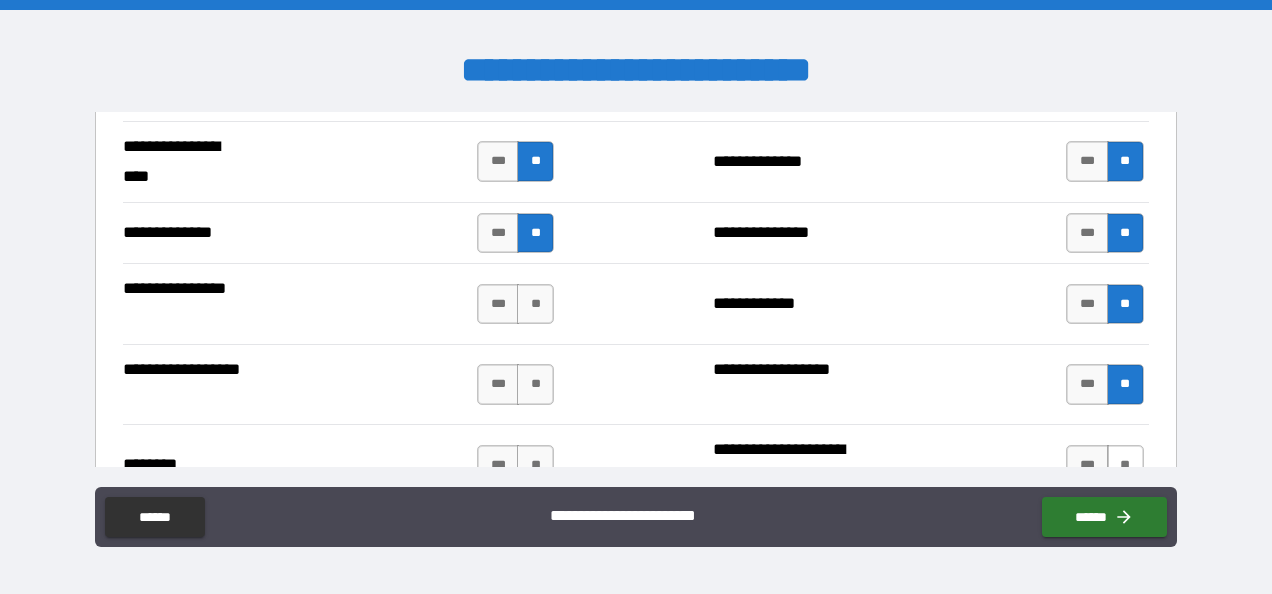 click on "**" at bounding box center (1125, 465) 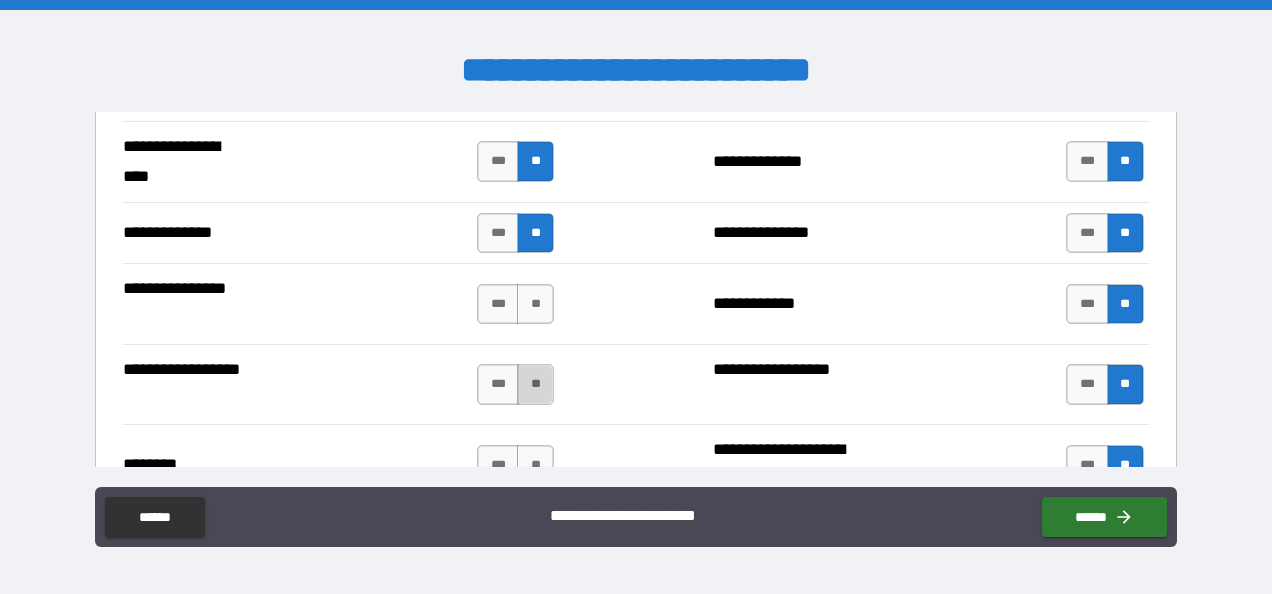 click on "**" at bounding box center [535, 384] 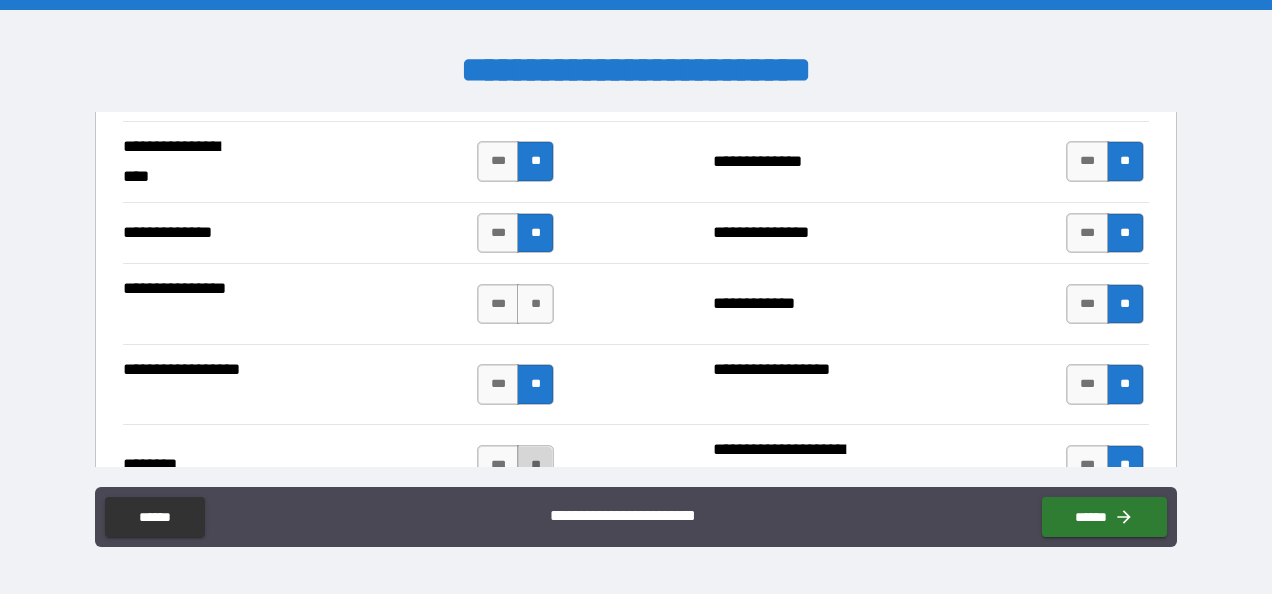 click on "**" at bounding box center (535, 465) 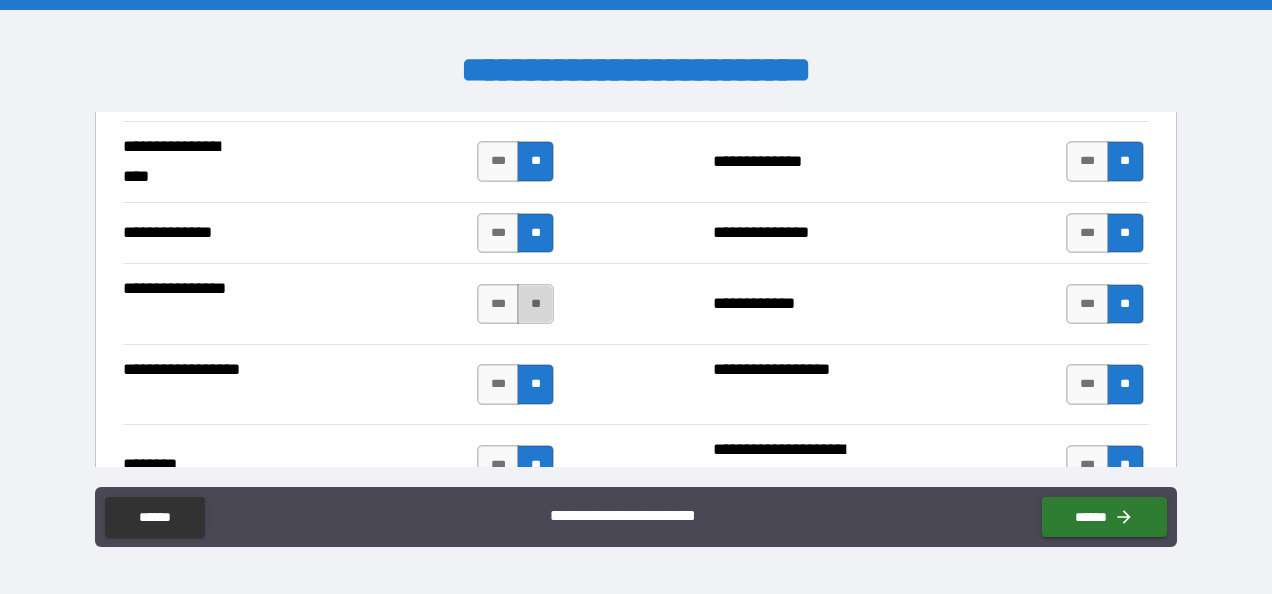 click on "**" at bounding box center [535, 304] 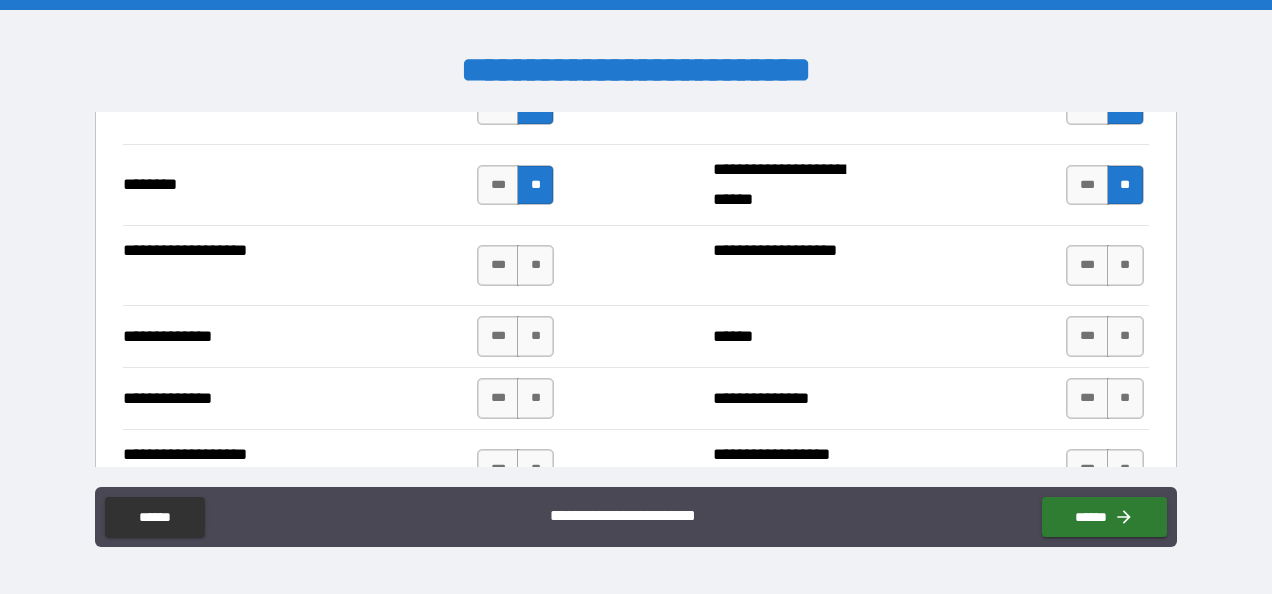scroll, scrollTop: 3509, scrollLeft: 0, axis: vertical 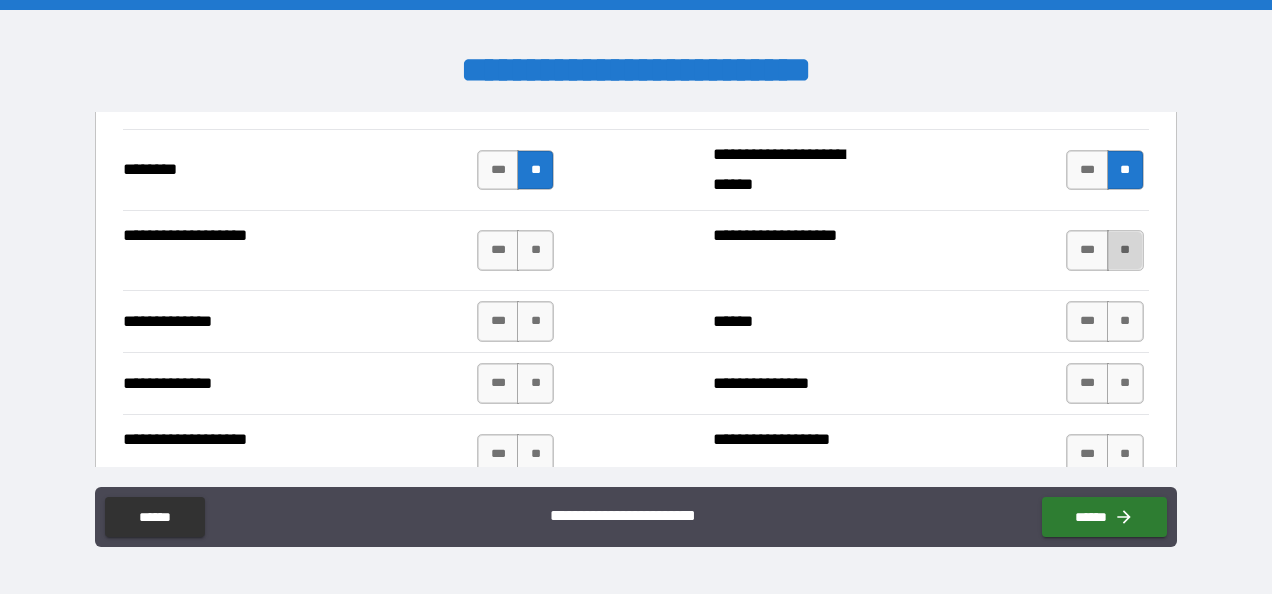 click on "**" at bounding box center (1125, 250) 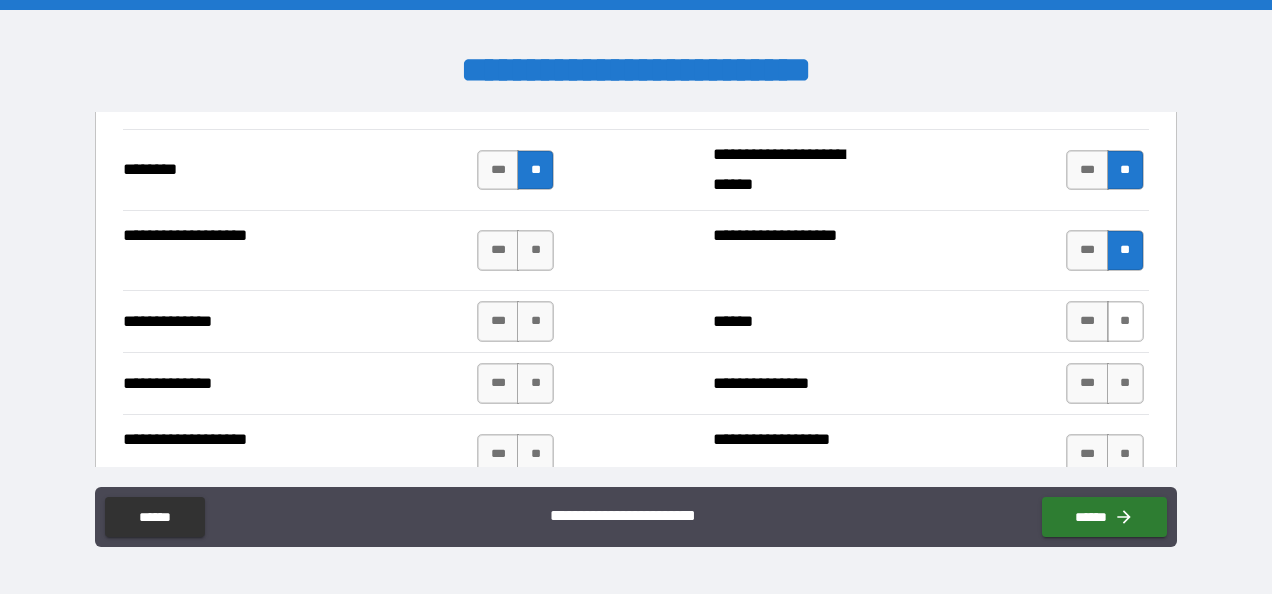 click on "**" at bounding box center [1125, 321] 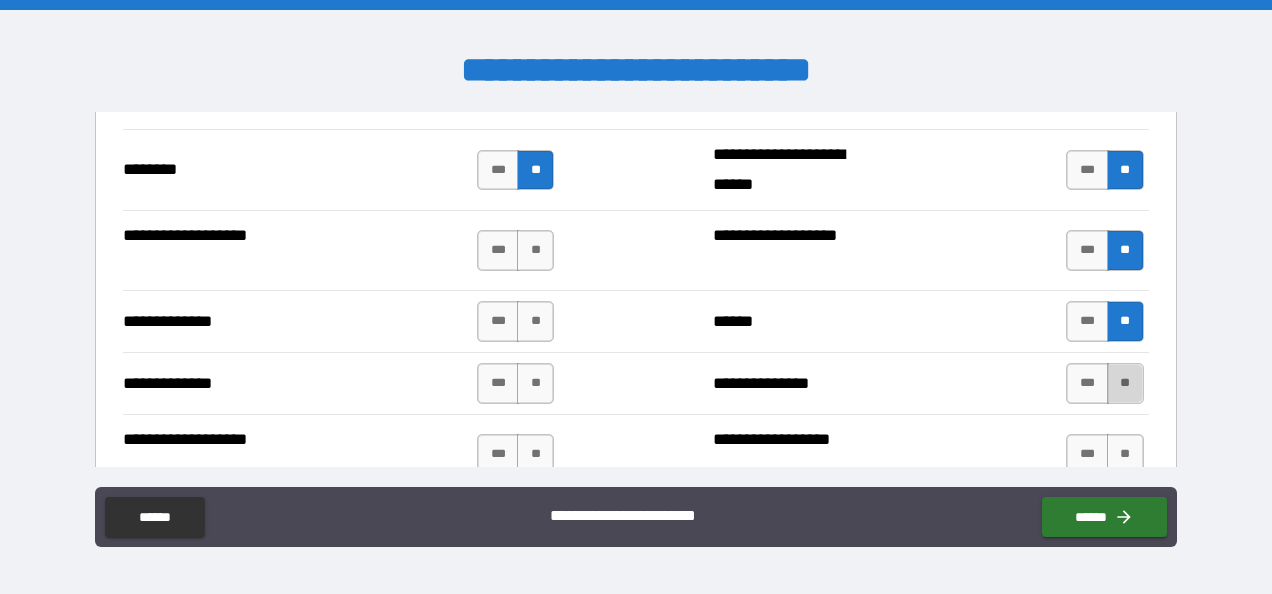click on "**" at bounding box center [1125, 383] 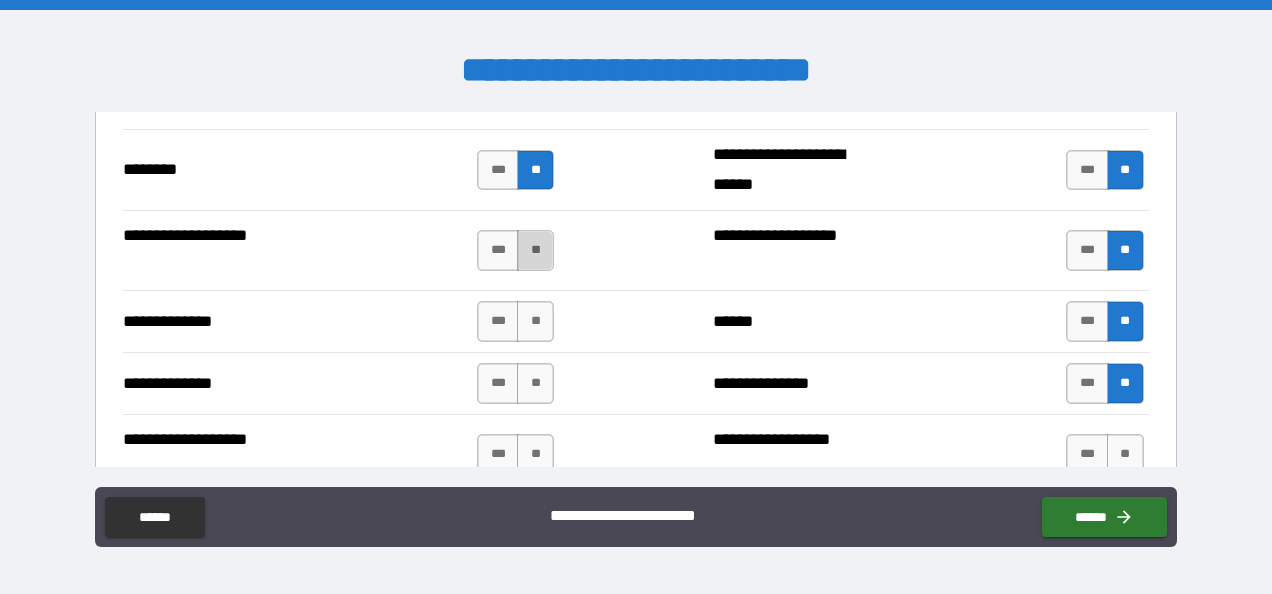 click on "**" at bounding box center [535, 250] 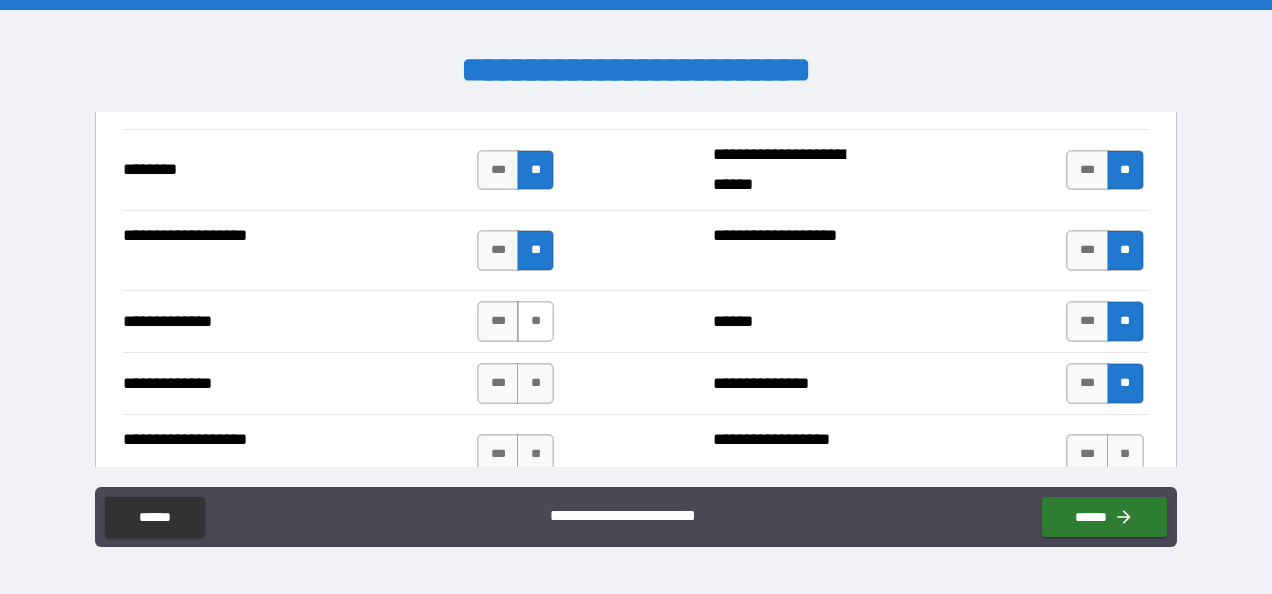 click on "**" at bounding box center (535, 321) 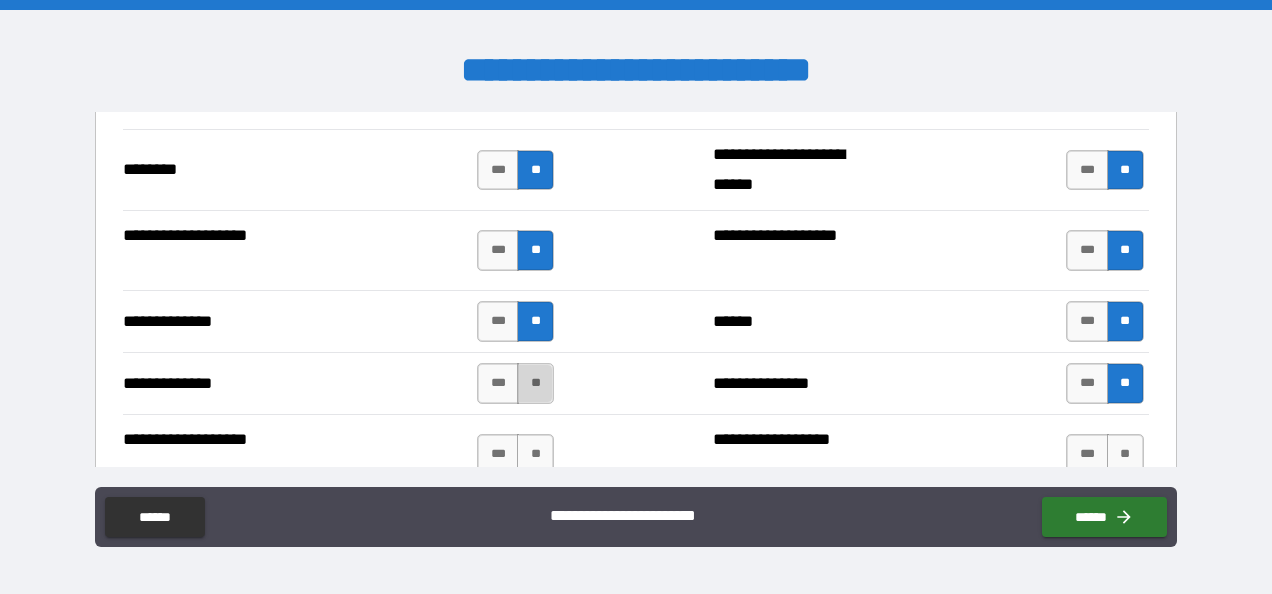 click on "**" at bounding box center (535, 383) 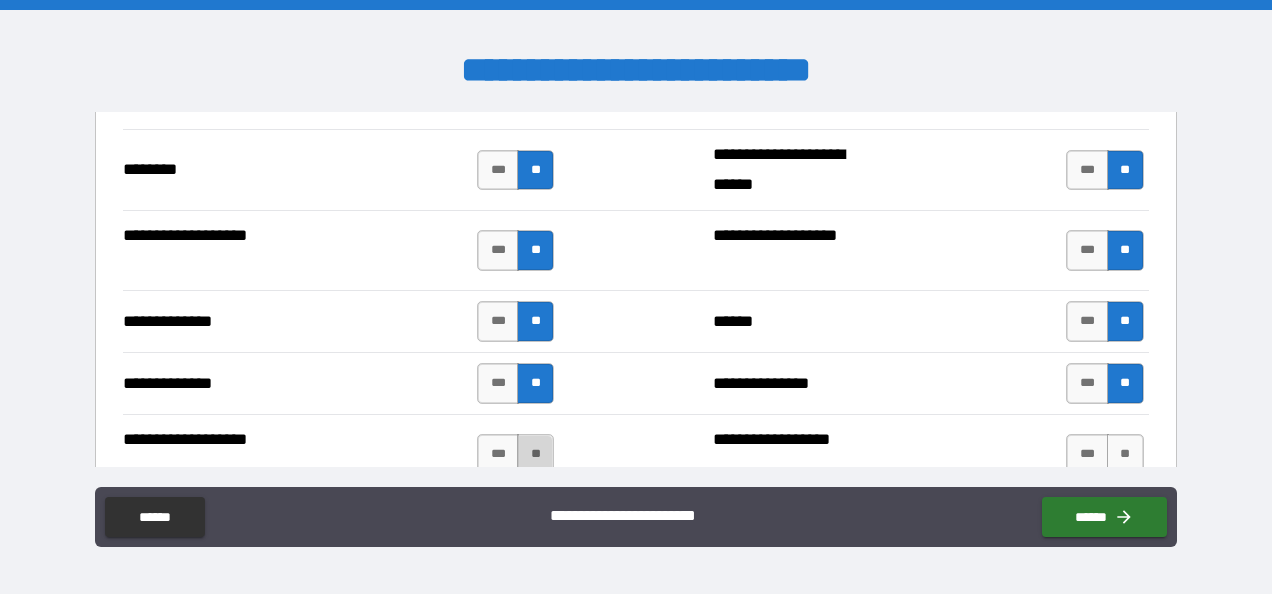 click on "**" at bounding box center [535, 454] 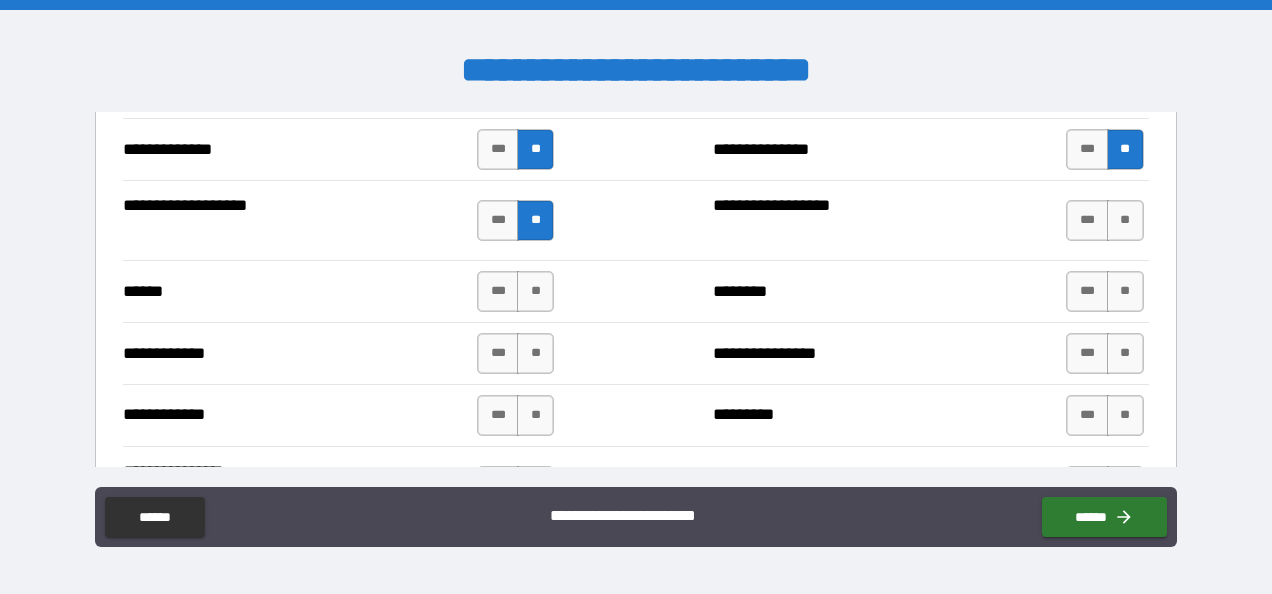 scroll, scrollTop: 3728, scrollLeft: 0, axis: vertical 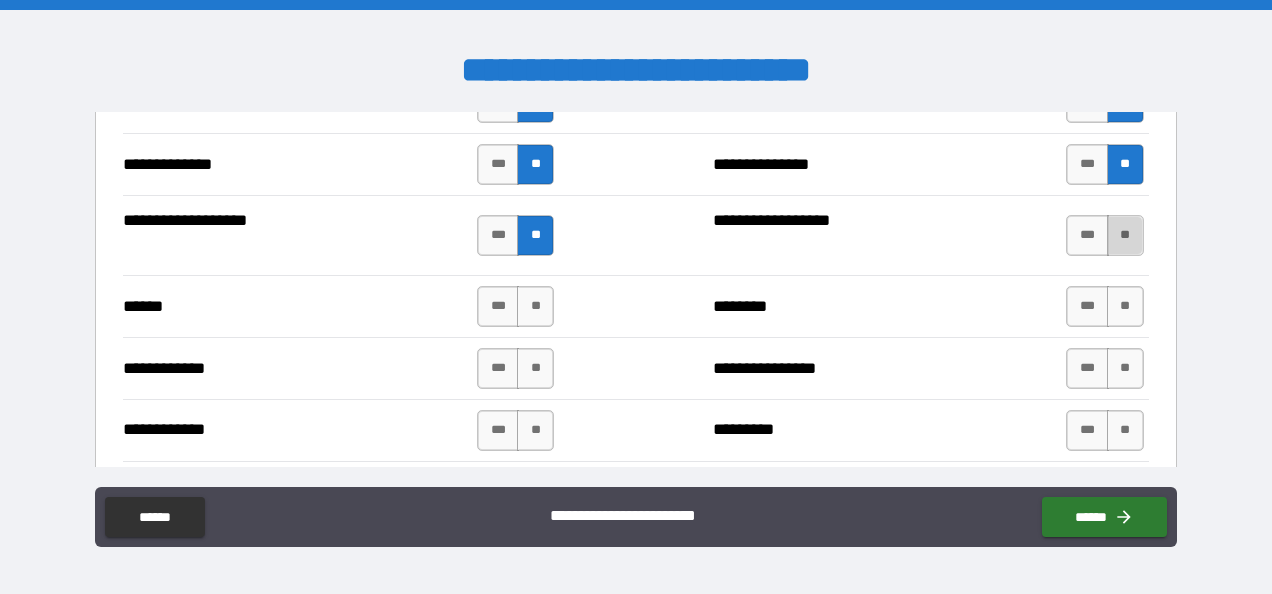 click on "**" at bounding box center (1125, 235) 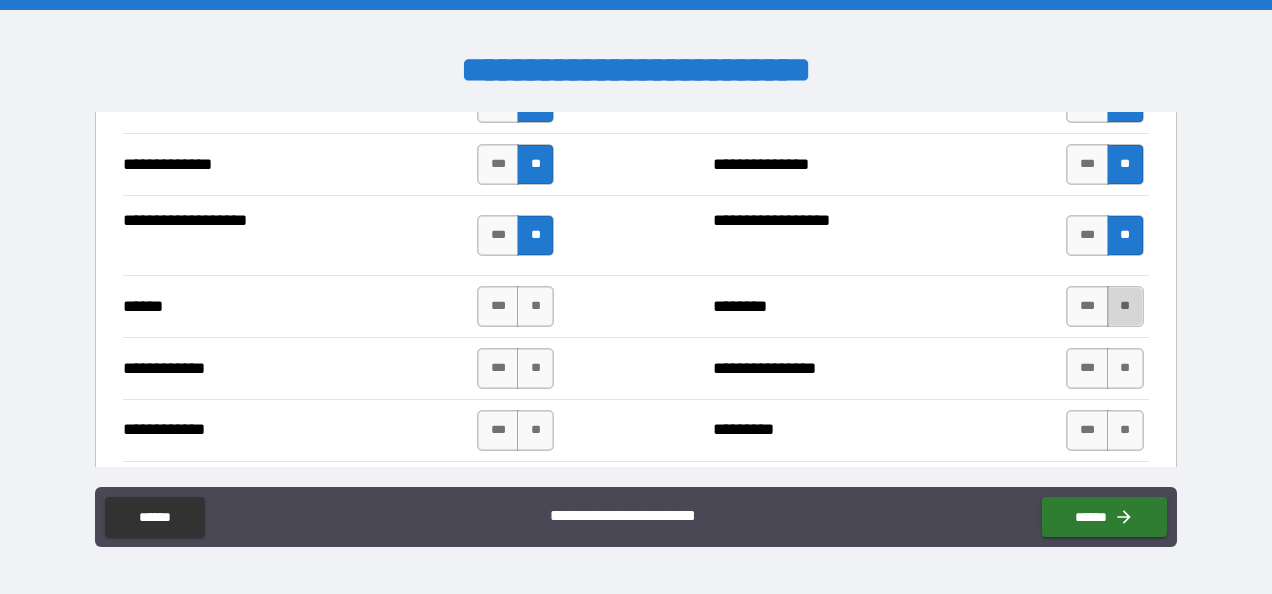 click on "**" at bounding box center (1125, 306) 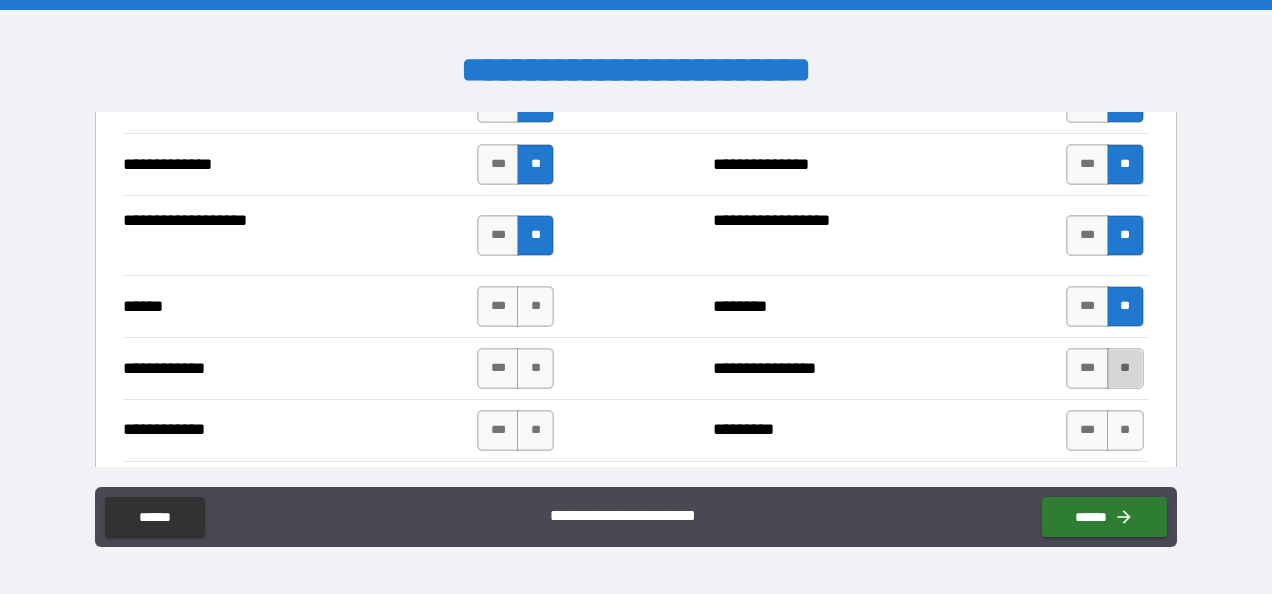 click on "**" at bounding box center [1125, 368] 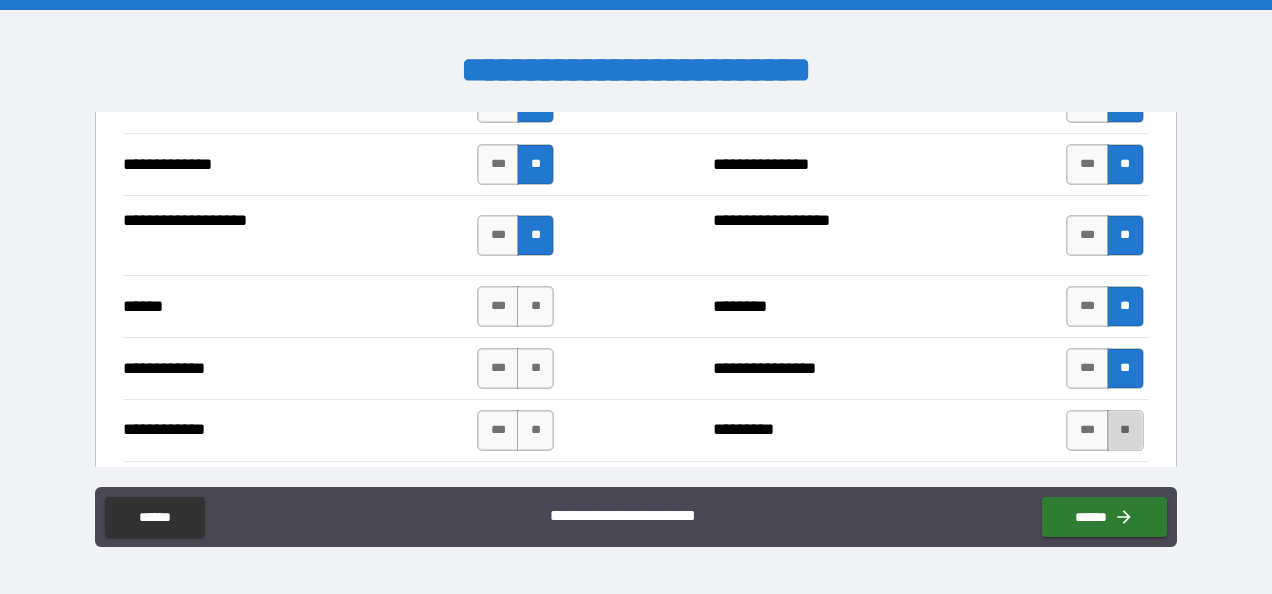 click on "**" at bounding box center (1125, 430) 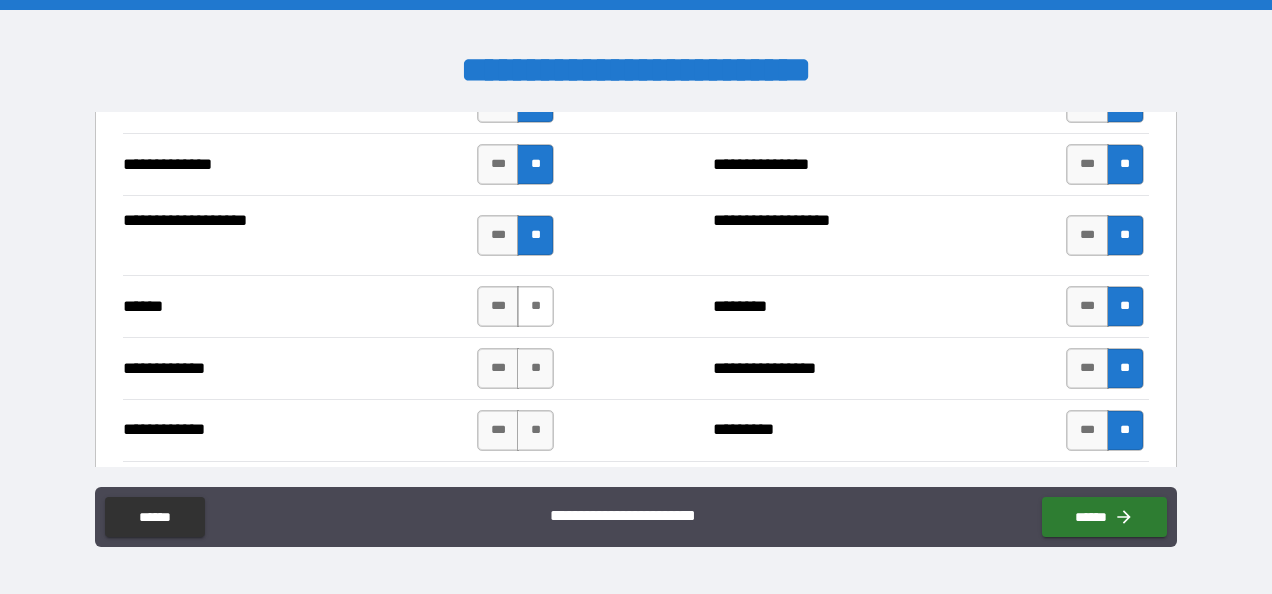 click on "**" at bounding box center [535, 306] 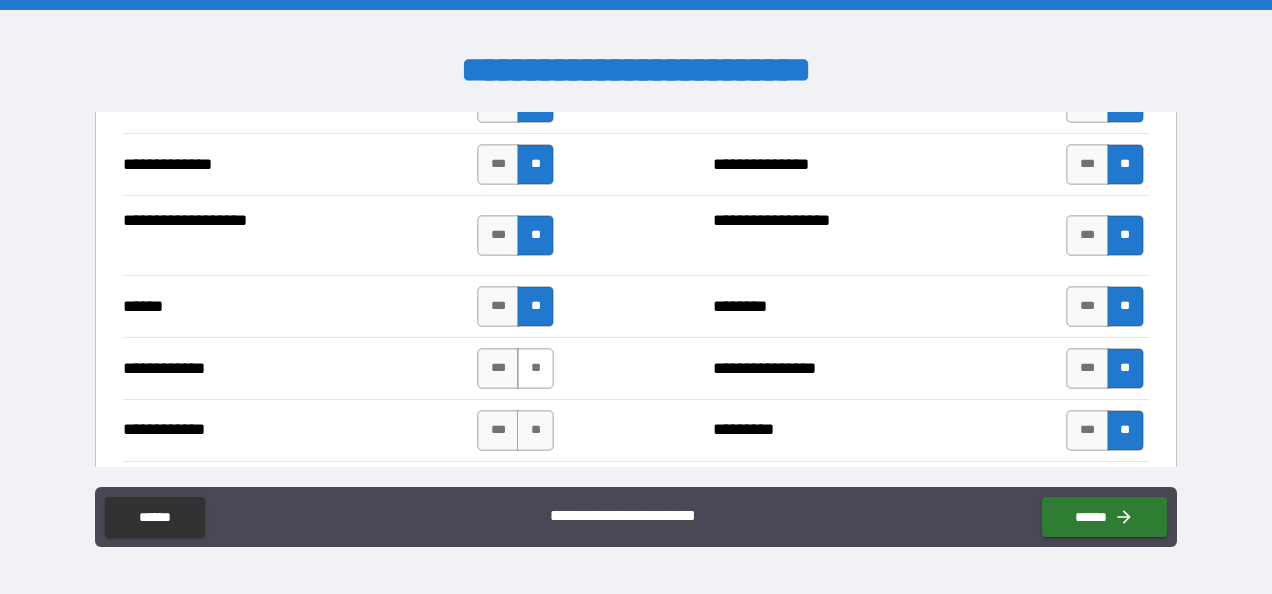 click on "**" at bounding box center [535, 368] 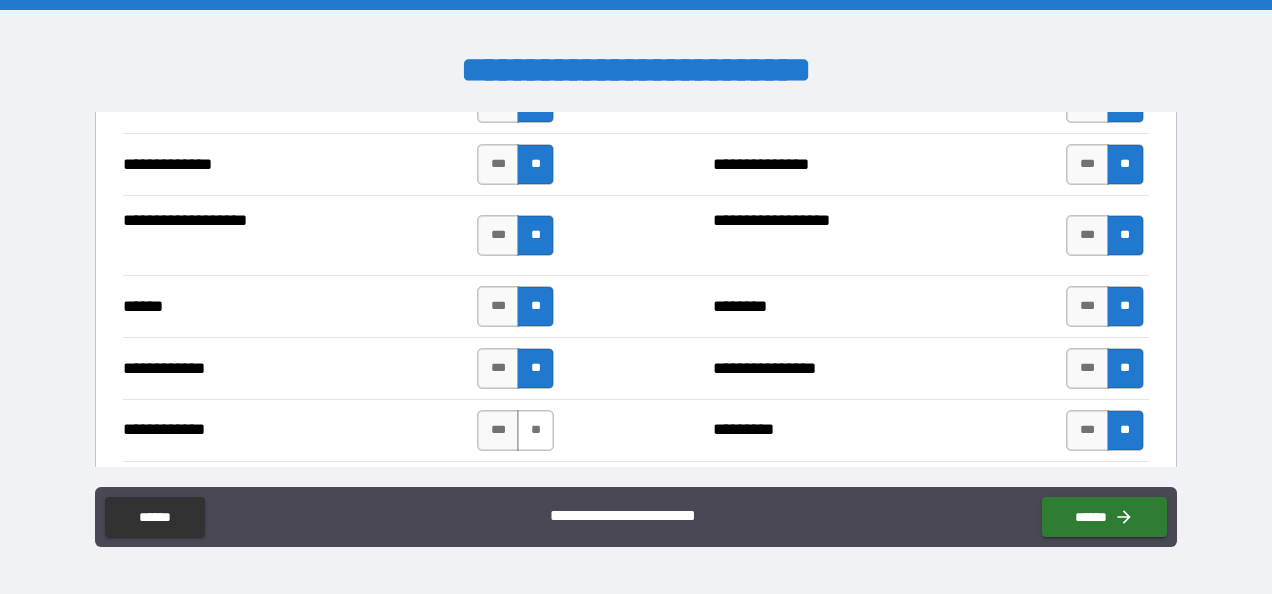 click on "**" at bounding box center (535, 430) 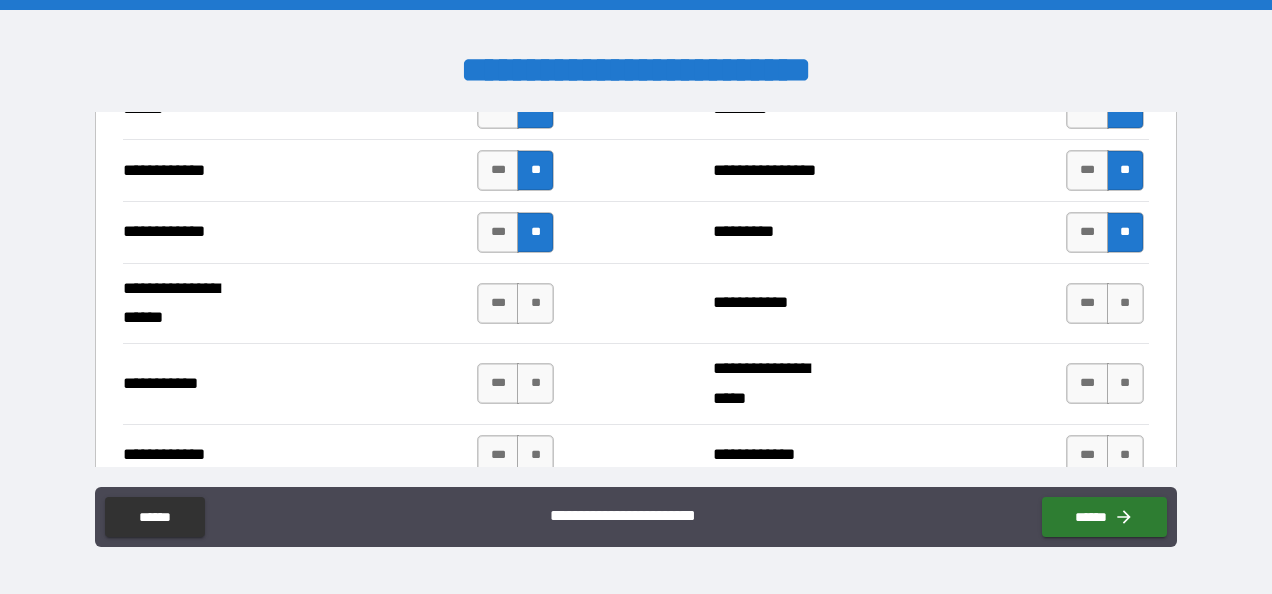 scroll, scrollTop: 3947, scrollLeft: 0, axis: vertical 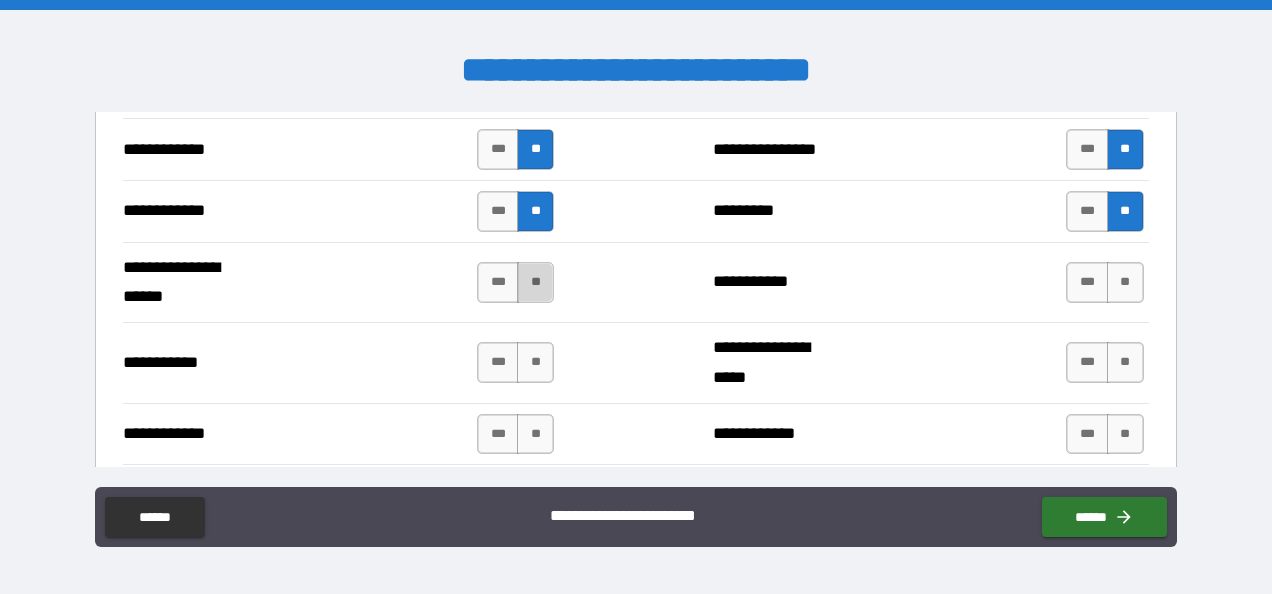 click on "**" at bounding box center [535, 282] 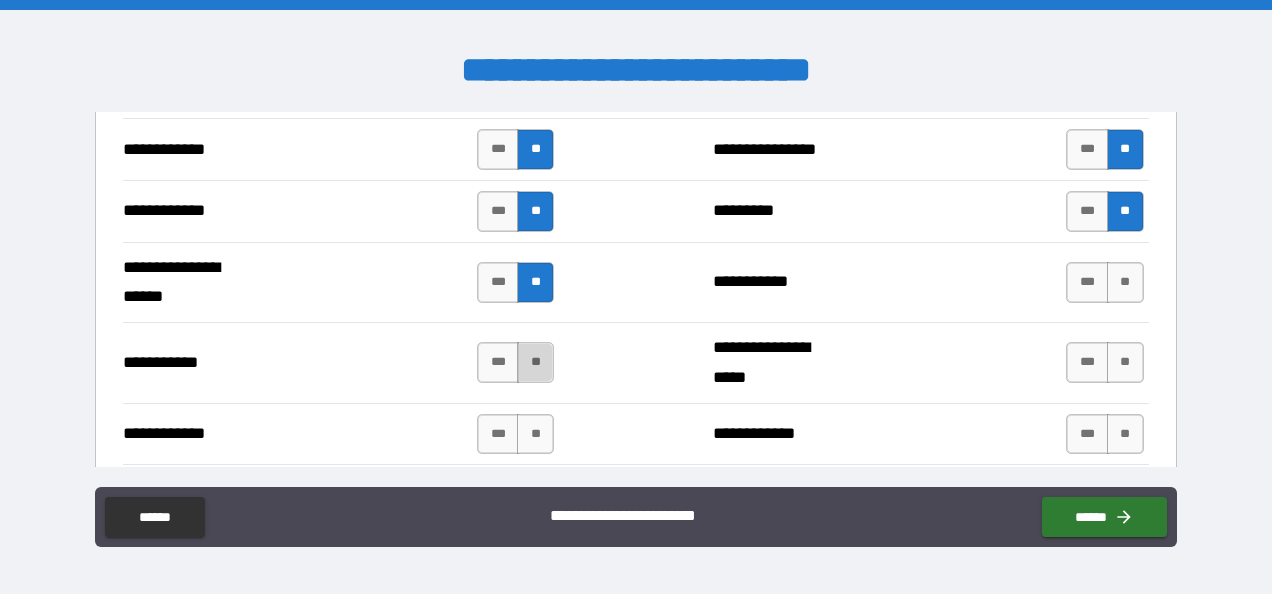 click on "**" at bounding box center [535, 362] 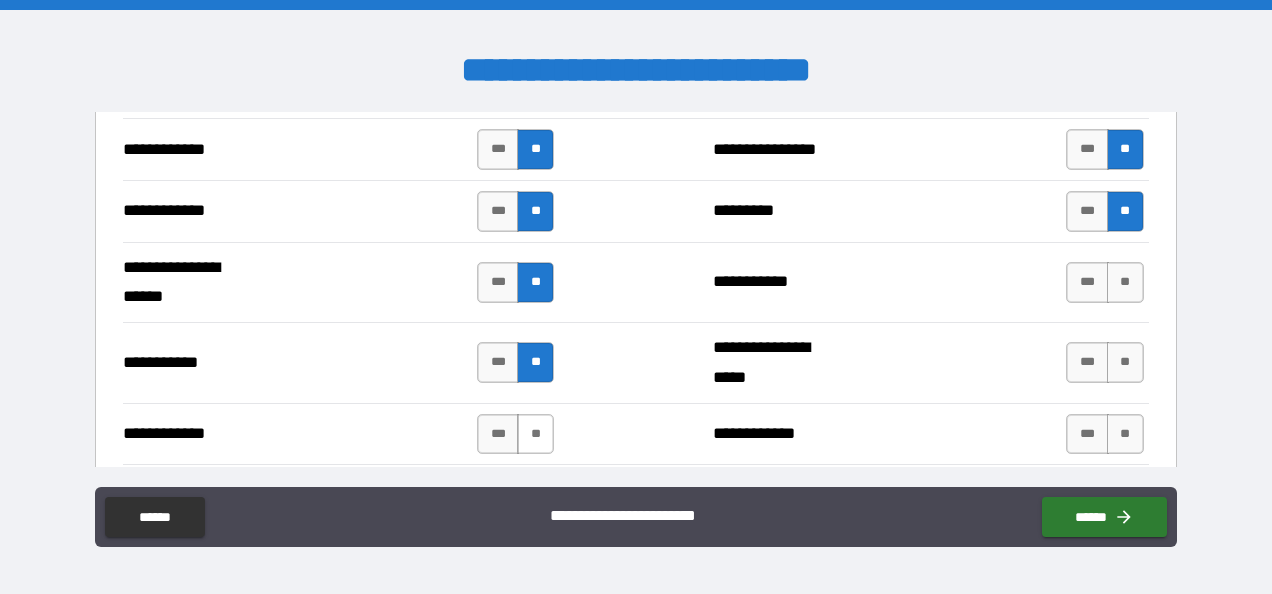 click on "**" at bounding box center (535, 434) 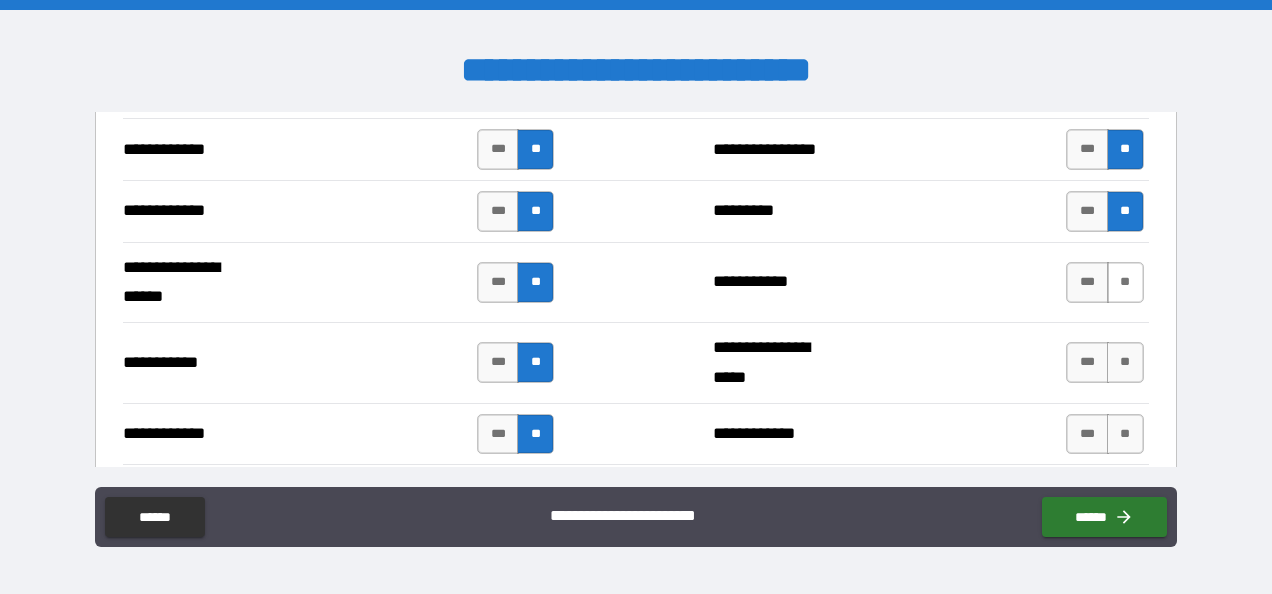 click on "**" at bounding box center (1125, 282) 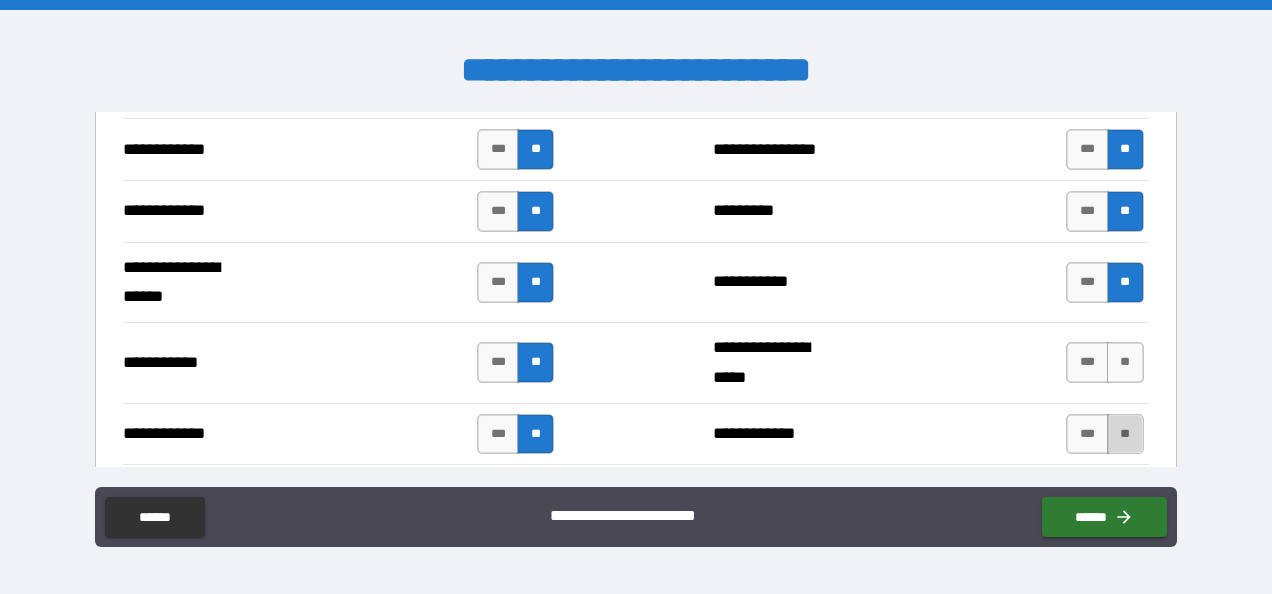click on "**" at bounding box center [1125, 434] 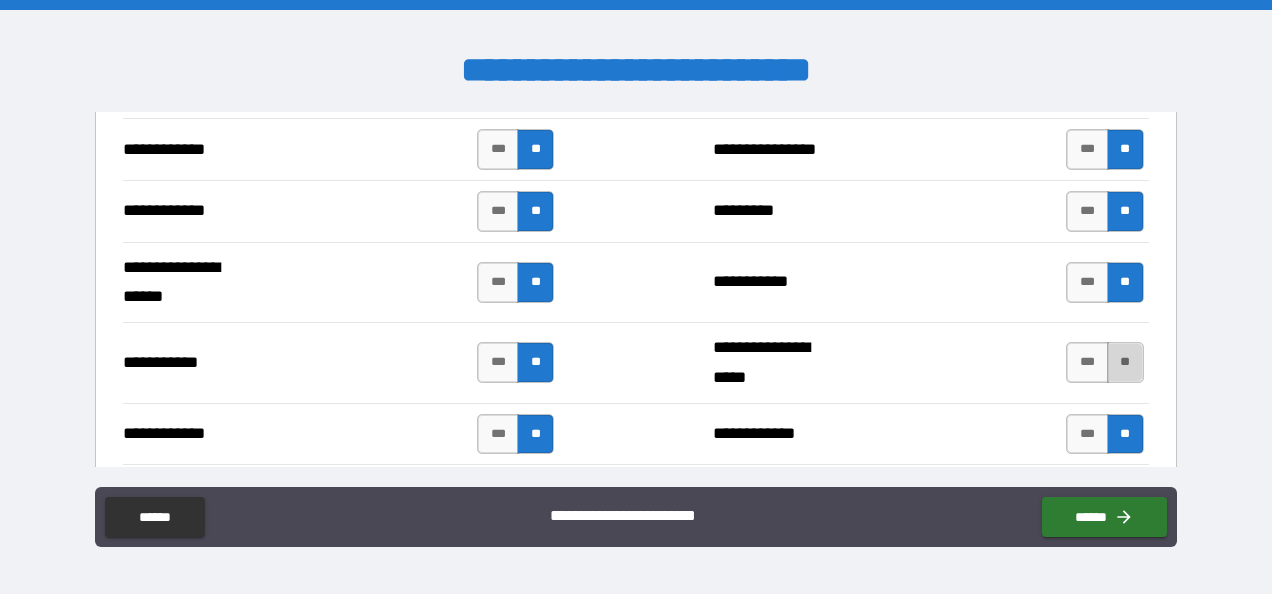 click on "**" at bounding box center [1125, 362] 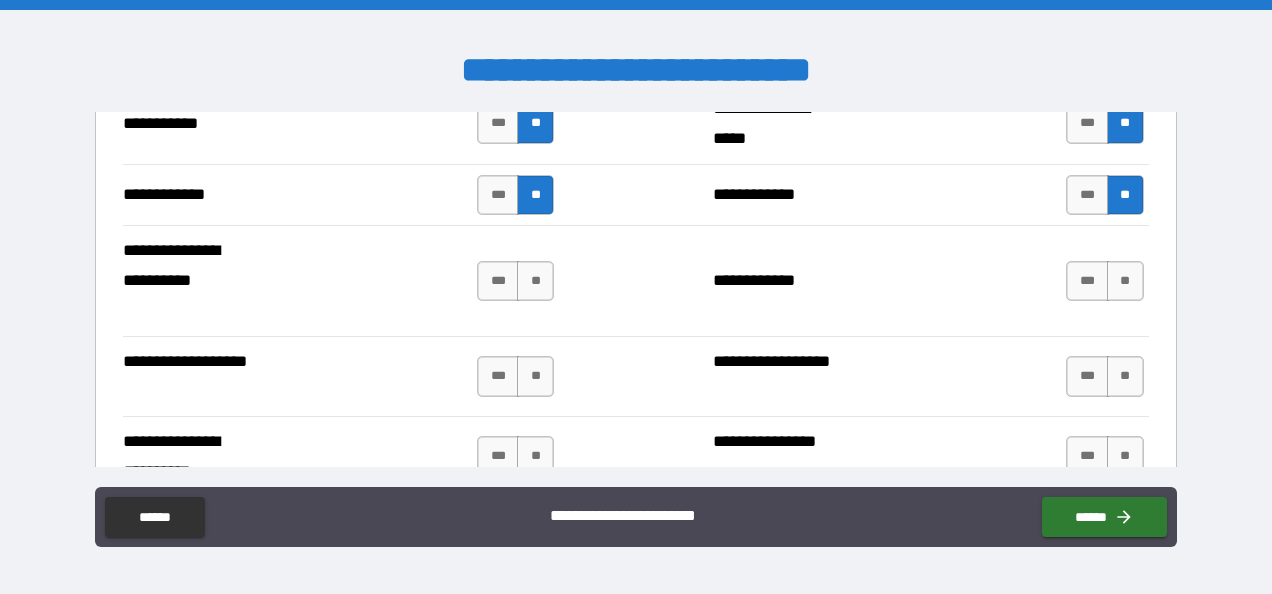scroll, scrollTop: 4196, scrollLeft: 0, axis: vertical 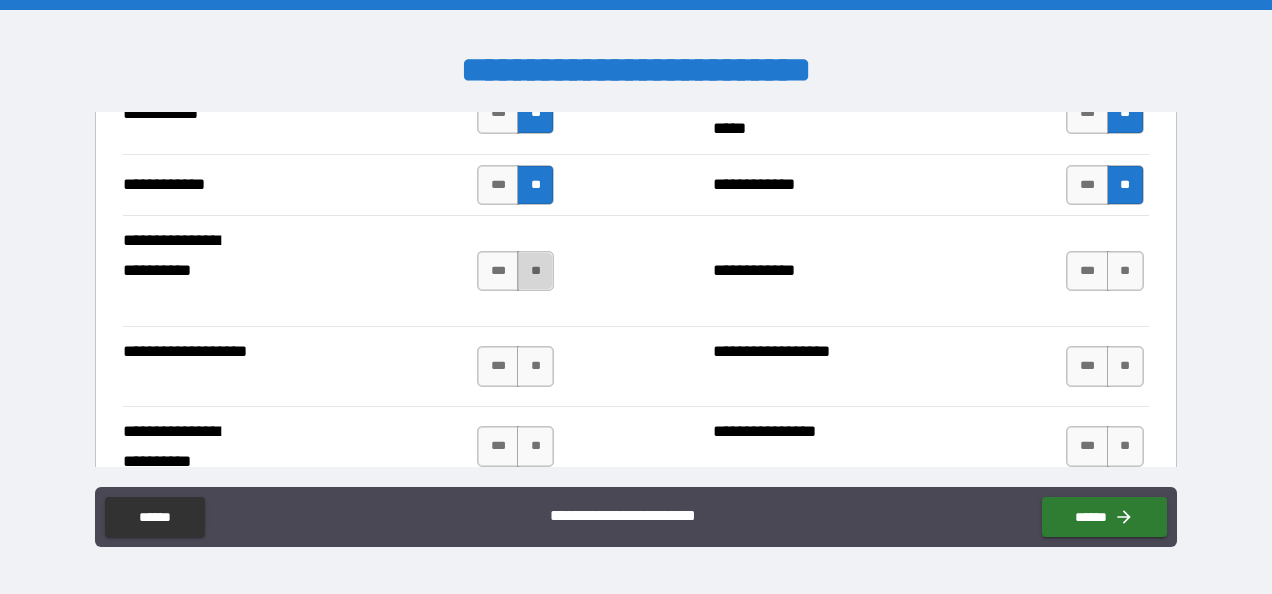 click on "**" at bounding box center (535, 271) 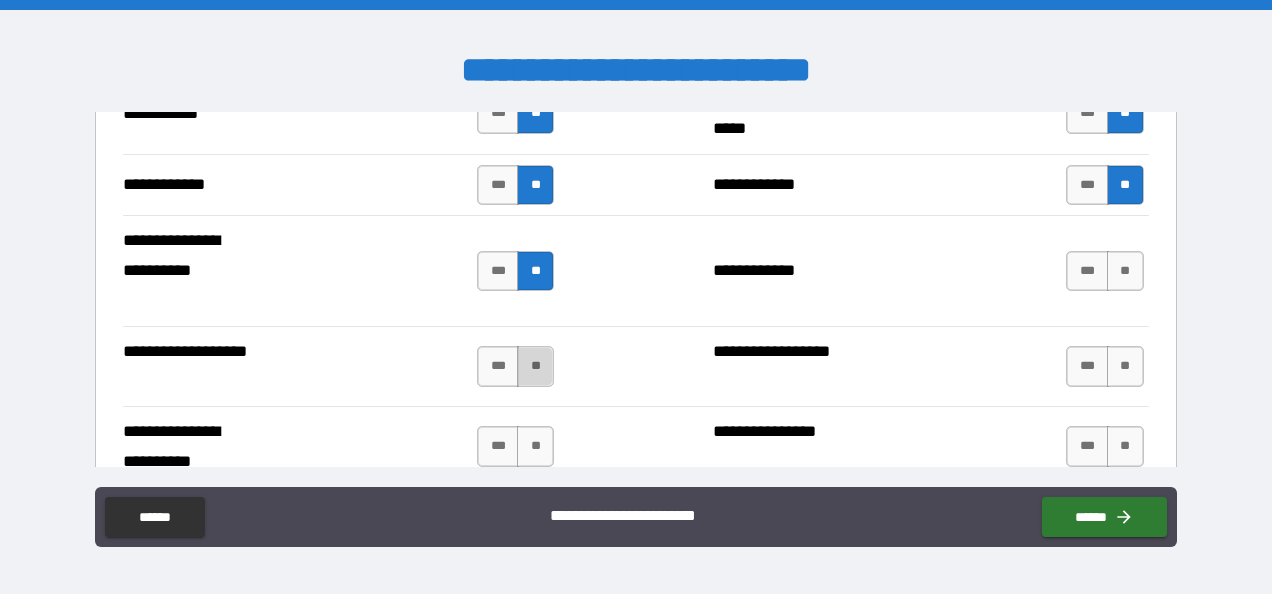 click on "**" at bounding box center (535, 366) 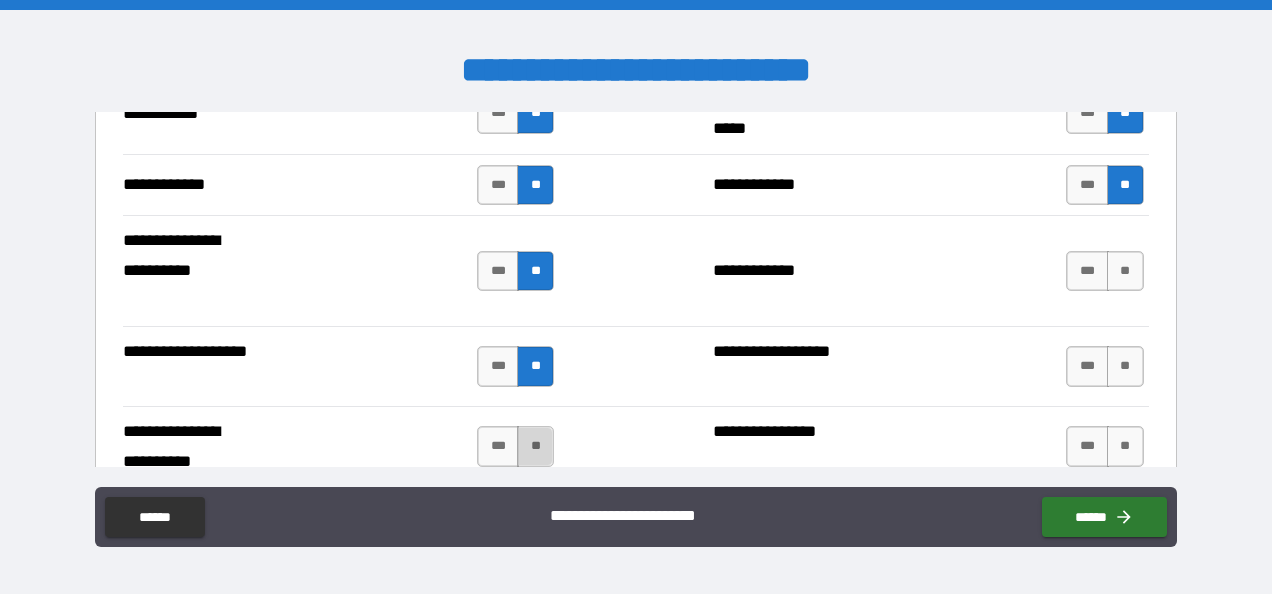 click on "**" at bounding box center (535, 446) 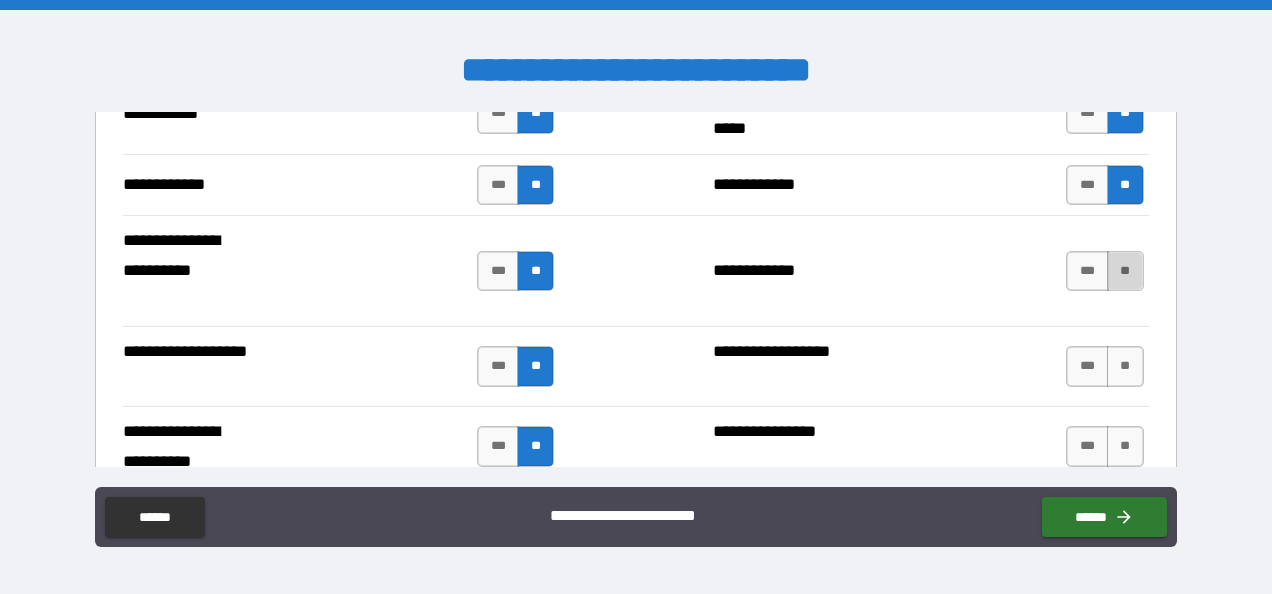 click on "**" at bounding box center [1125, 271] 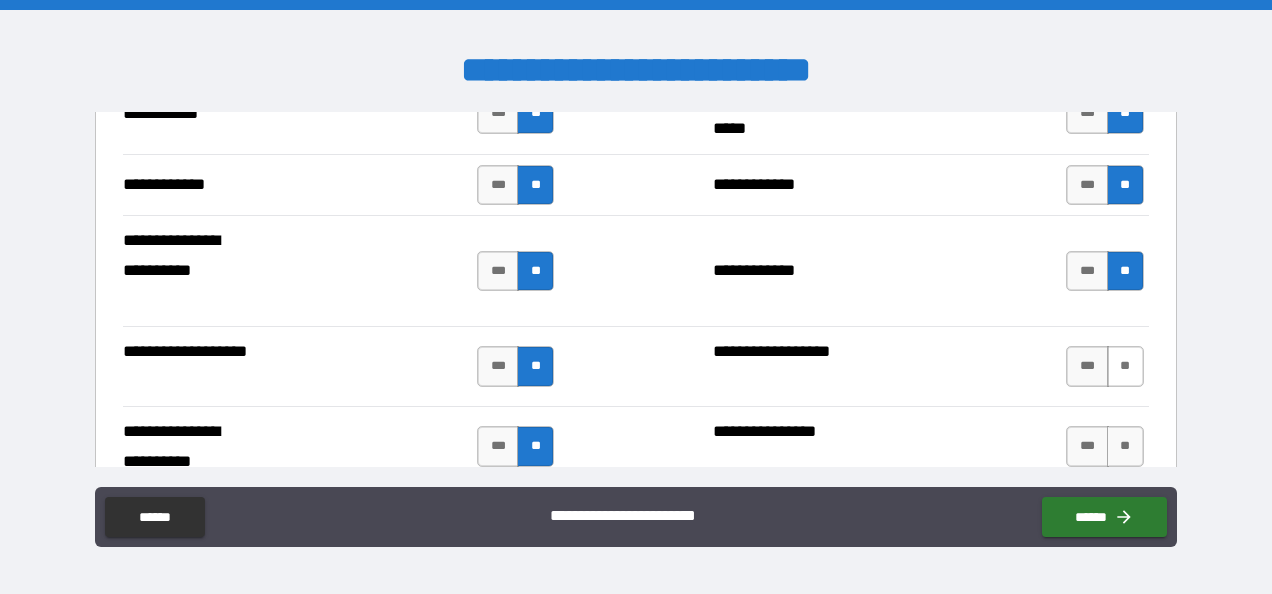 click on "**" at bounding box center (1125, 366) 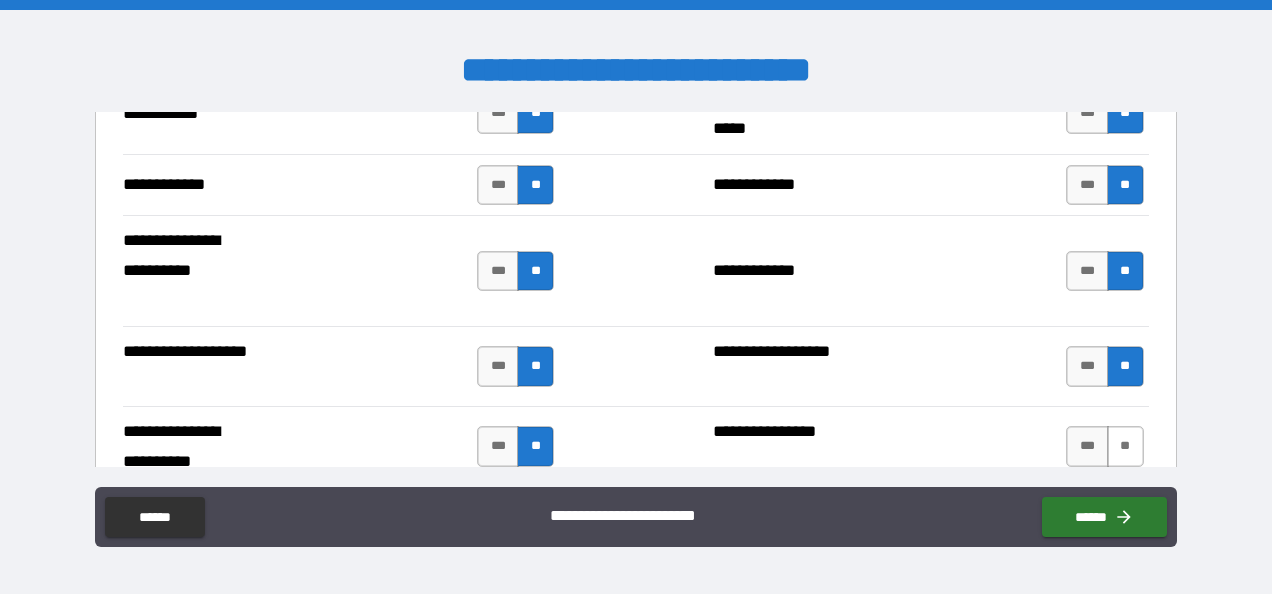 click on "**" at bounding box center (1125, 446) 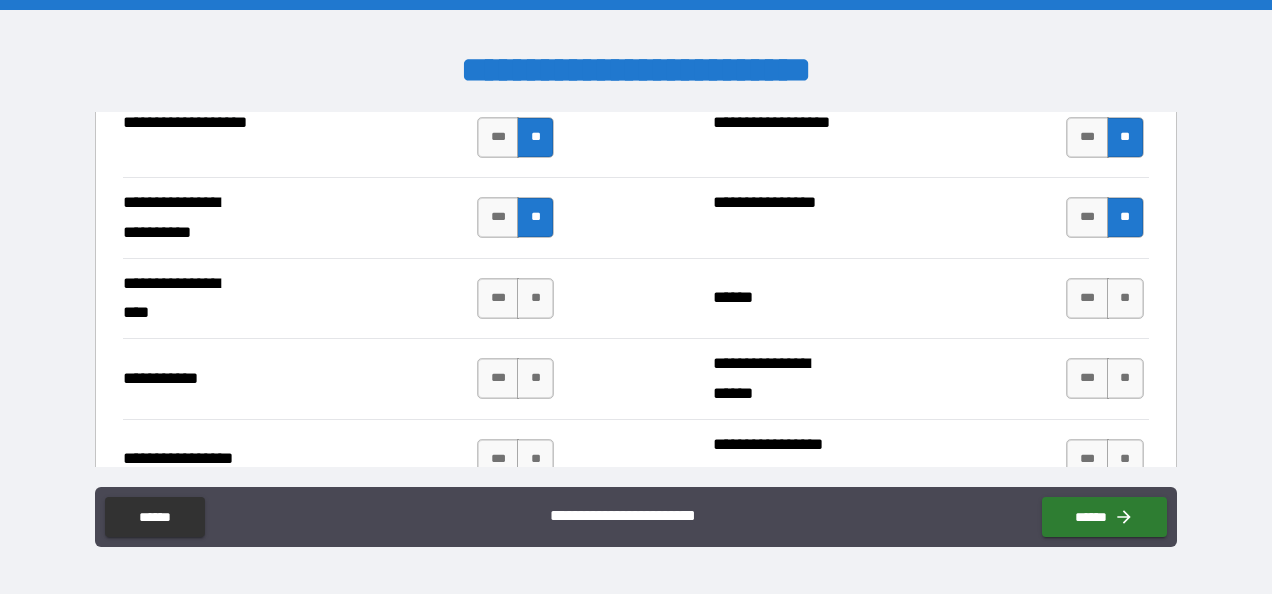 scroll, scrollTop: 4440, scrollLeft: 0, axis: vertical 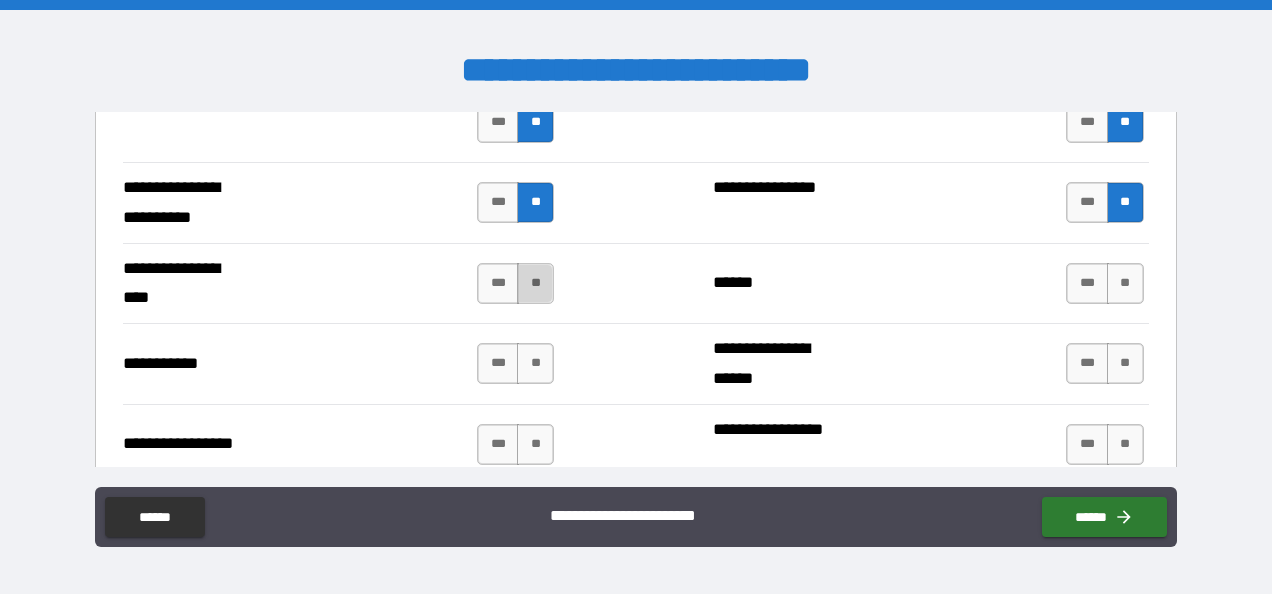 click on "**" at bounding box center (535, 283) 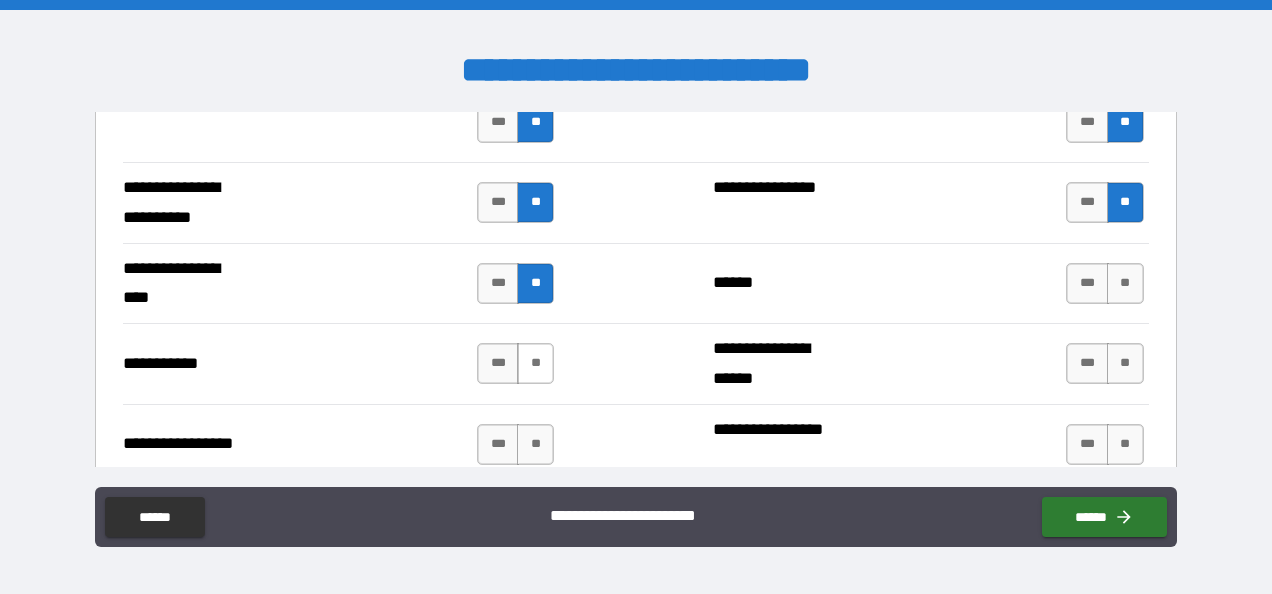 click on "**" at bounding box center [535, 363] 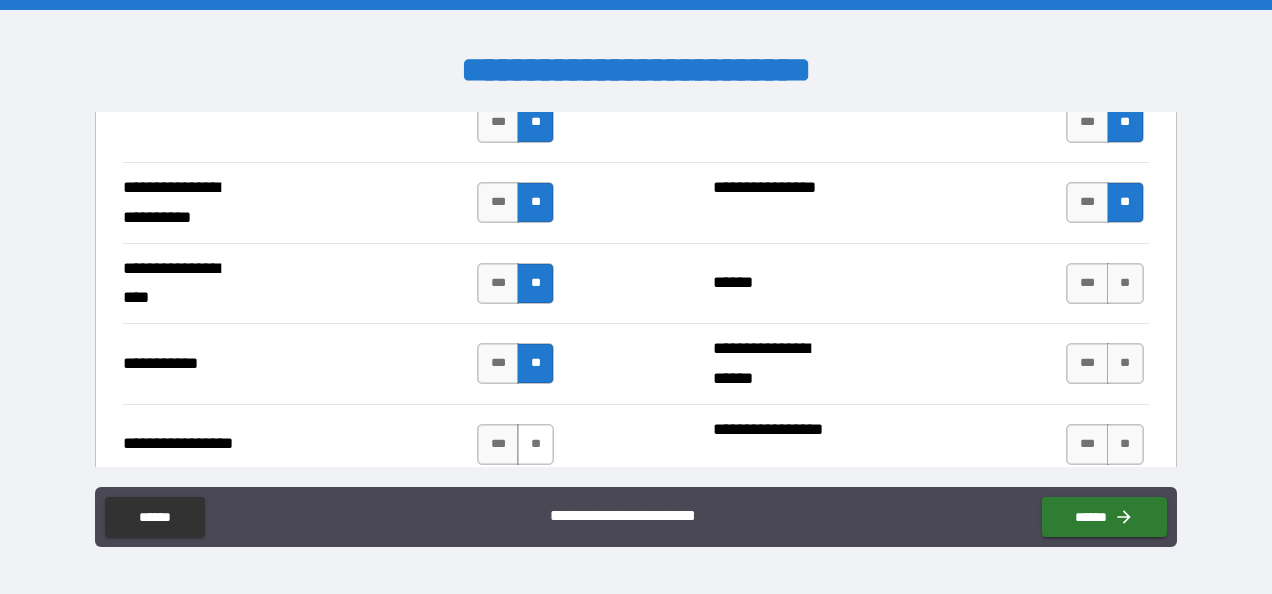 click on "**" at bounding box center (535, 444) 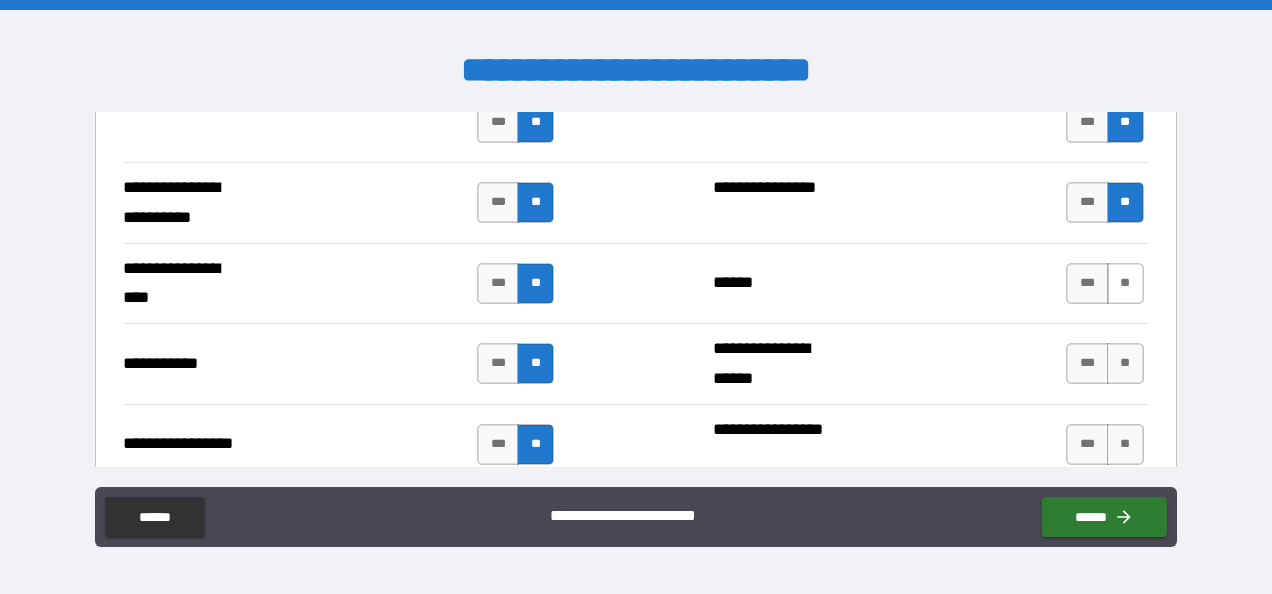 click on "**" at bounding box center [1125, 283] 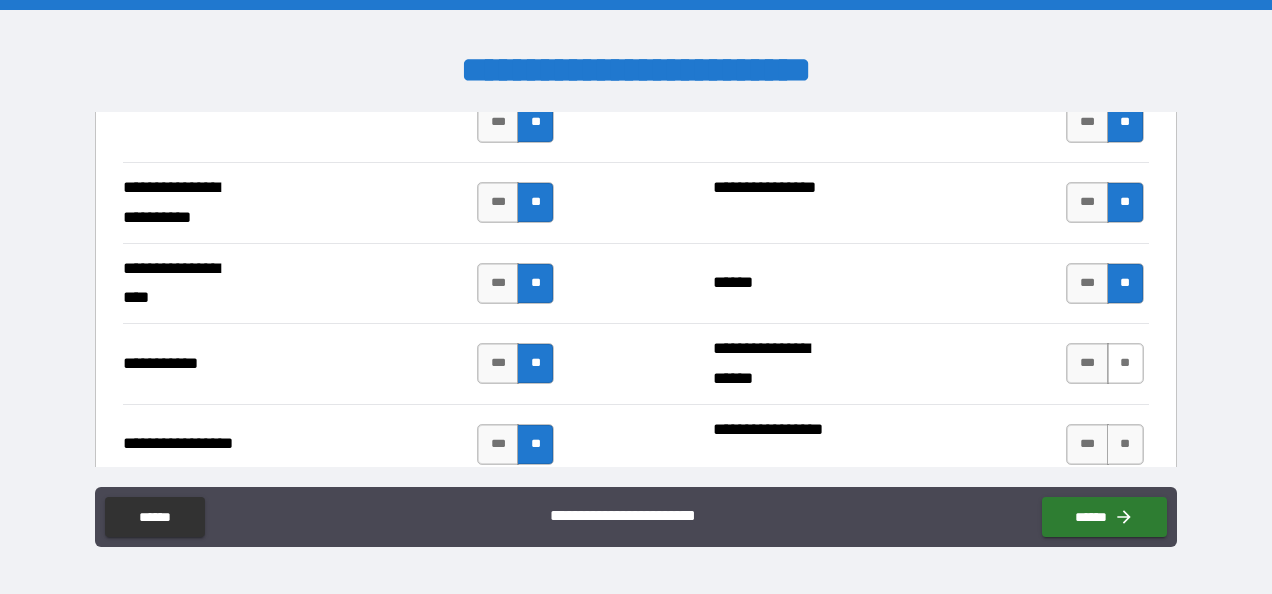 click on "**" at bounding box center (1125, 363) 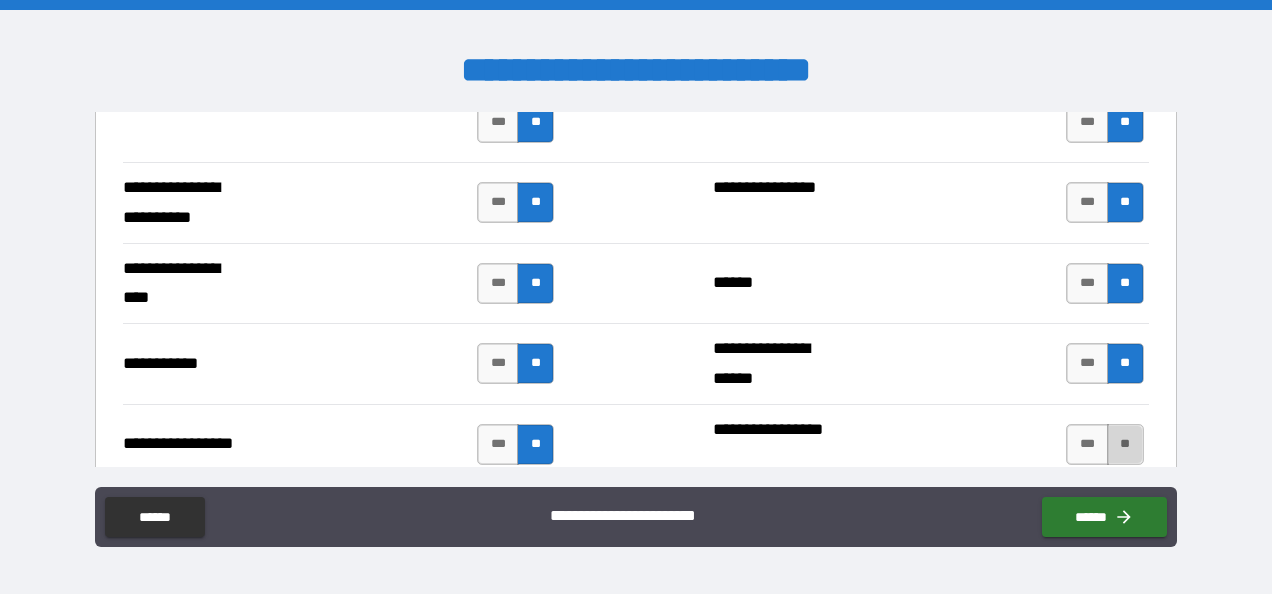 click on "**" at bounding box center [1125, 444] 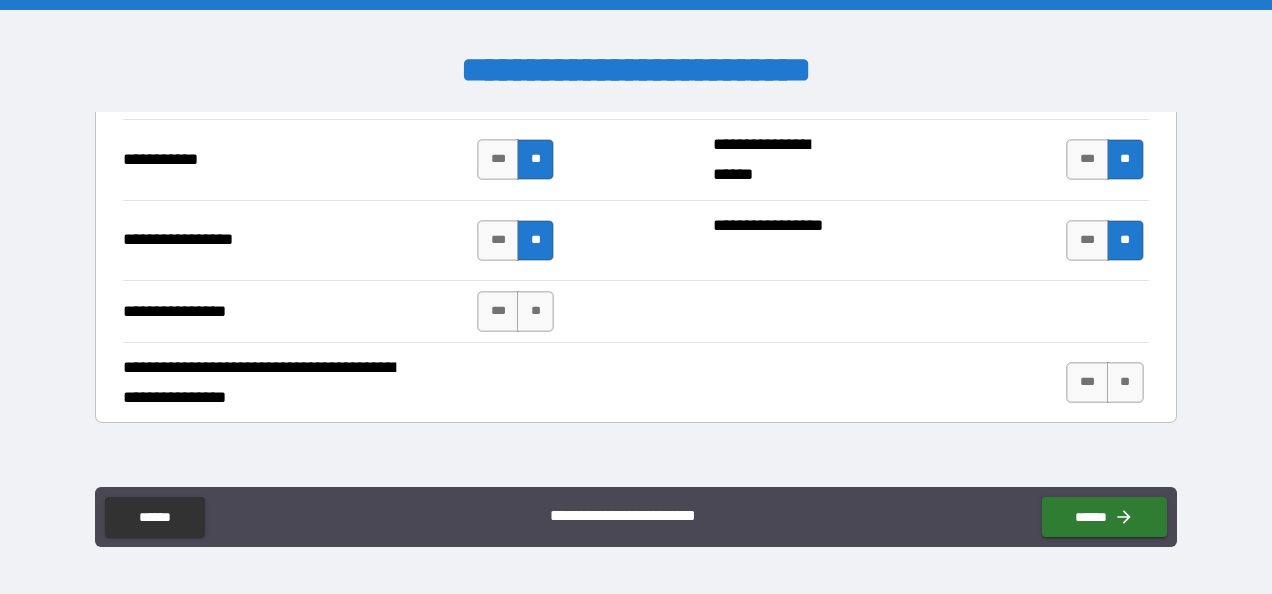 scroll, scrollTop: 4654, scrollLeft: 0, axis: vertical 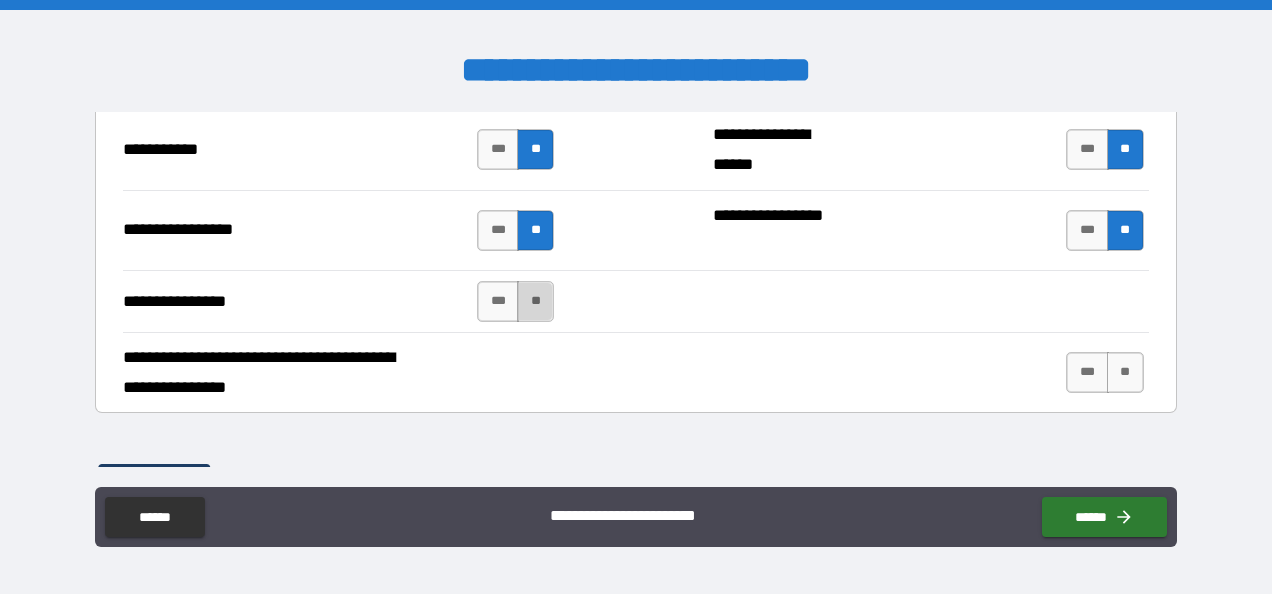 click on "**" at bounding box center [535, 301] 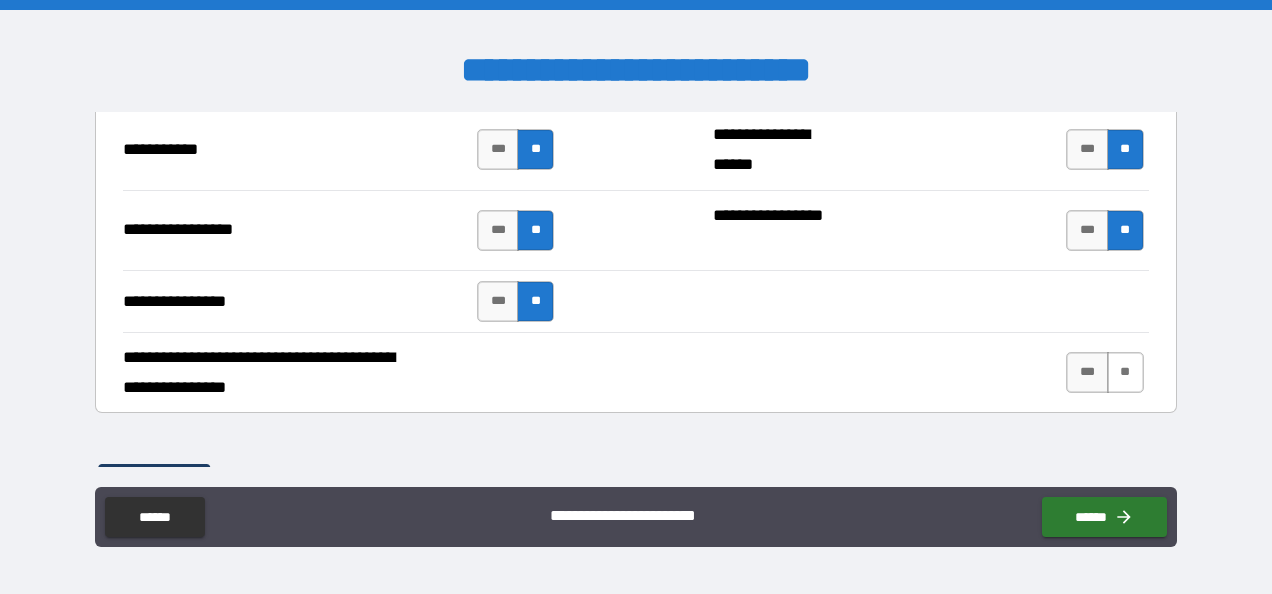 click on "**" at bounding box center (1125, 372) 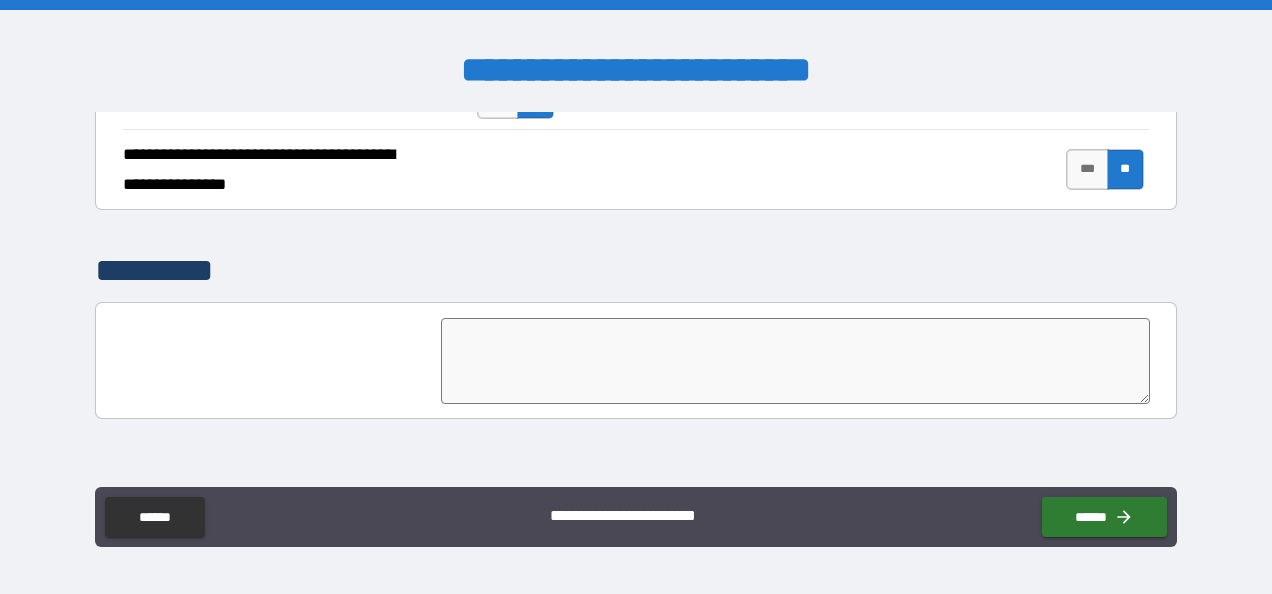 scroll, scrollTop: 4928, scrollLeft: 0, axis: vertical 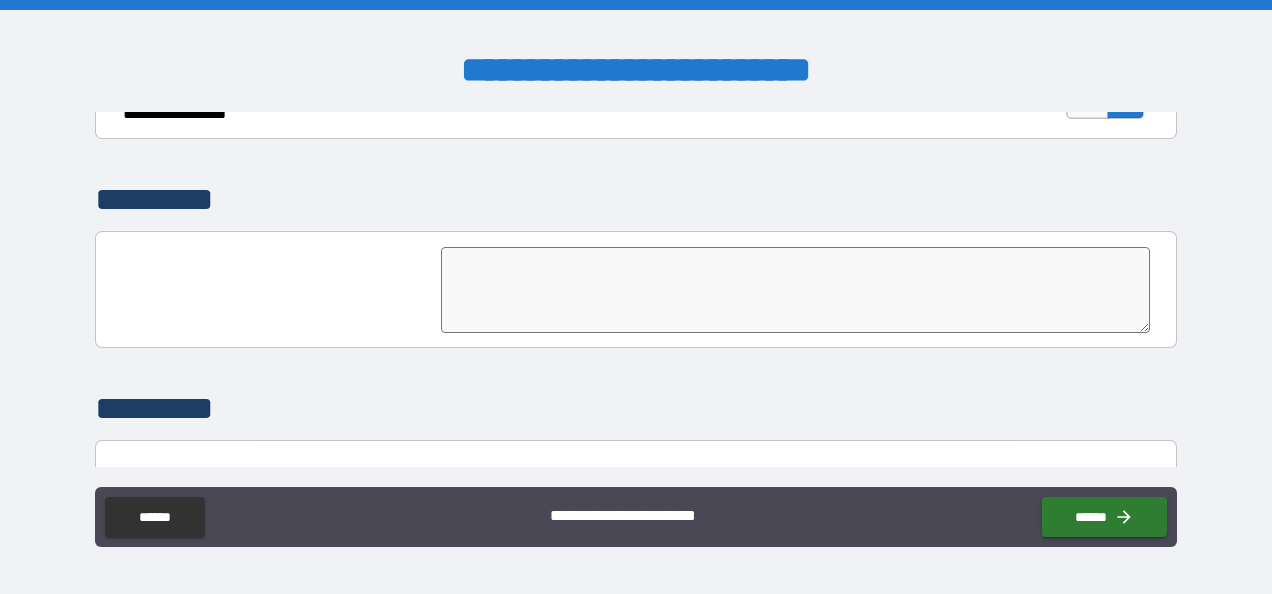 click at bounding box center (795, 290) 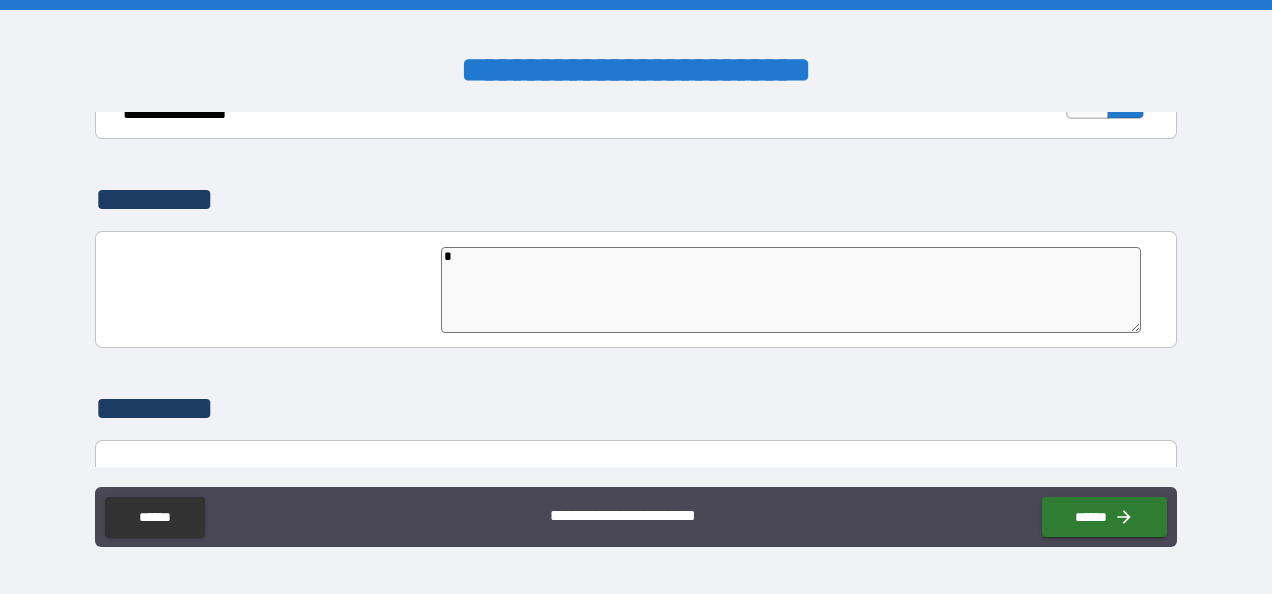 type on "*" 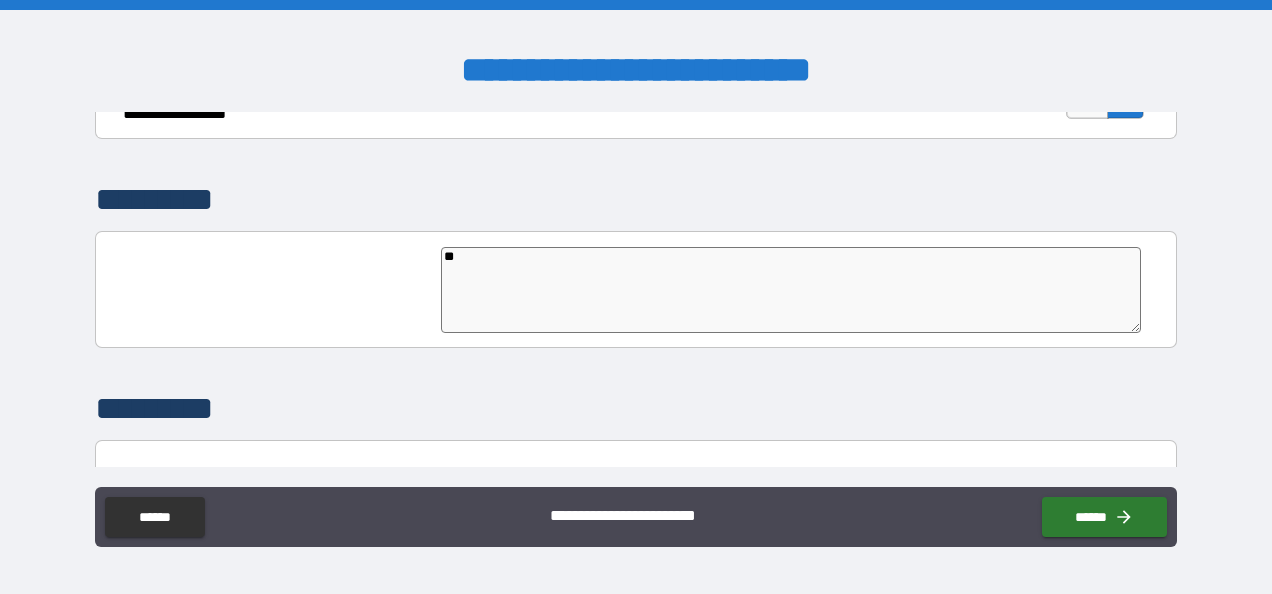 type on "*" 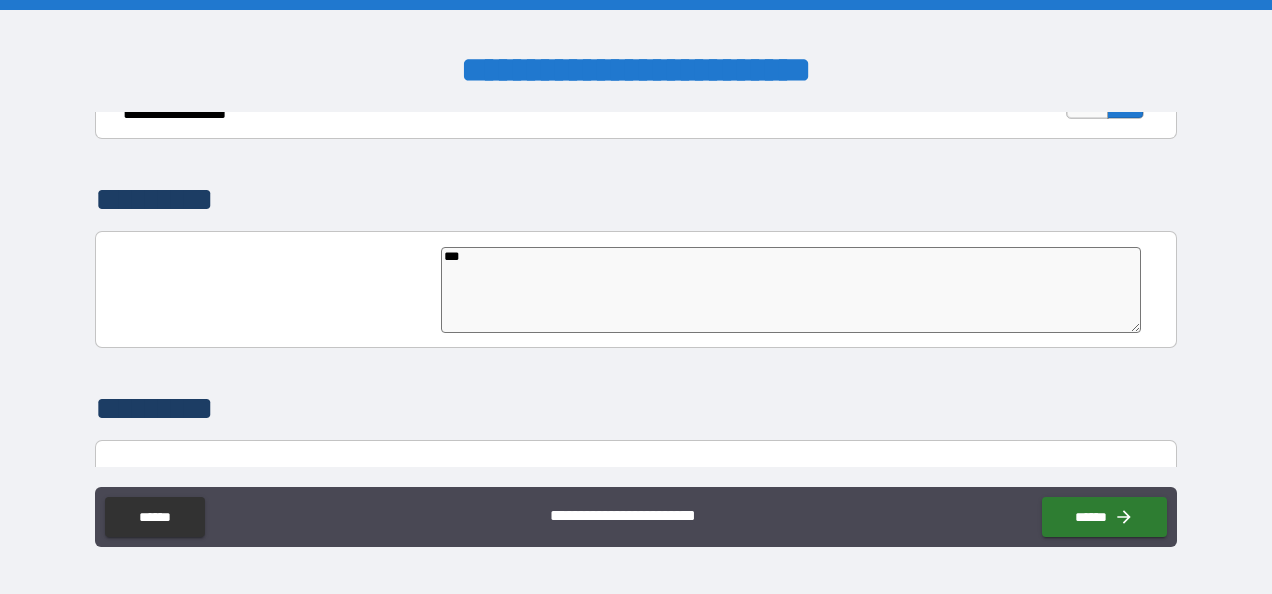 type on "***" 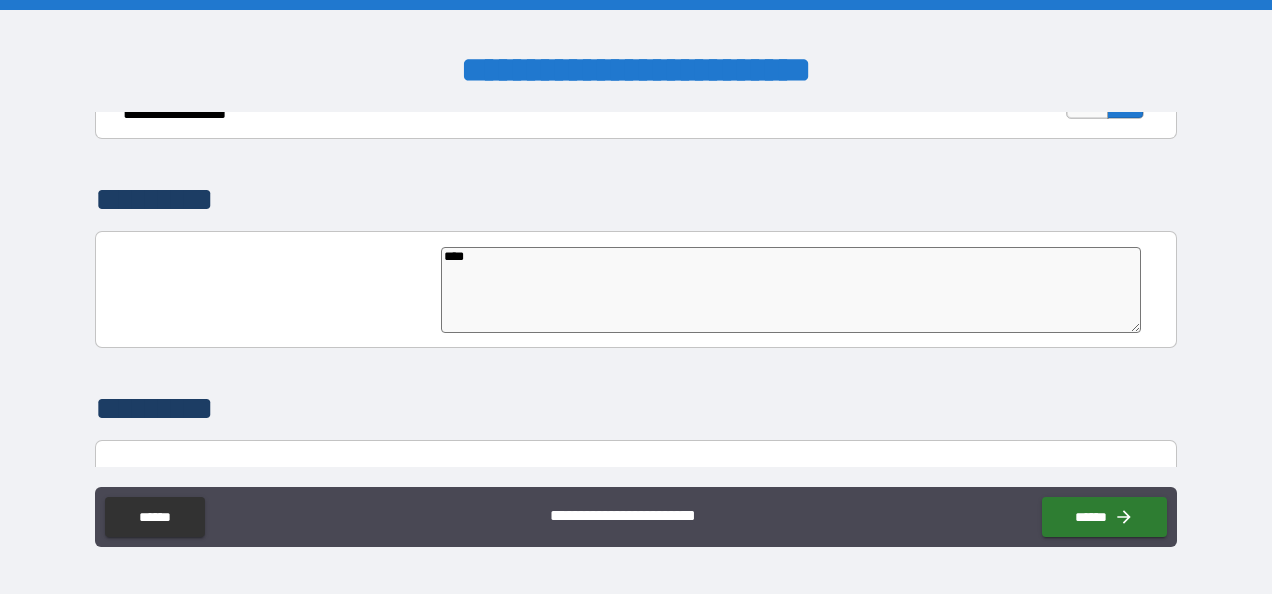 type on "*" 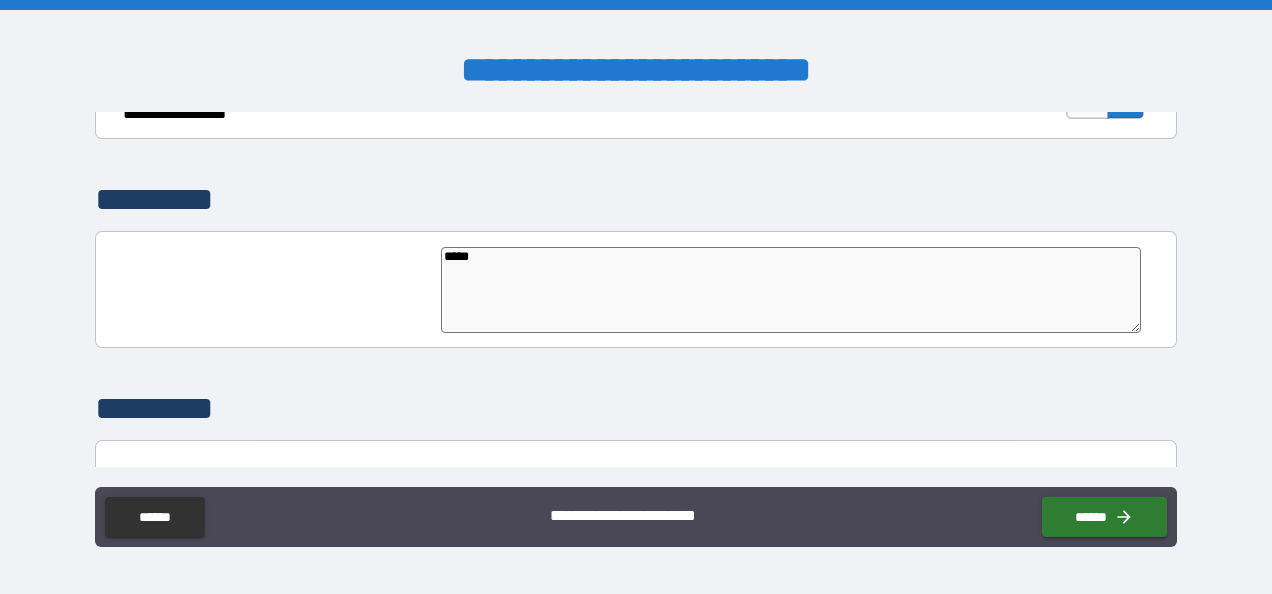 type on "******" 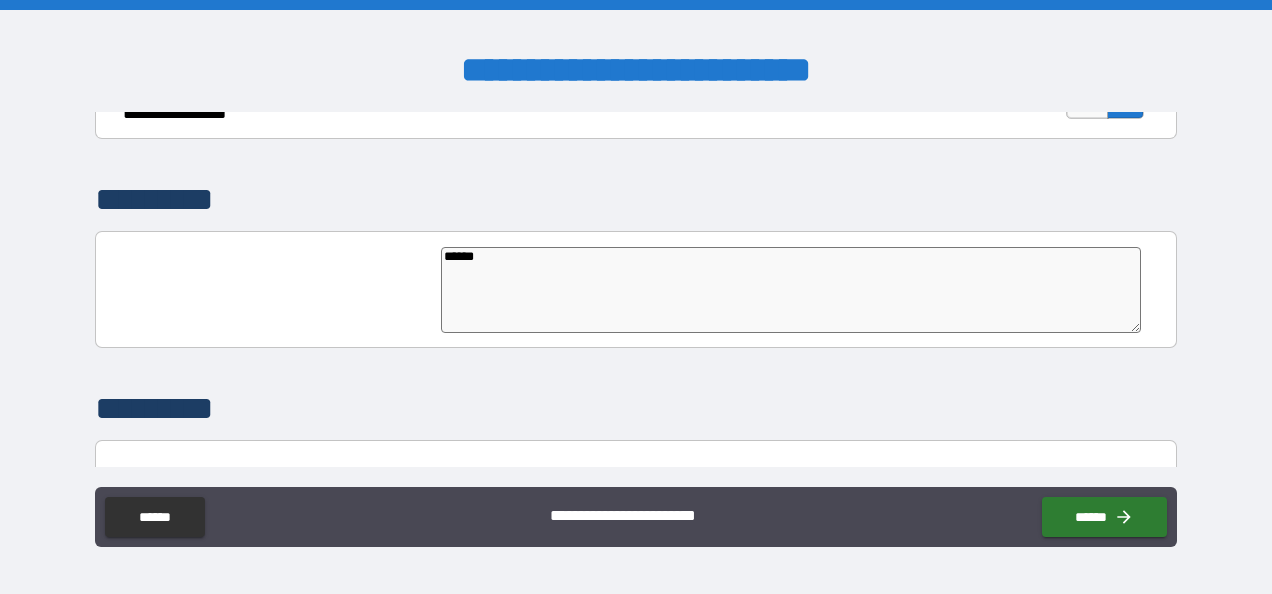 type on "*******" 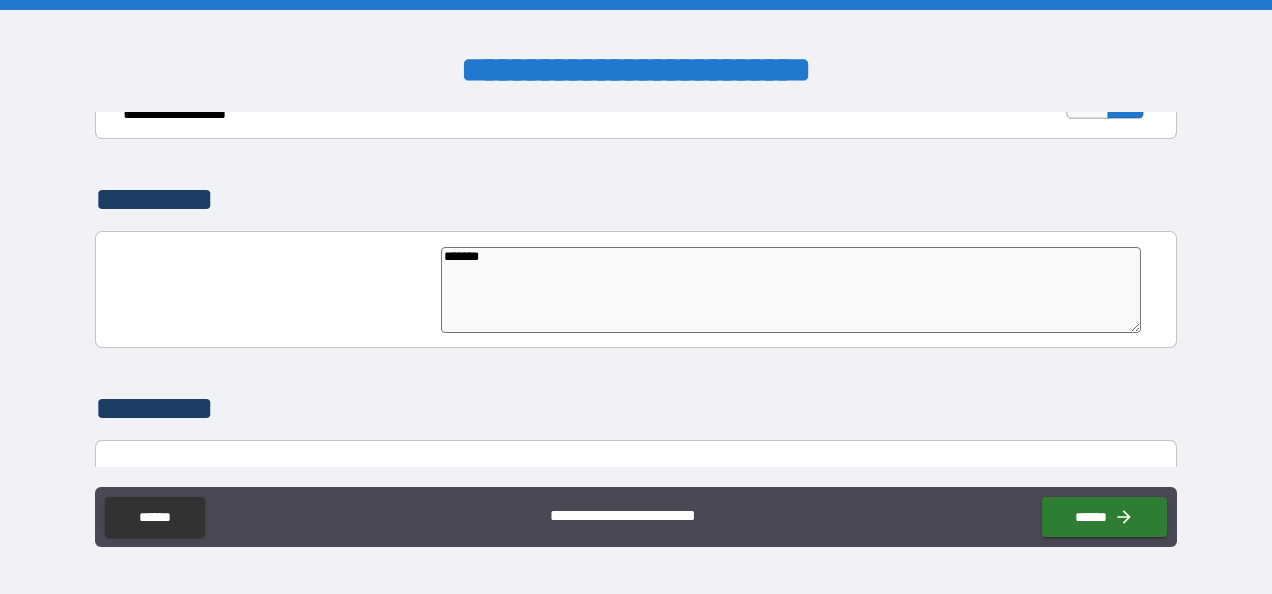type on "*" 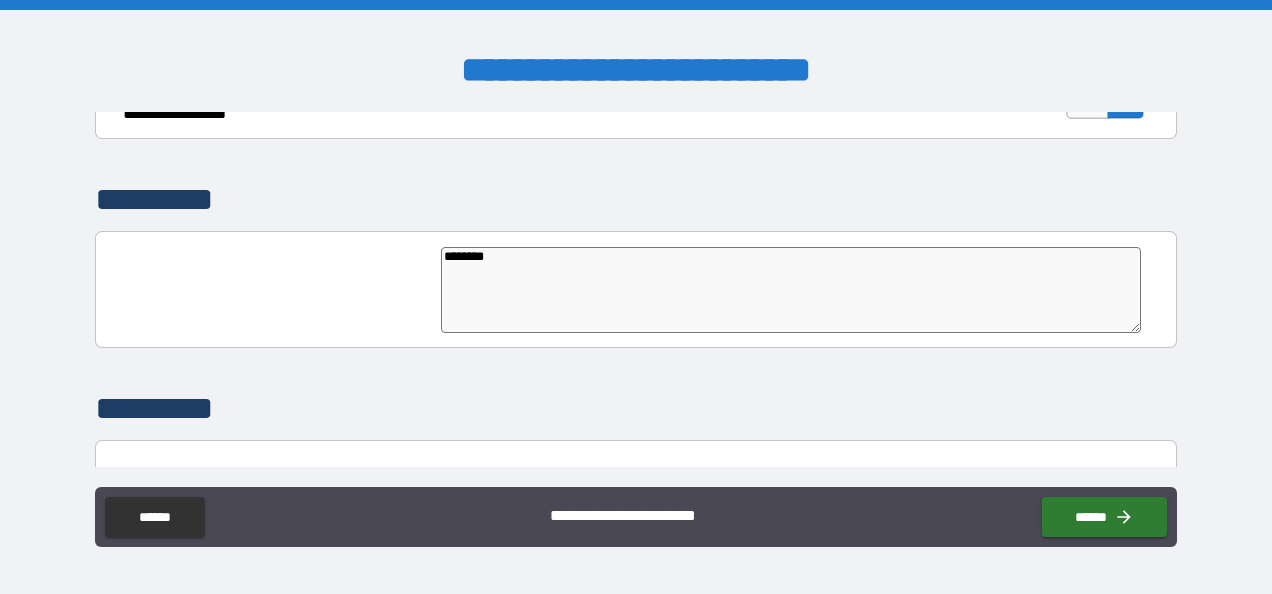 type on "*********" 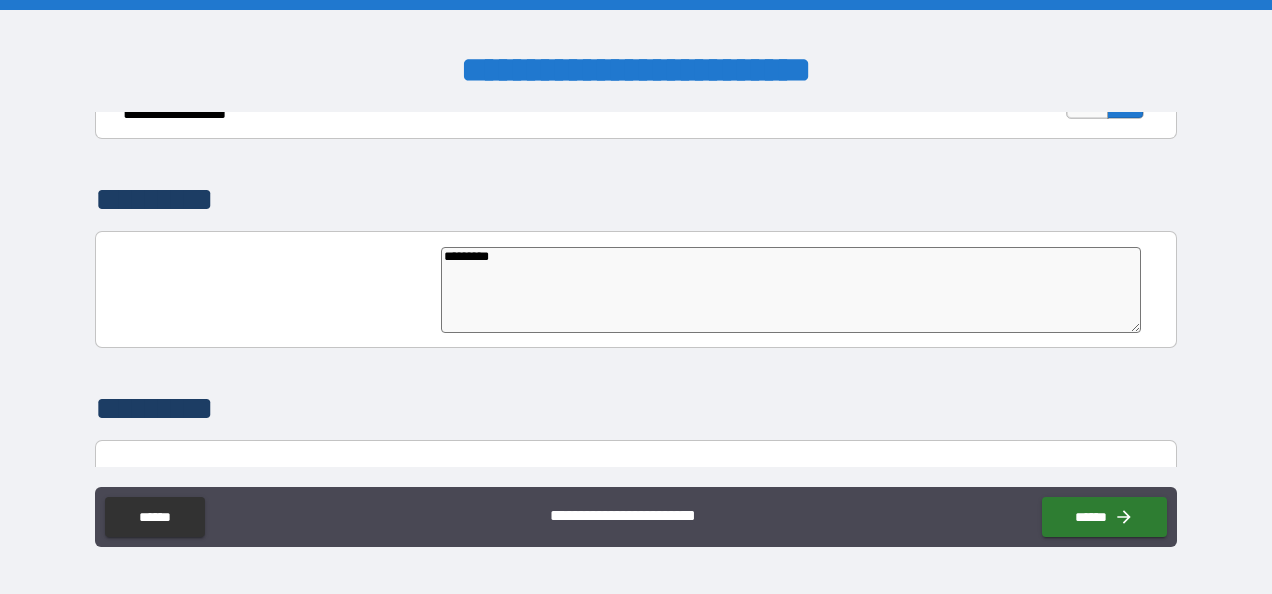 type on "*" 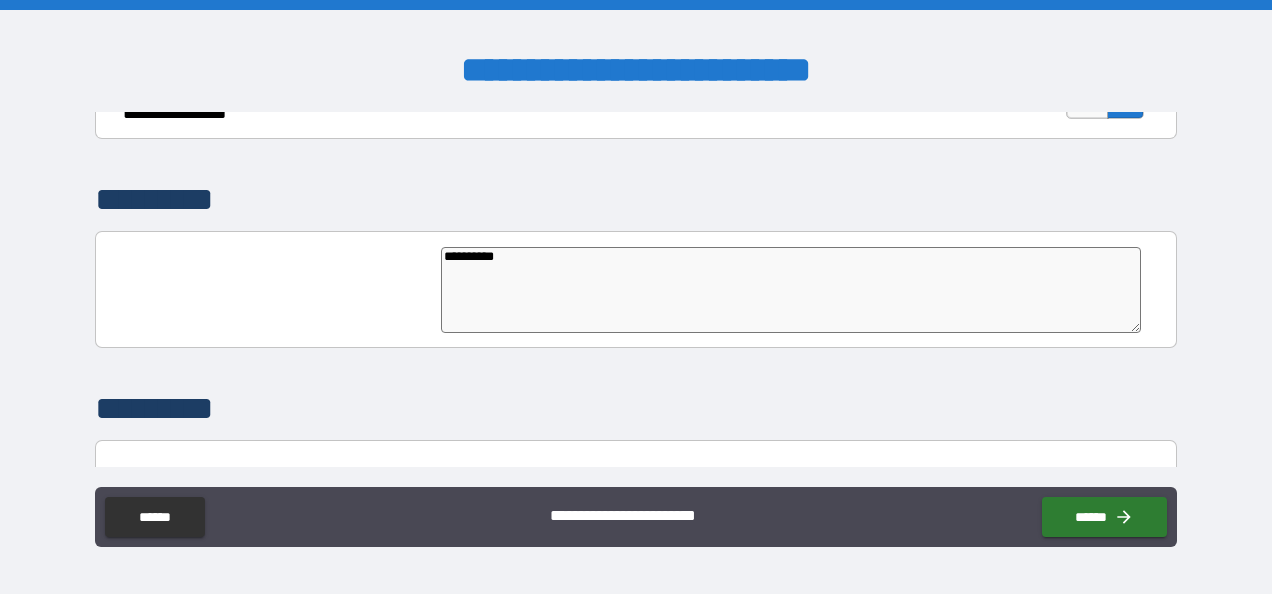 type on "**********" 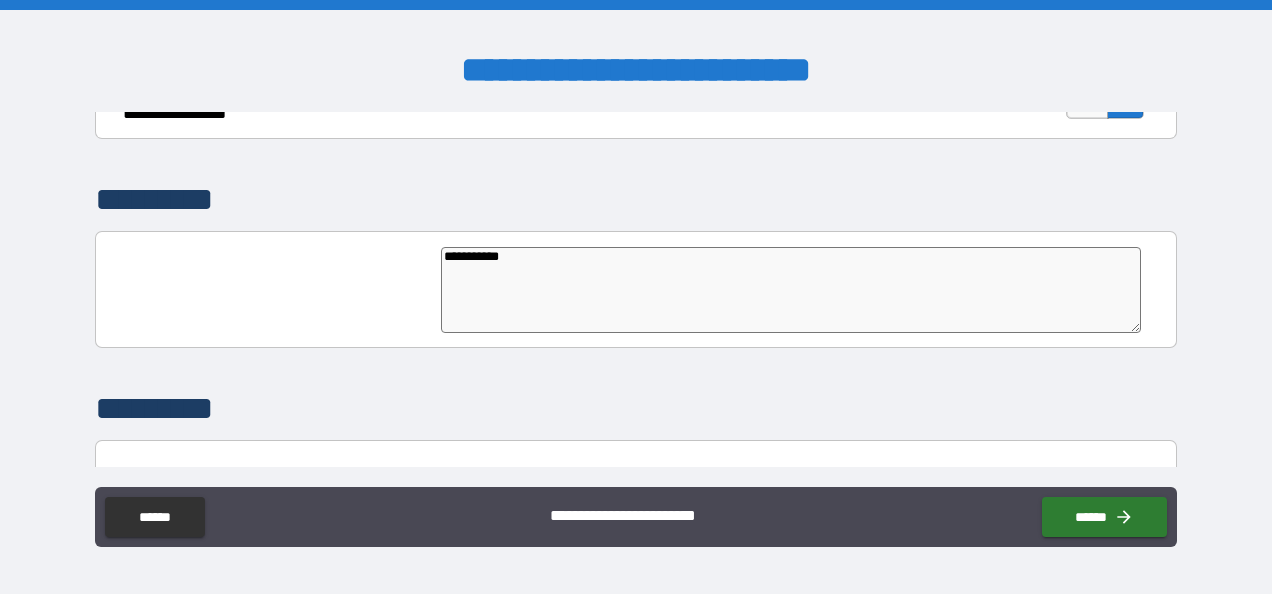 type on "**********" 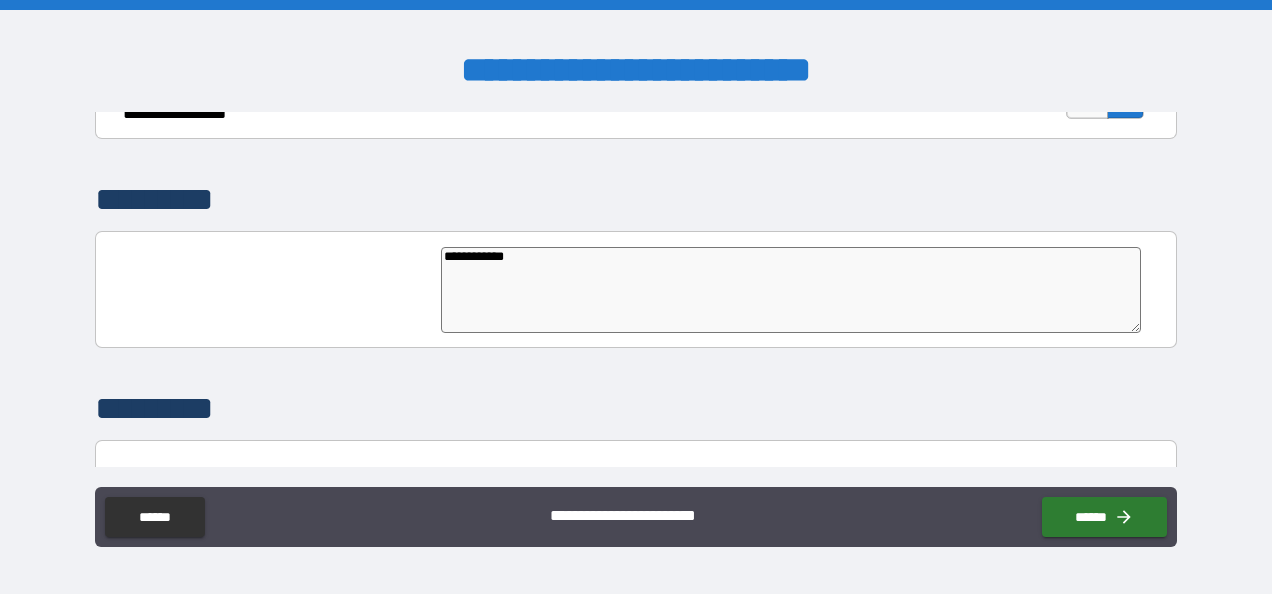 type on "**********" 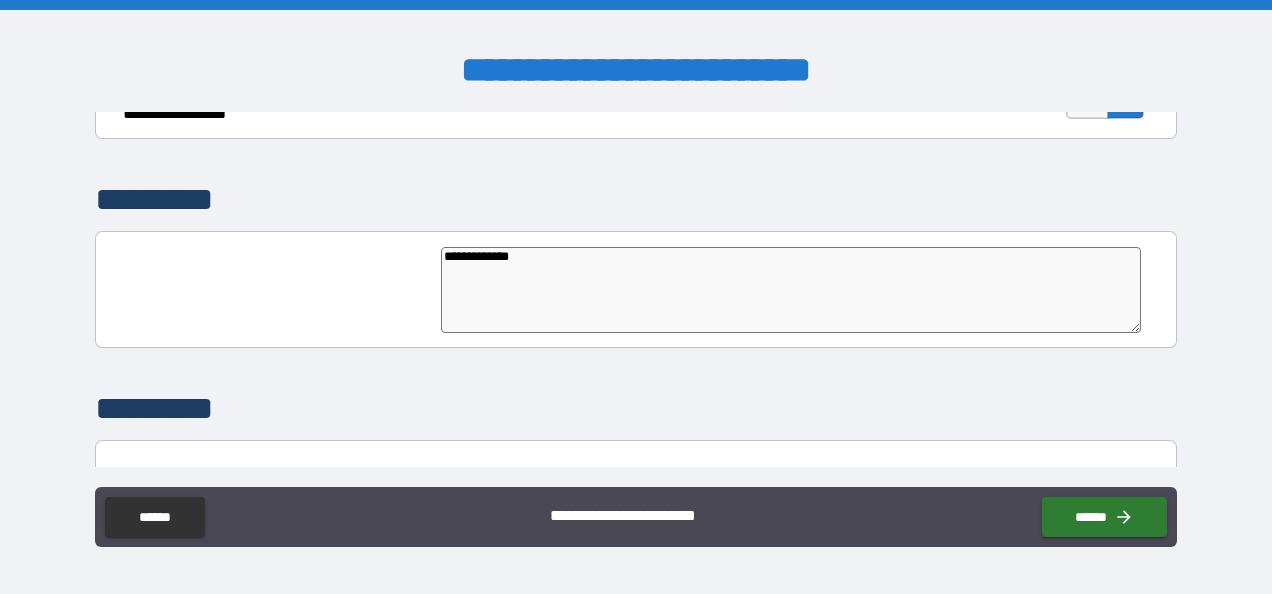 type on "**********" 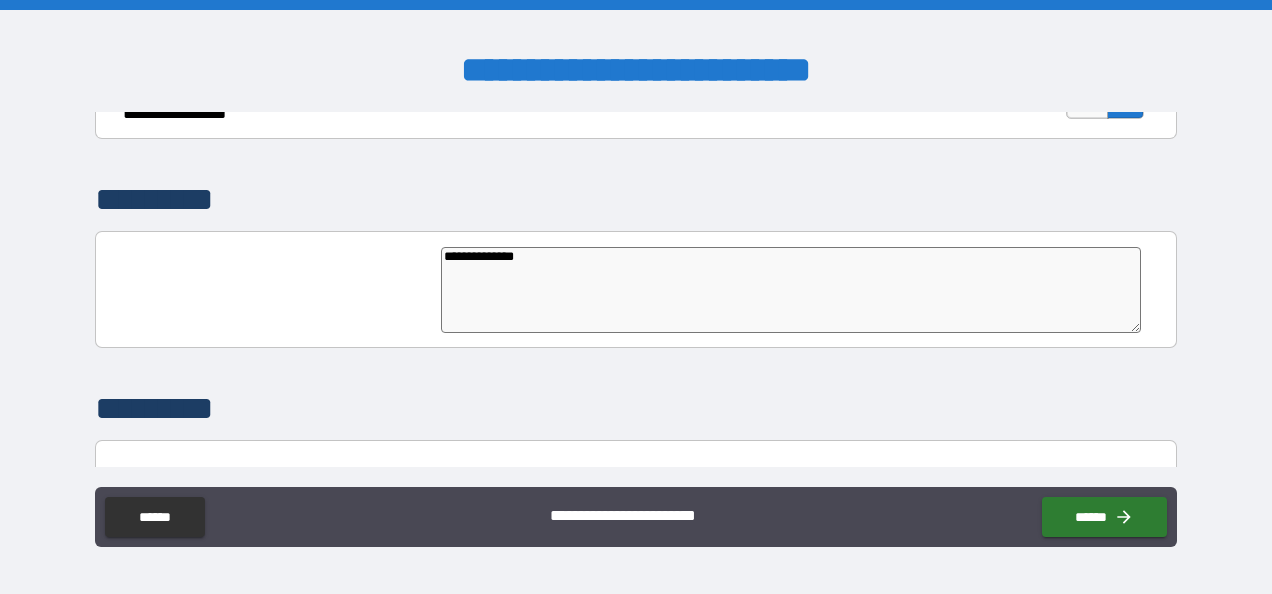 type on "**********" 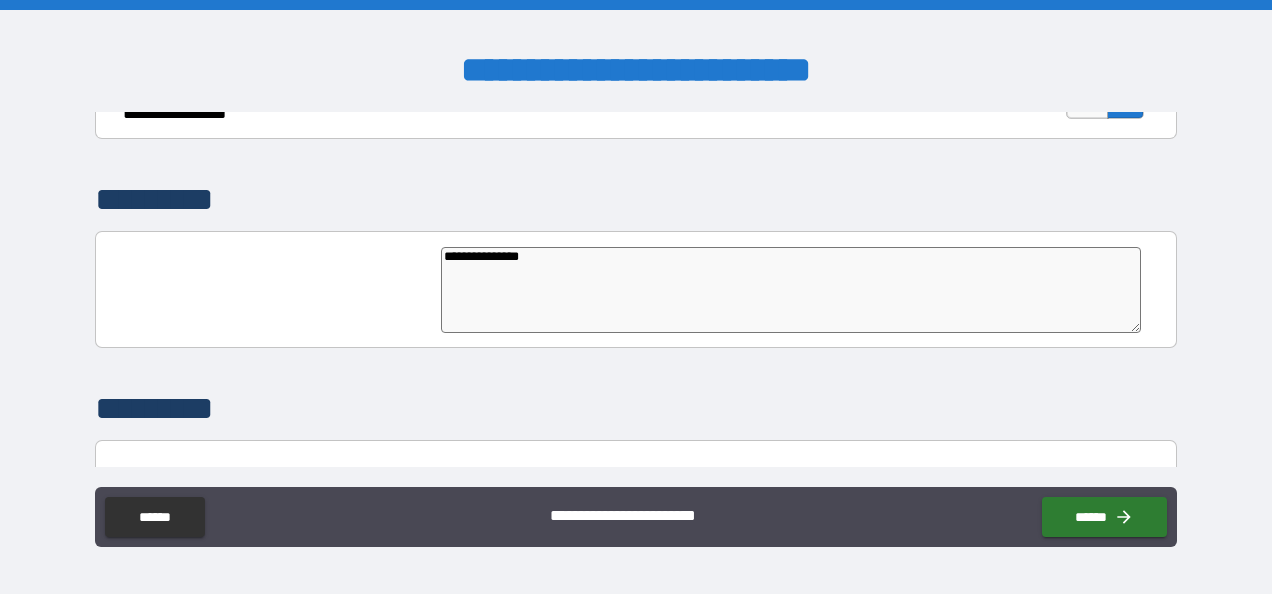 type on "*" 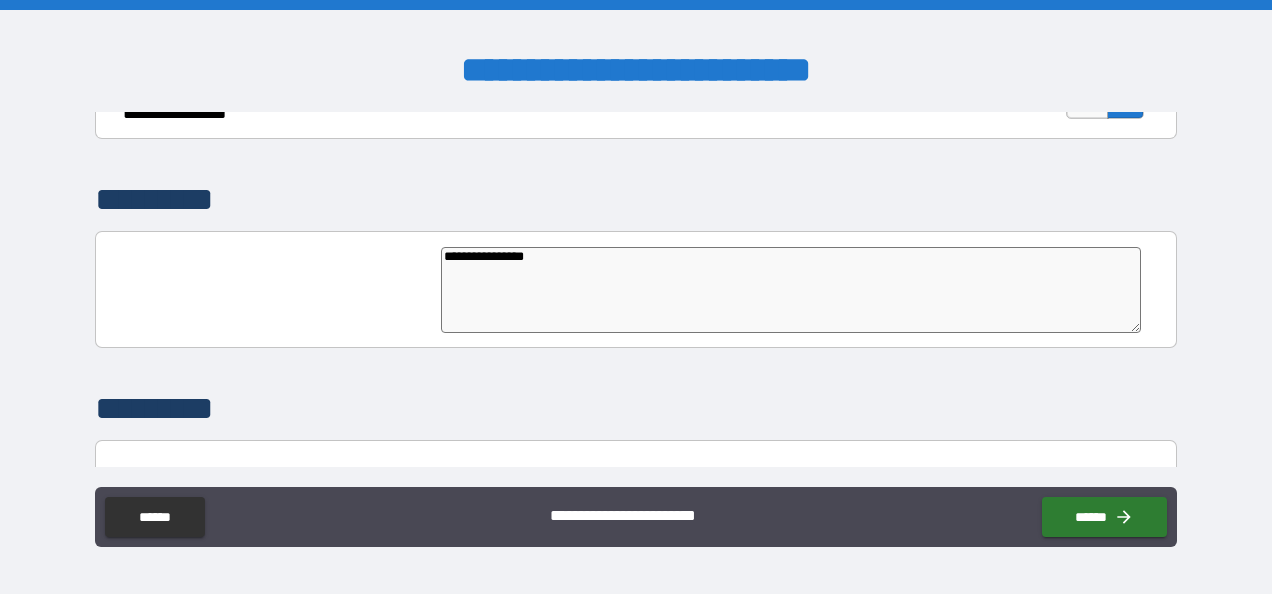 type on "**********" 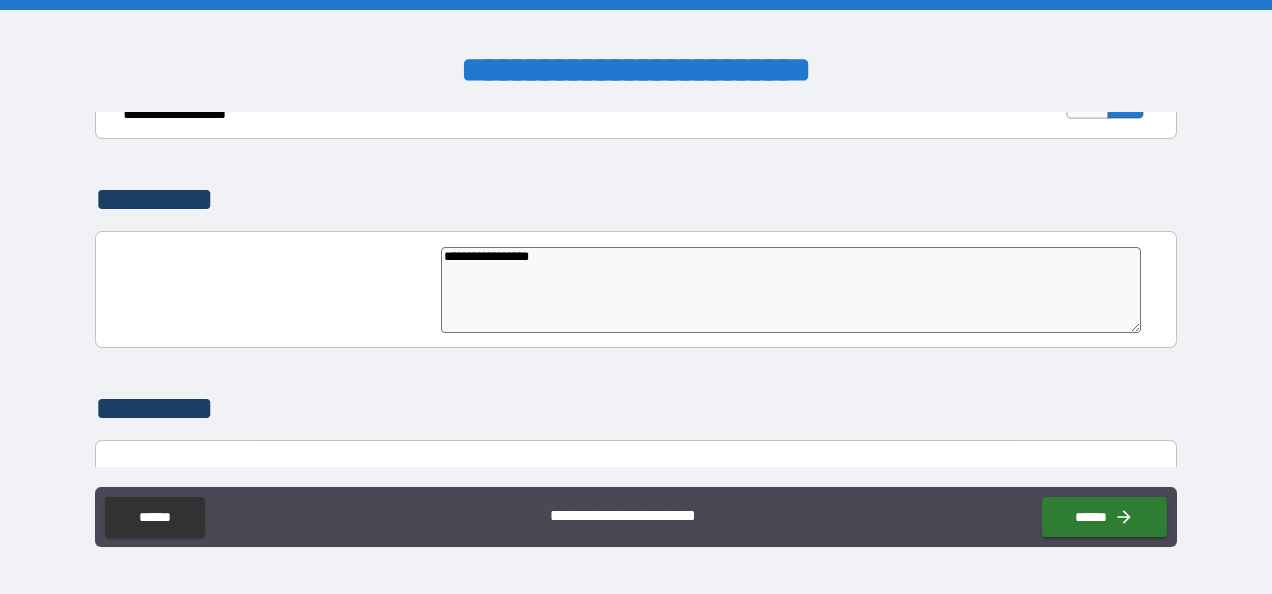 type on "**********" 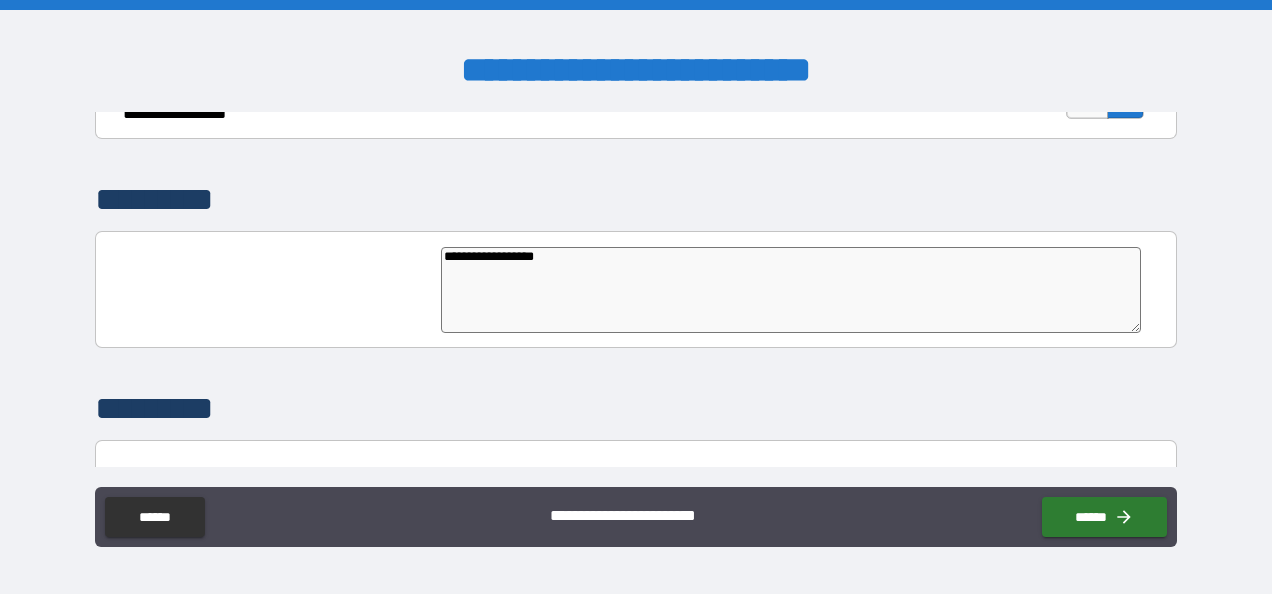 type on "**********" 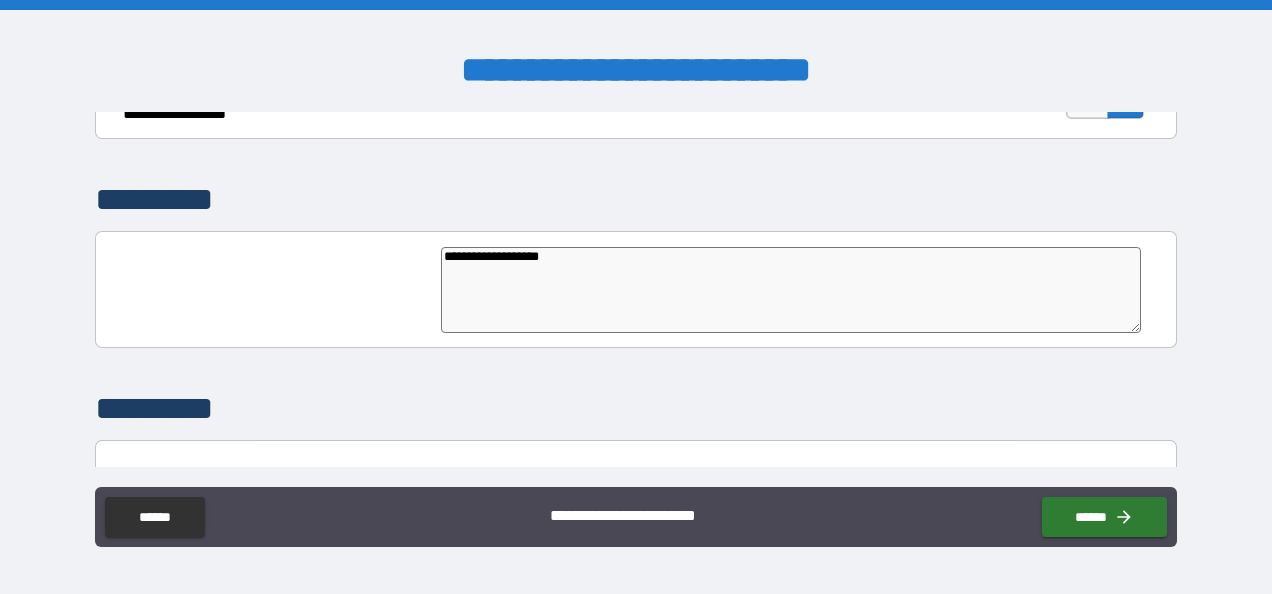 type on "**********" 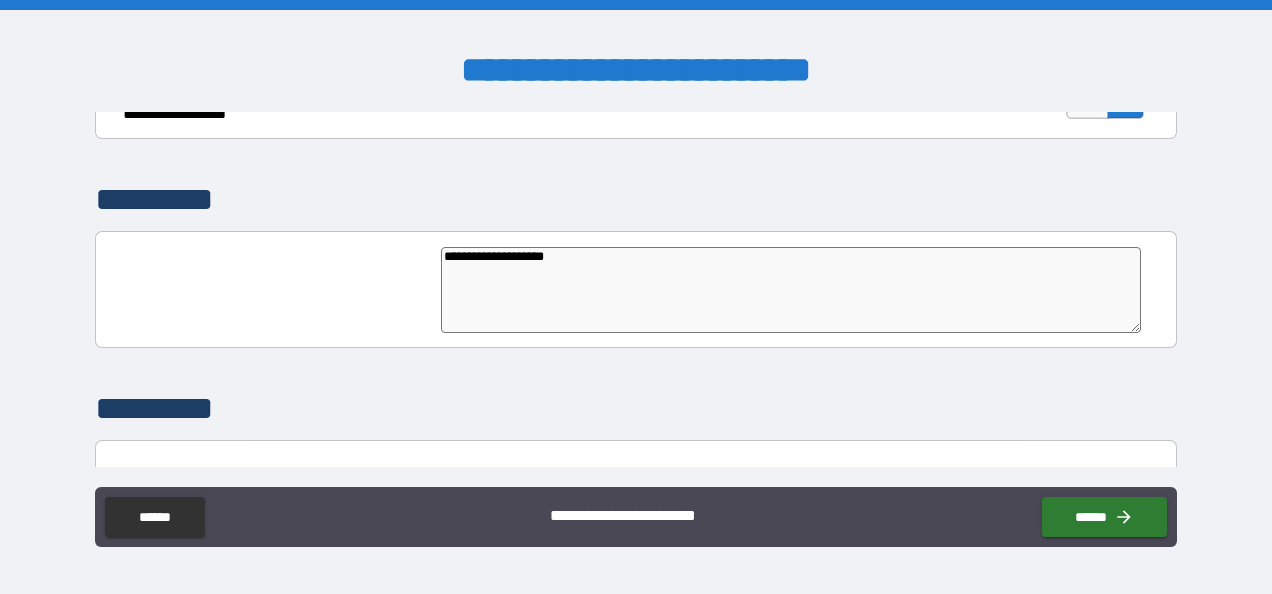 type on "*" 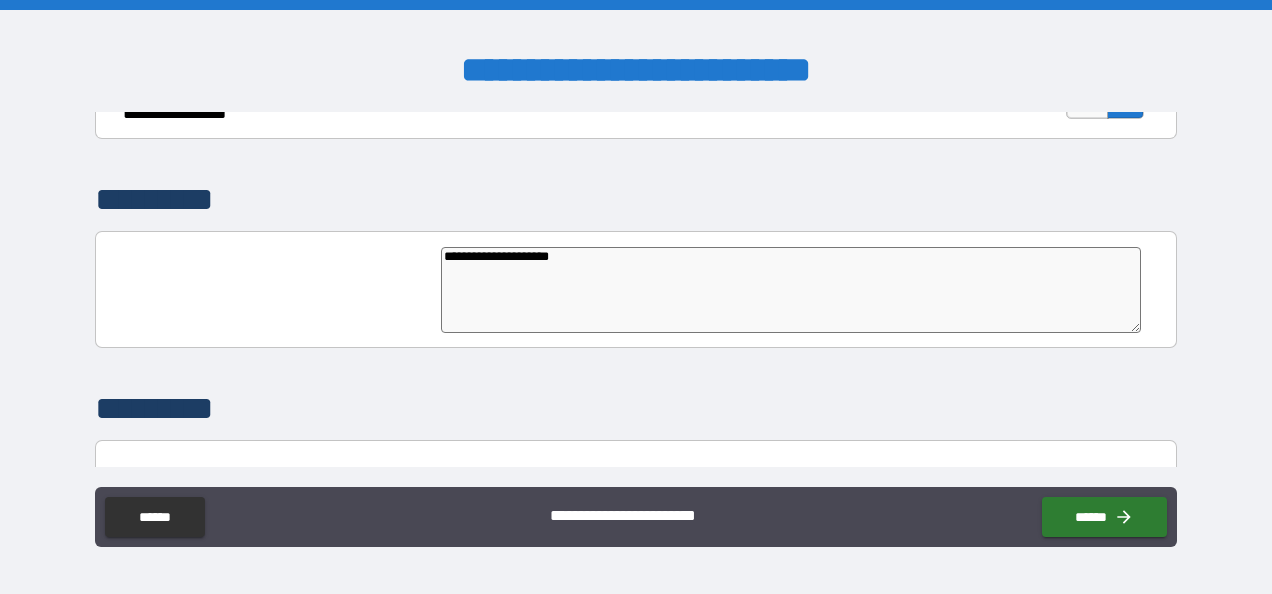 type on "**********" 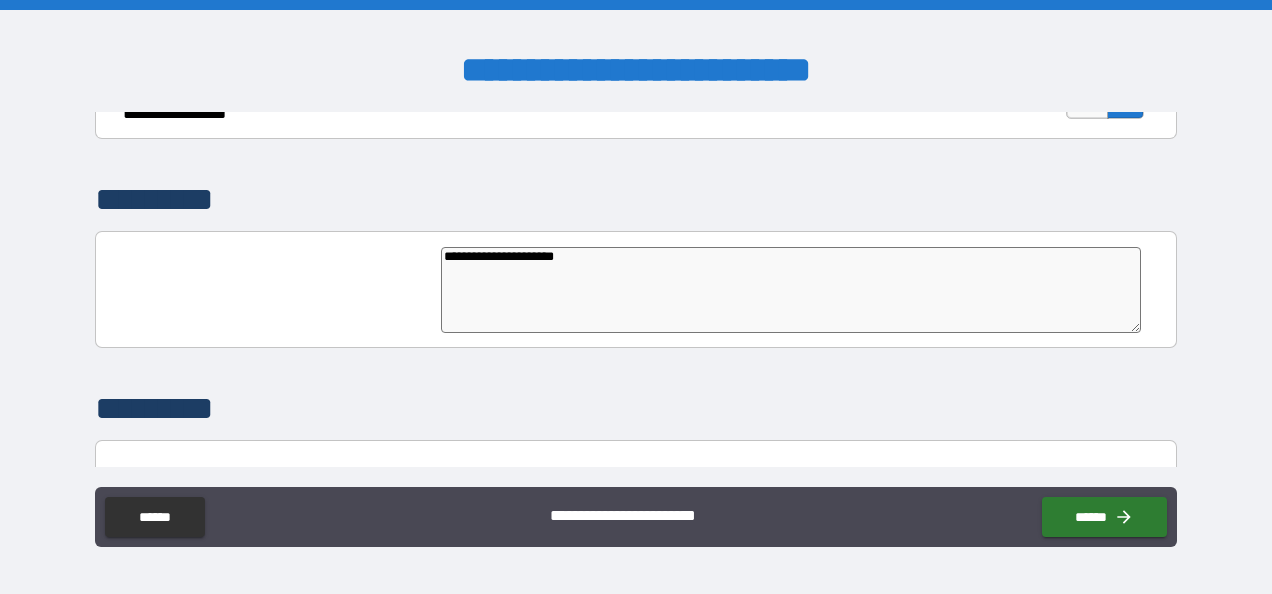 type on "**********" 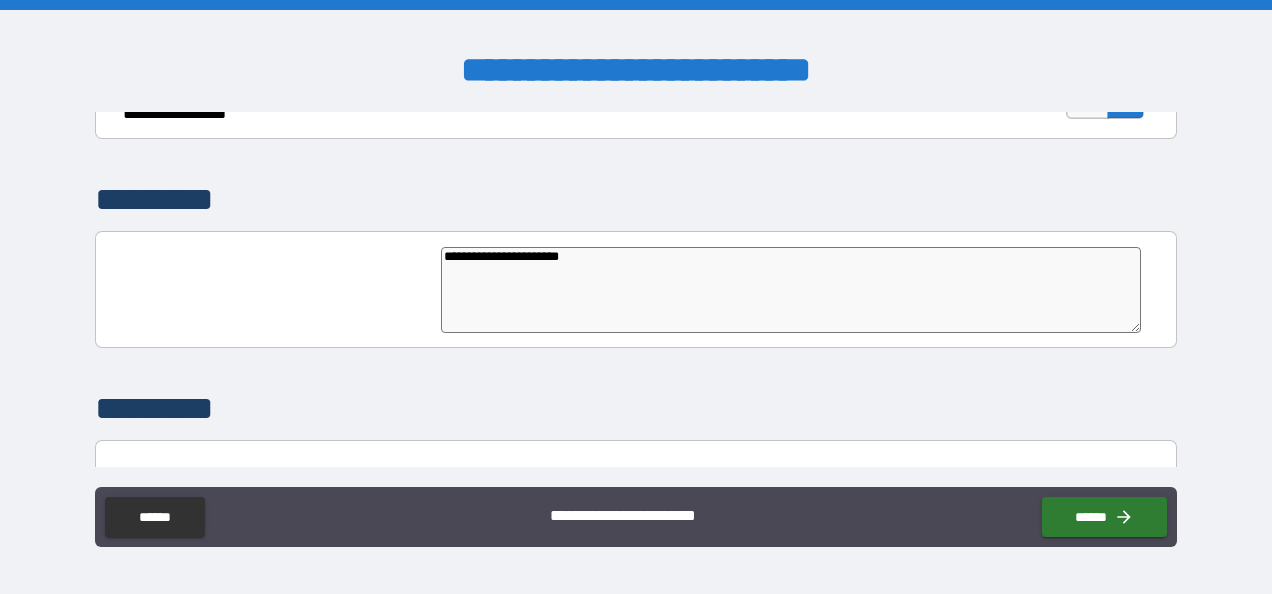 type on "**********" 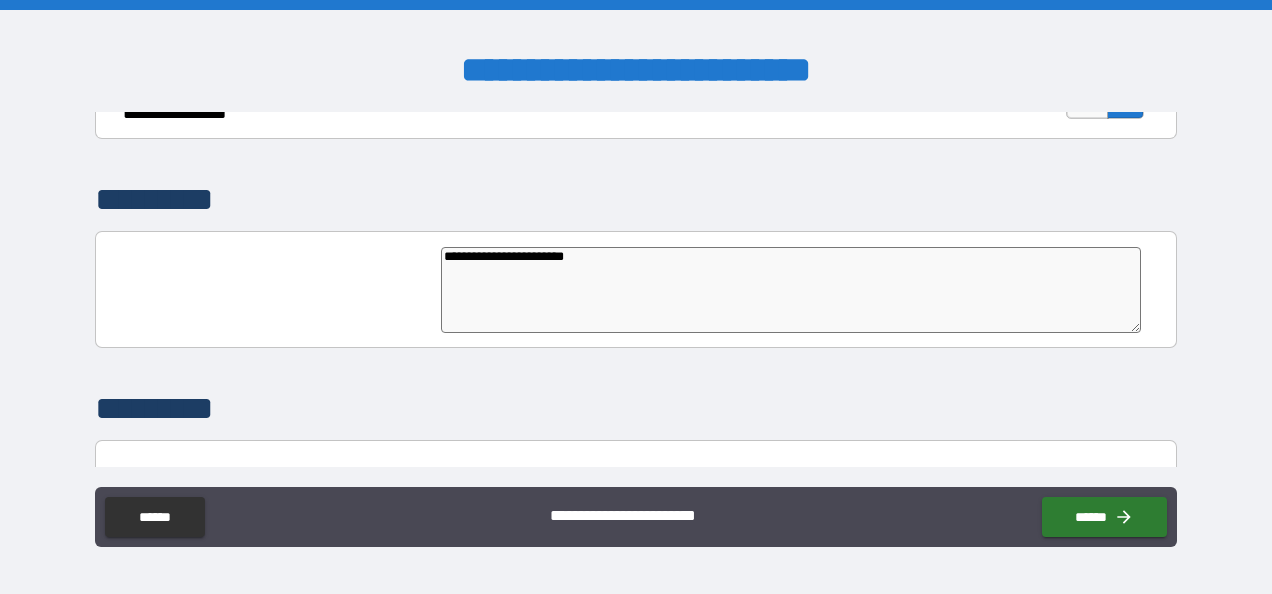 type on "**********" 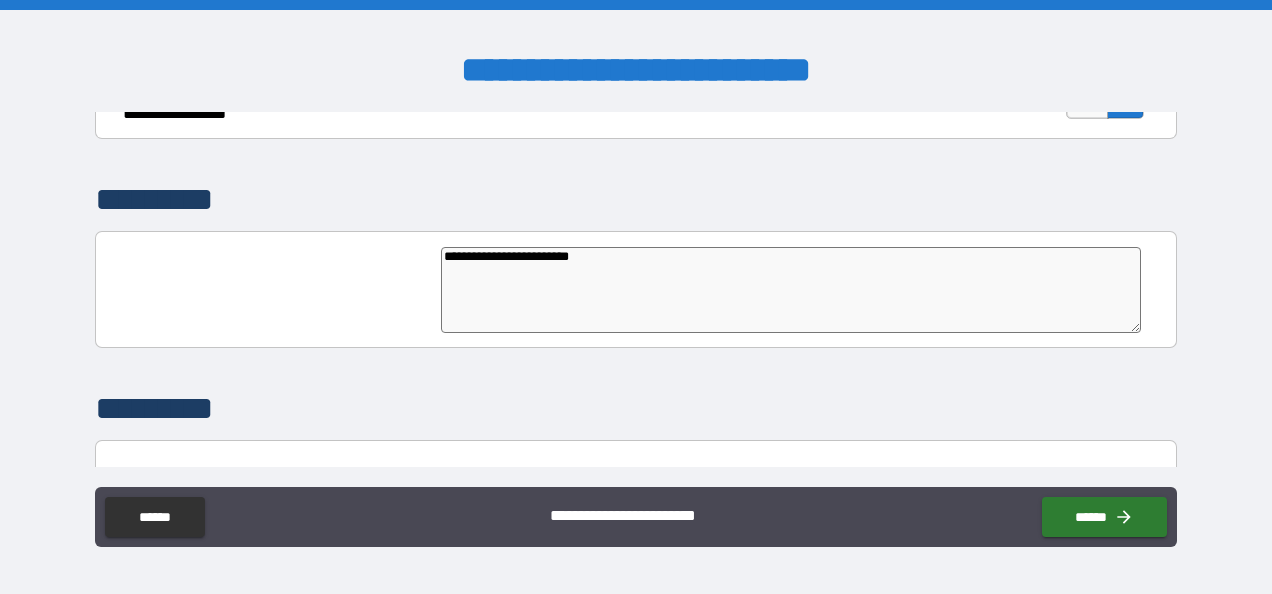 type on "**********" 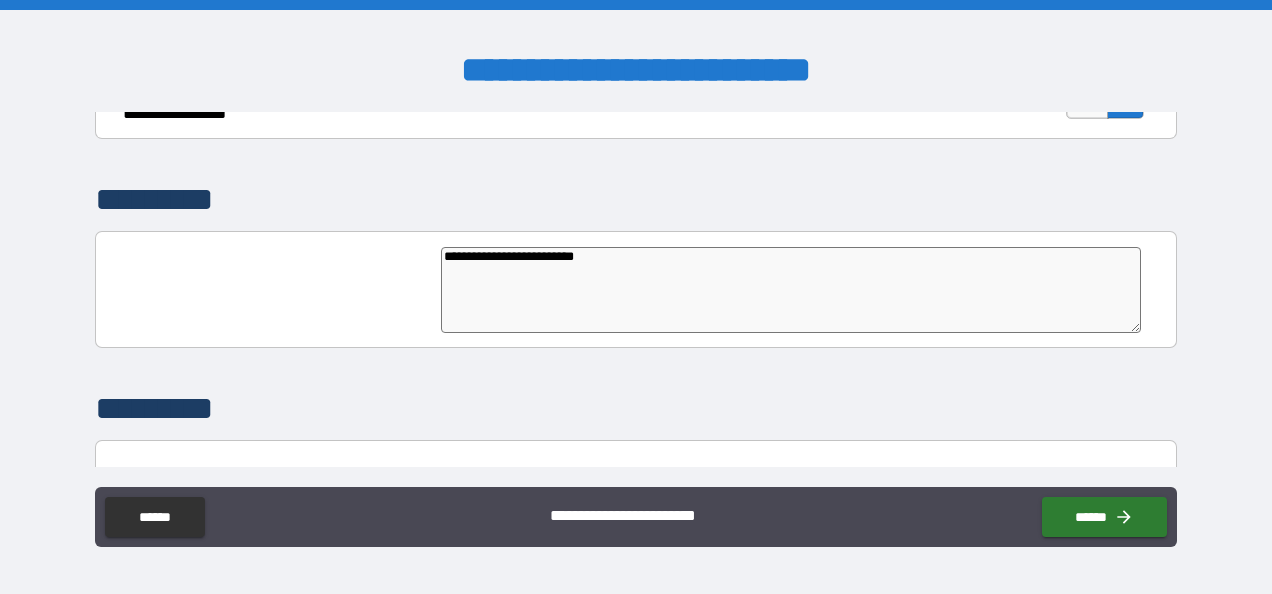 type on "*" 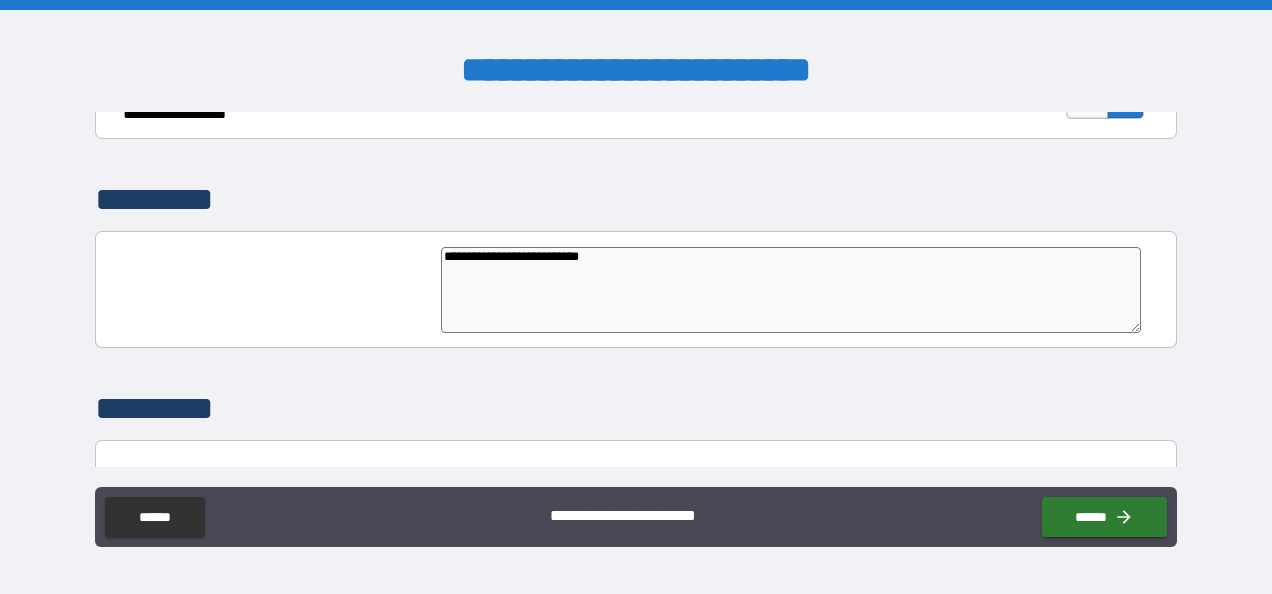 type on "*" 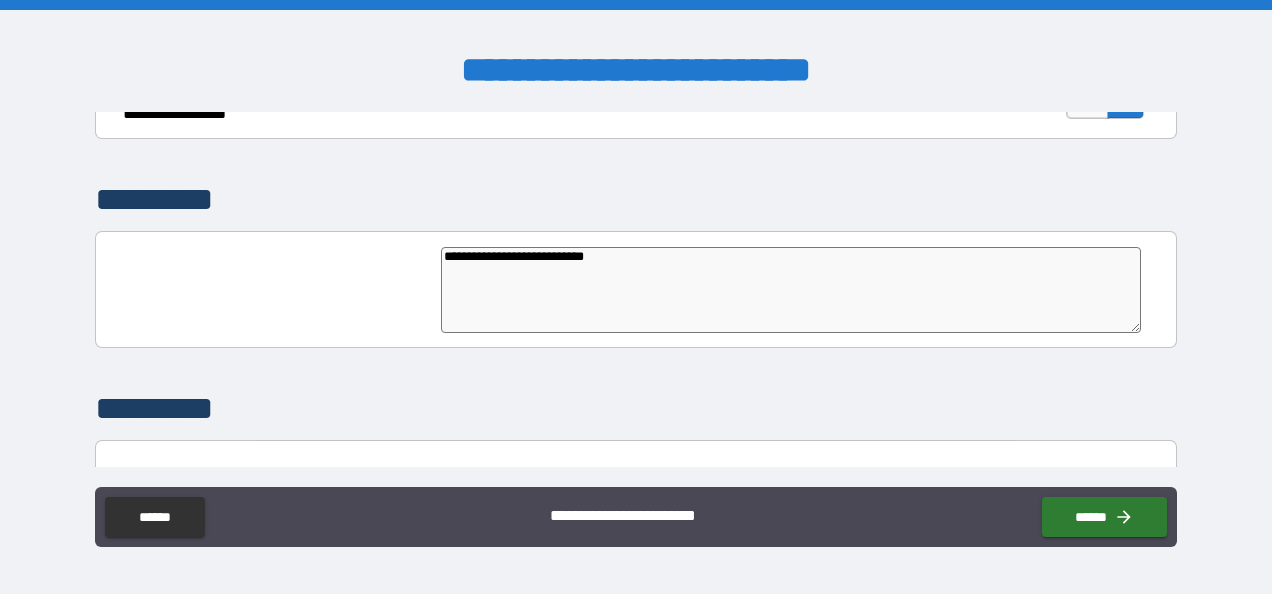 type on "**********" 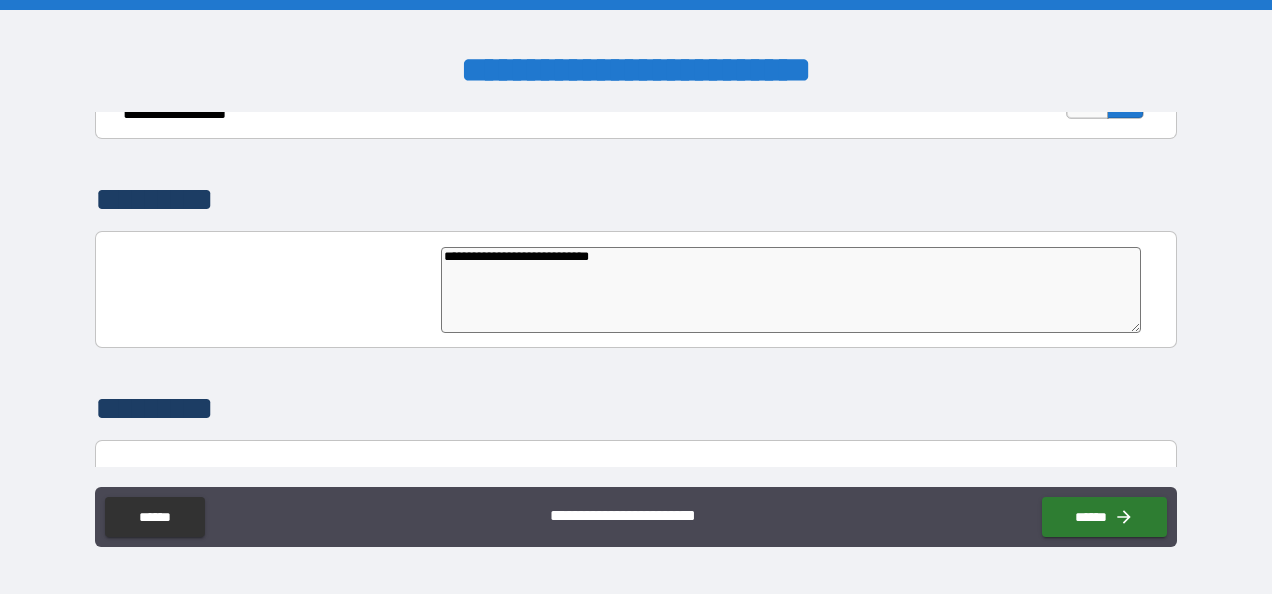 type on "*" 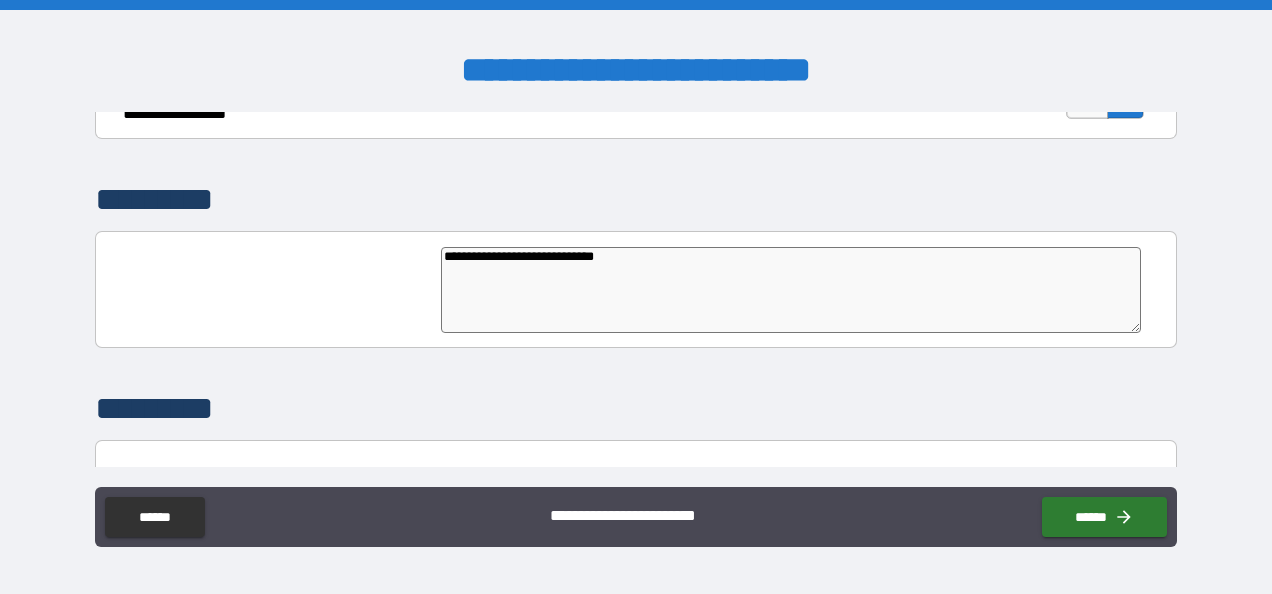 type on "*" 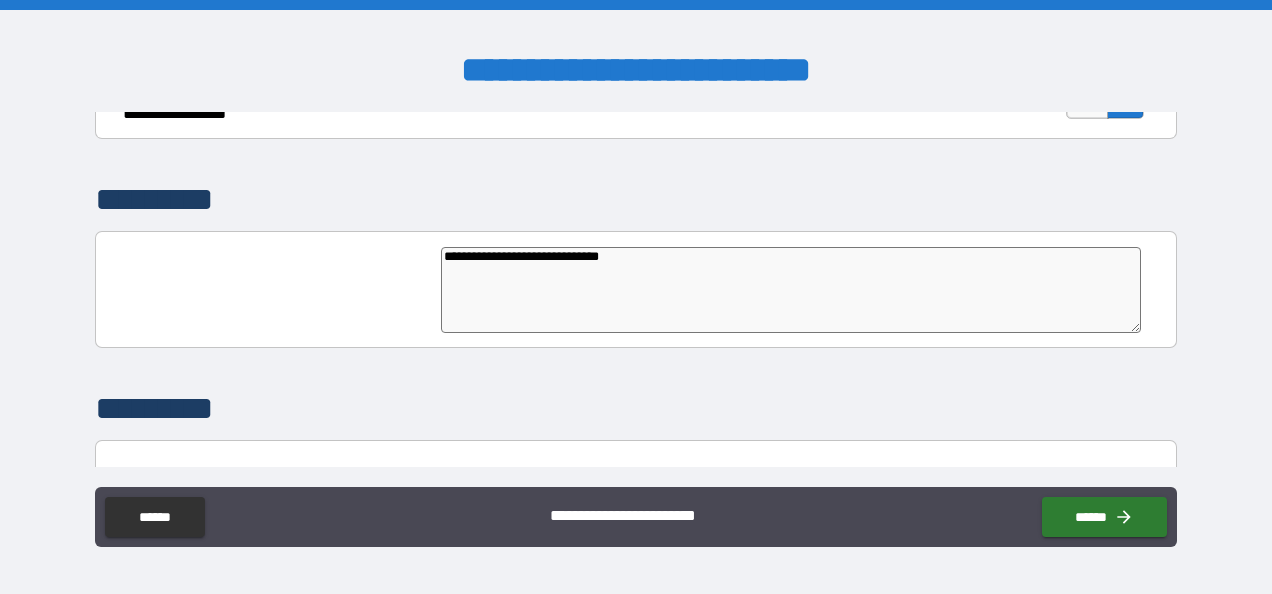 type on "**********" 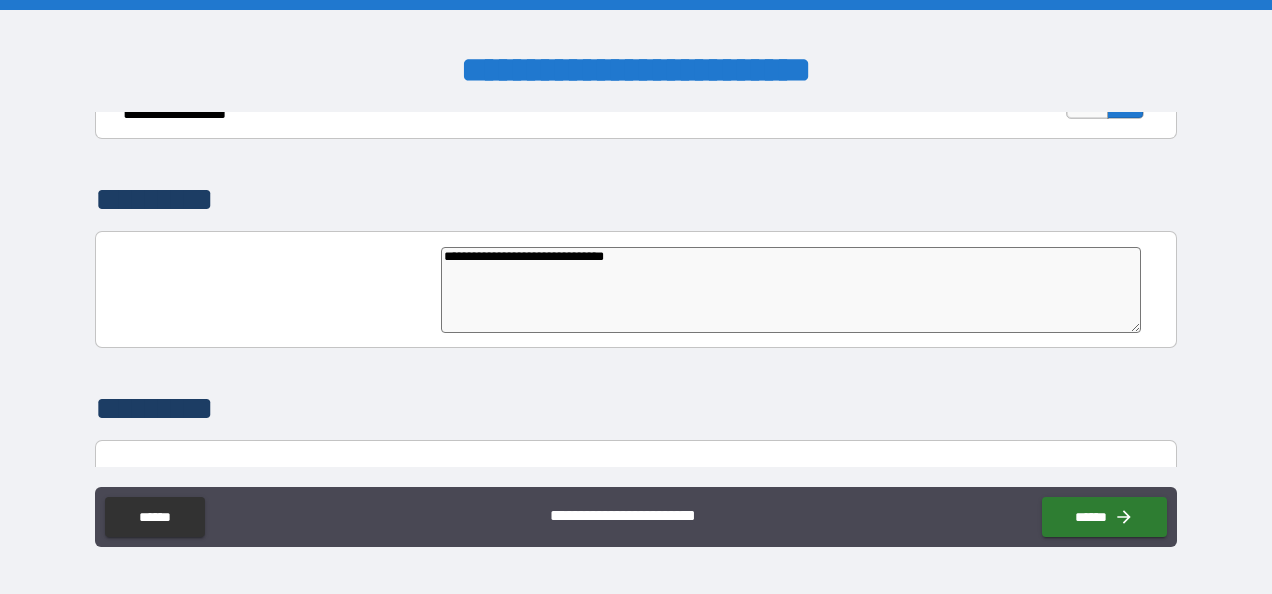 type on "*" 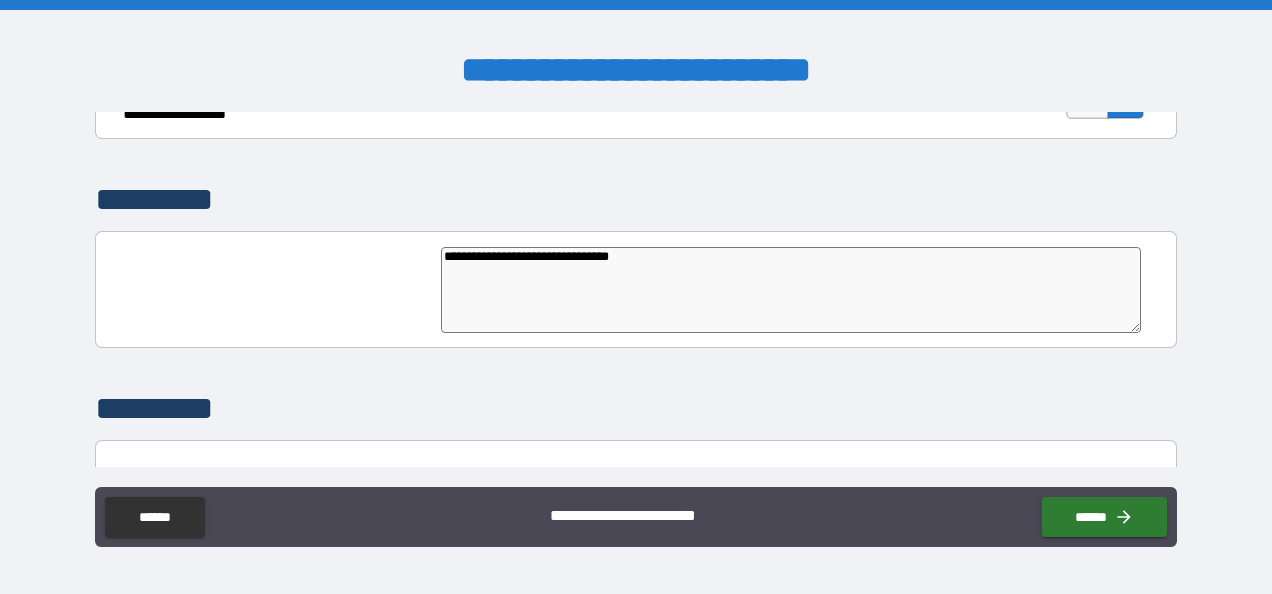 type on "**********" 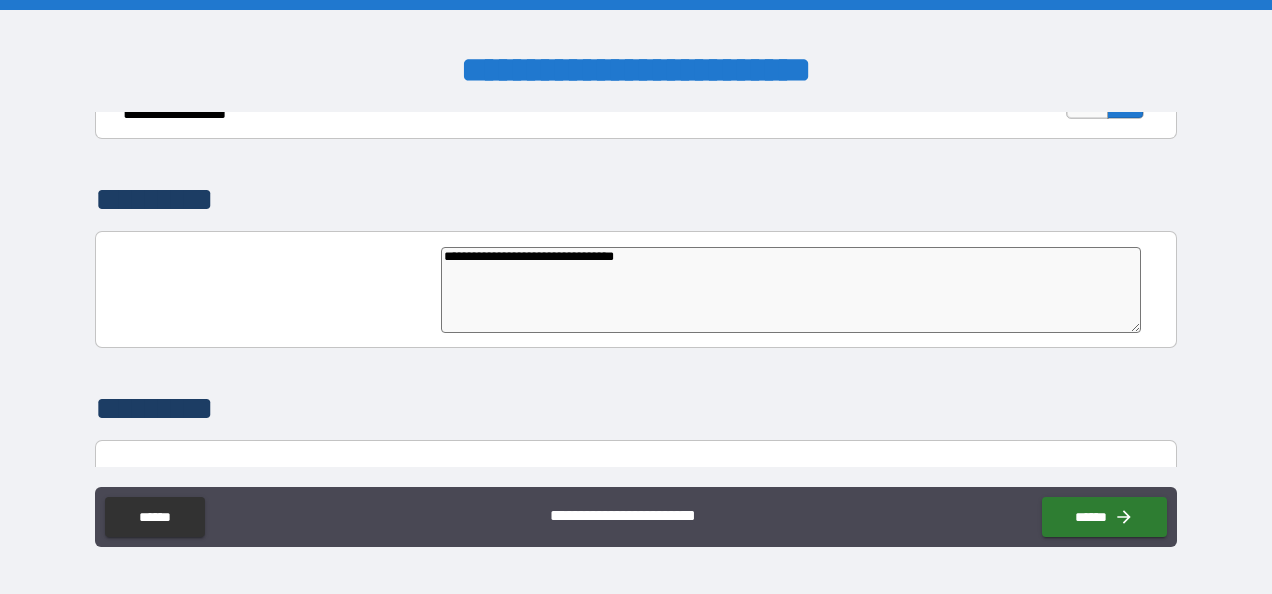 type on "**********" 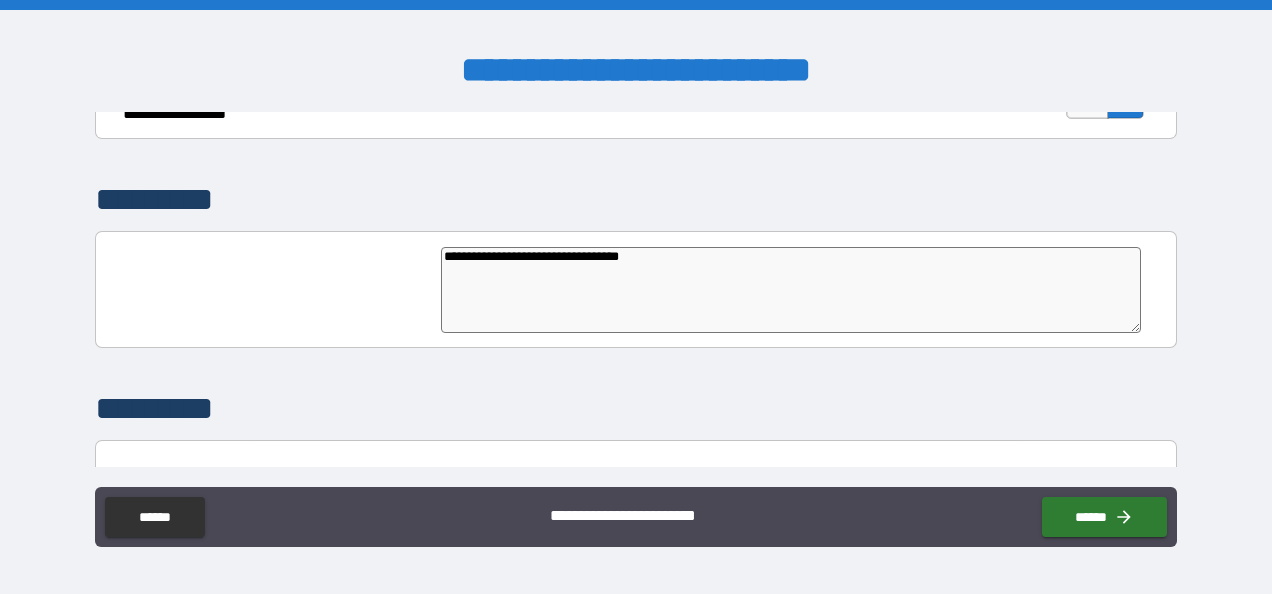 type on "**********" 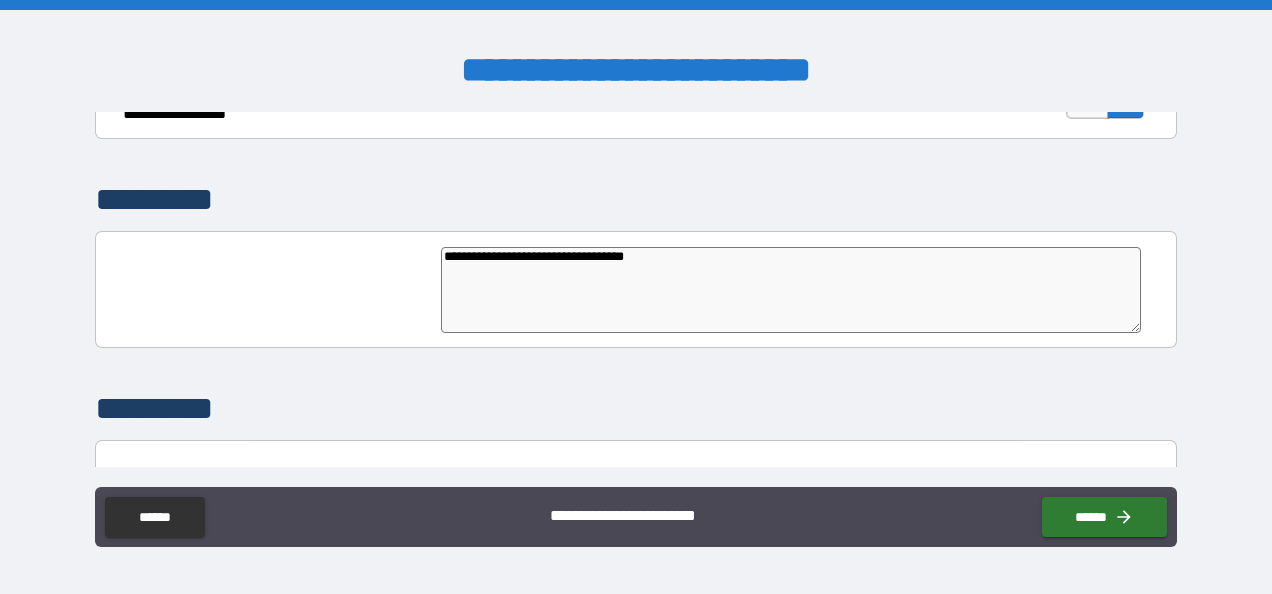 type on "**********" 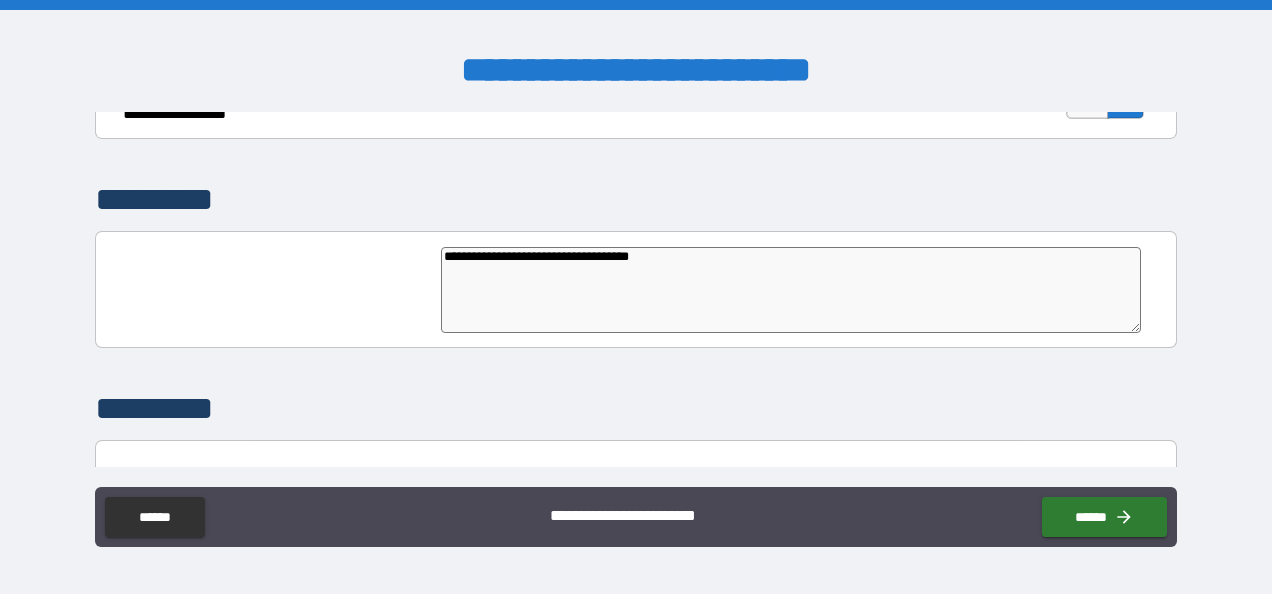 type on "*" 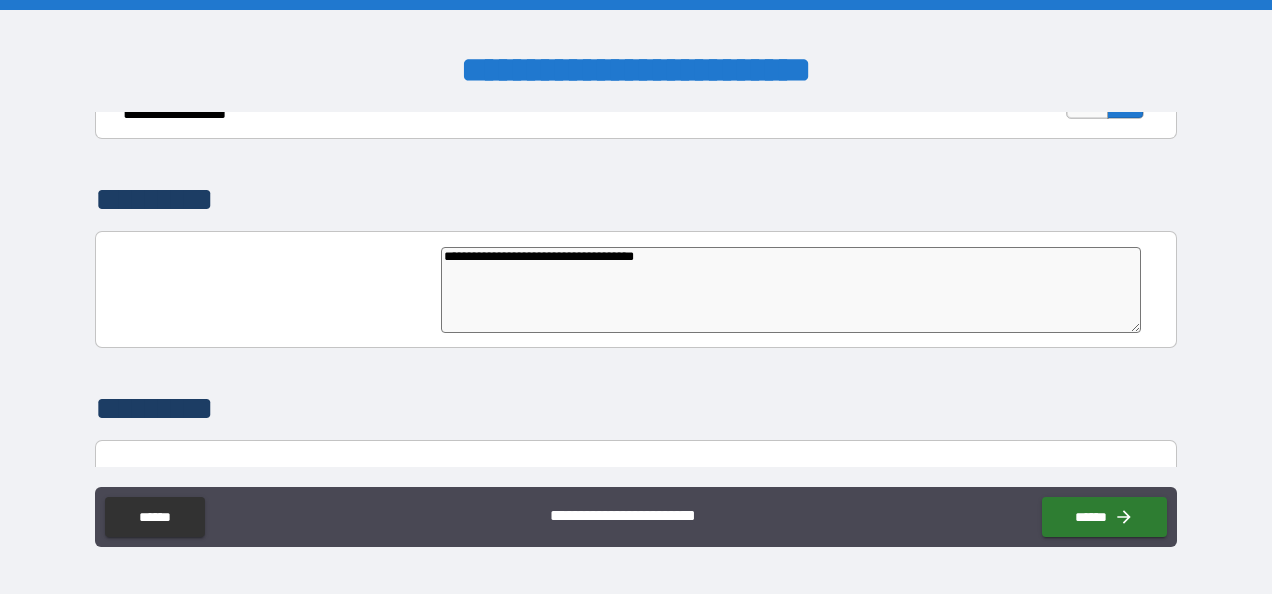 type on "**********" 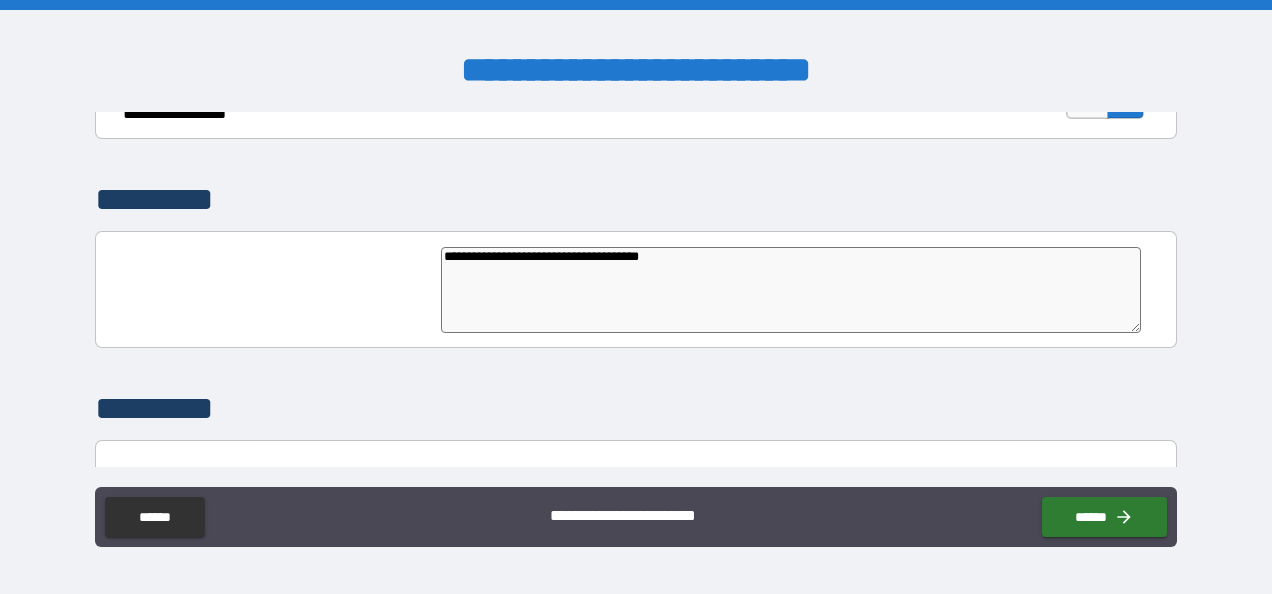 type on "*" 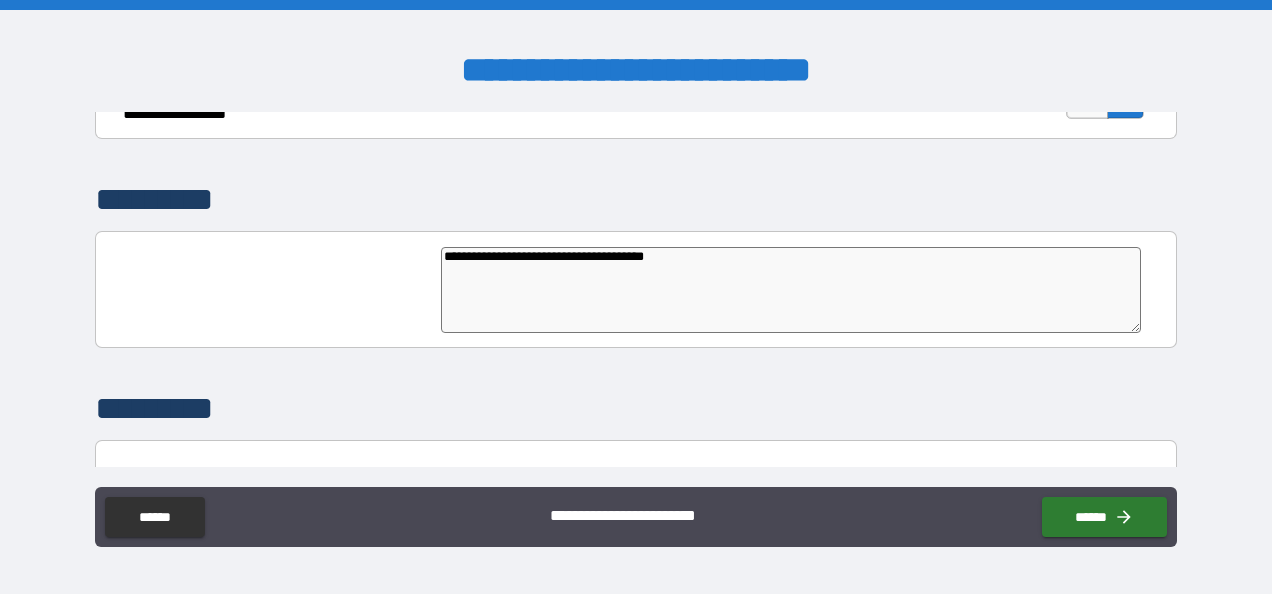type on "**********" 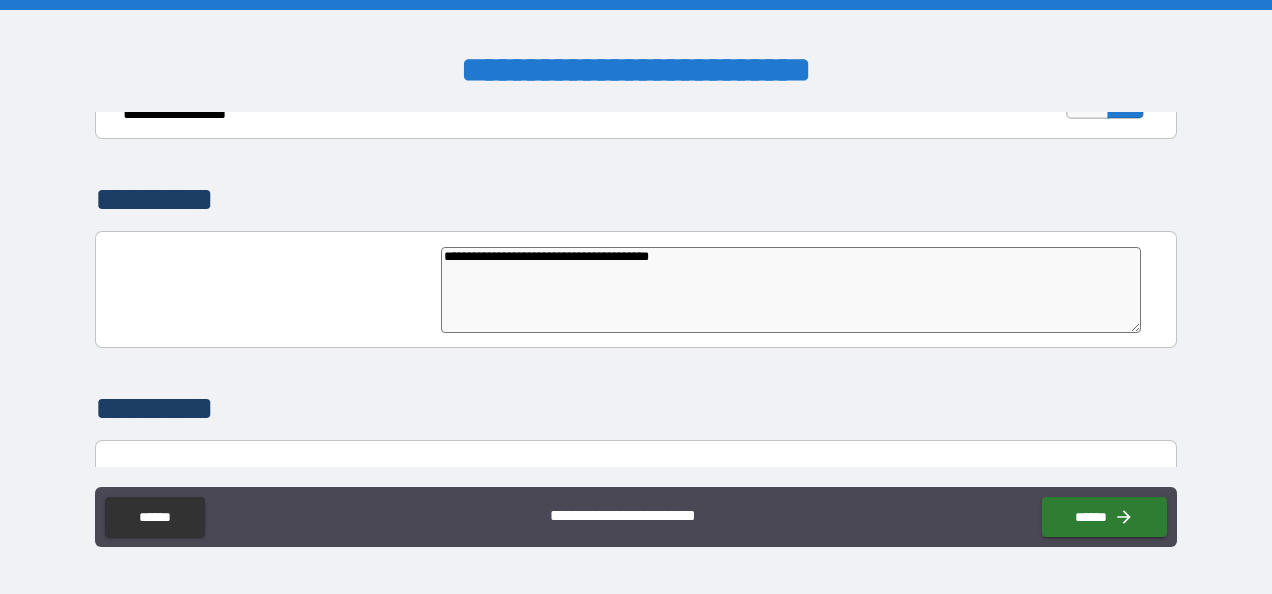 type on "*" 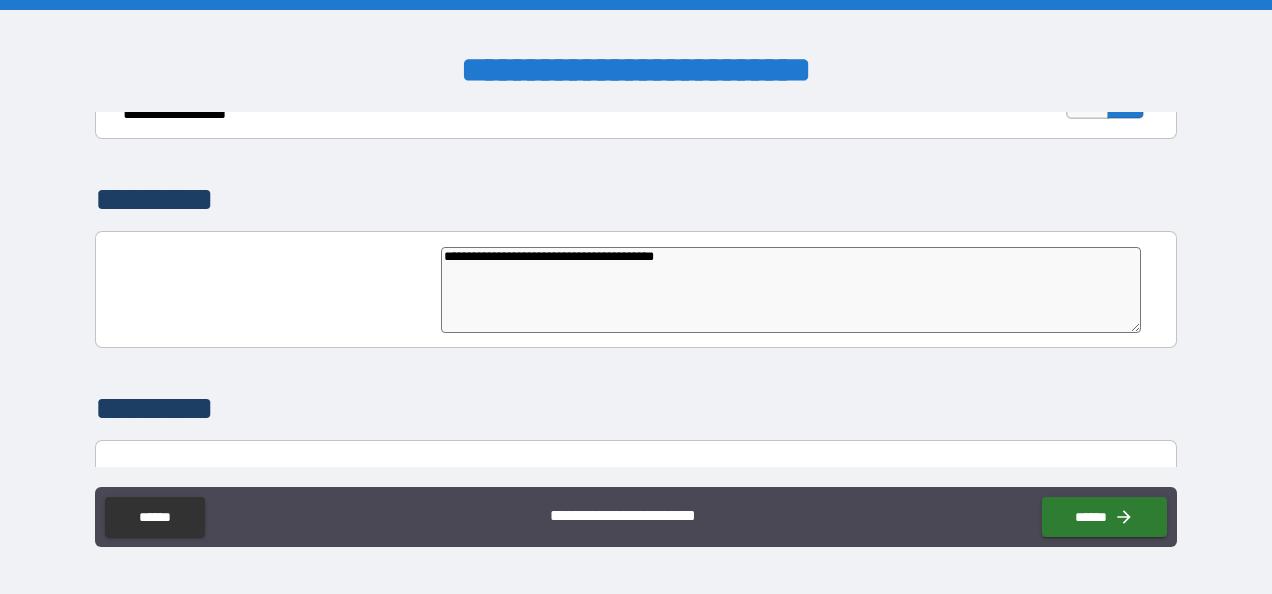 type on "*" 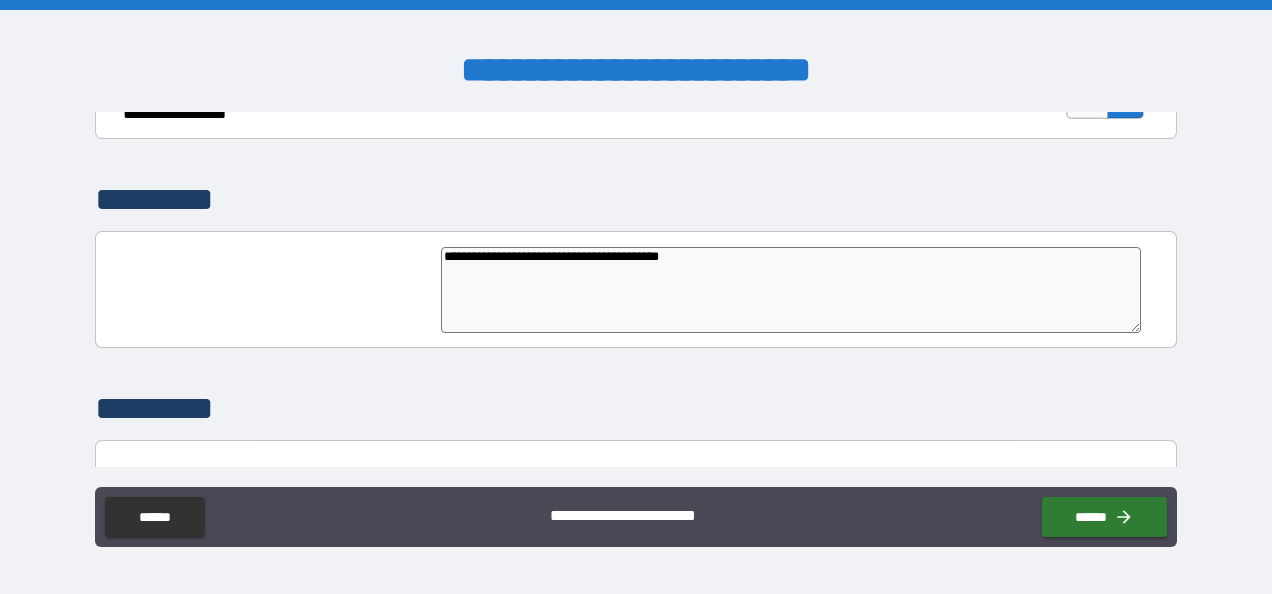 type on "*" 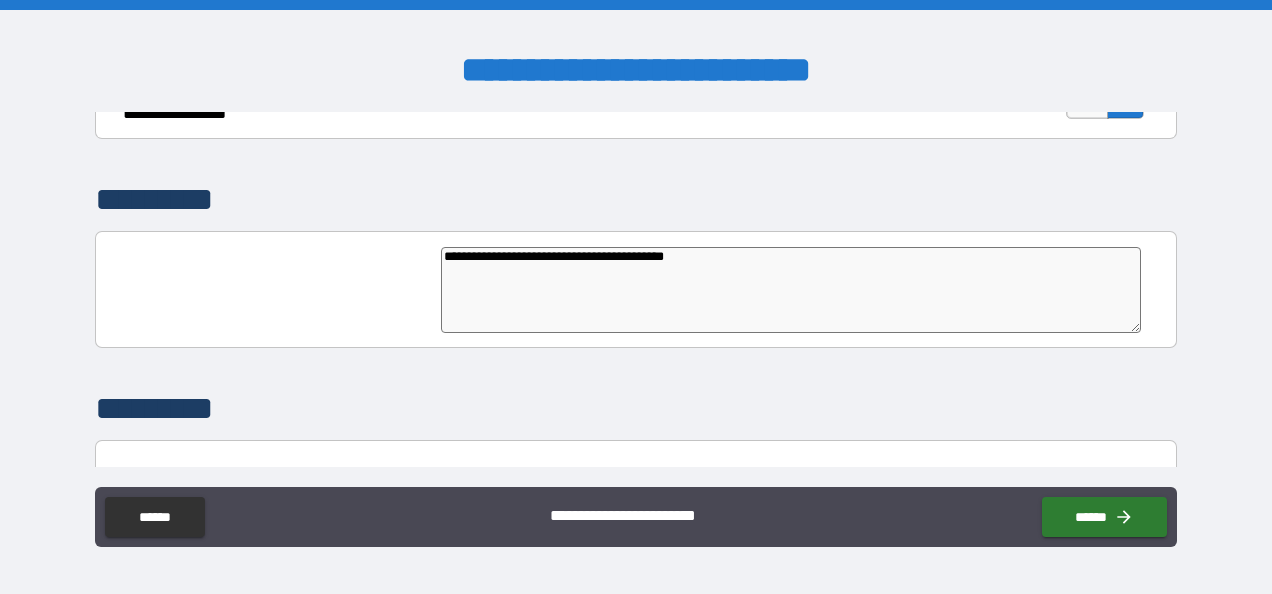 type on "**********" 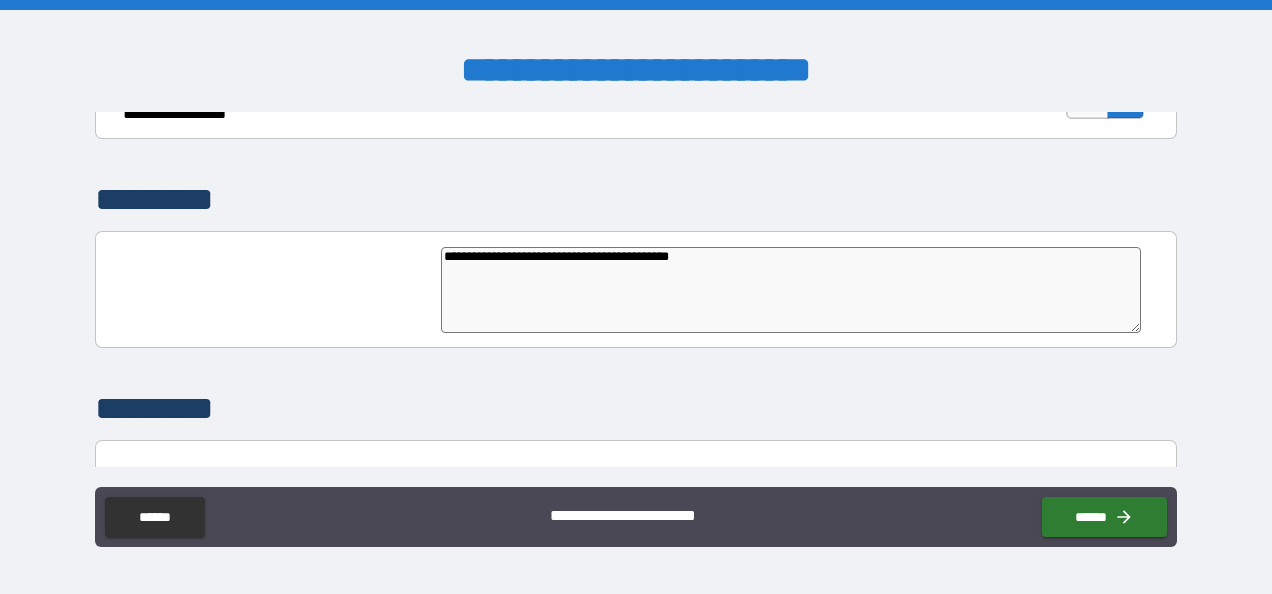 type on "**********" 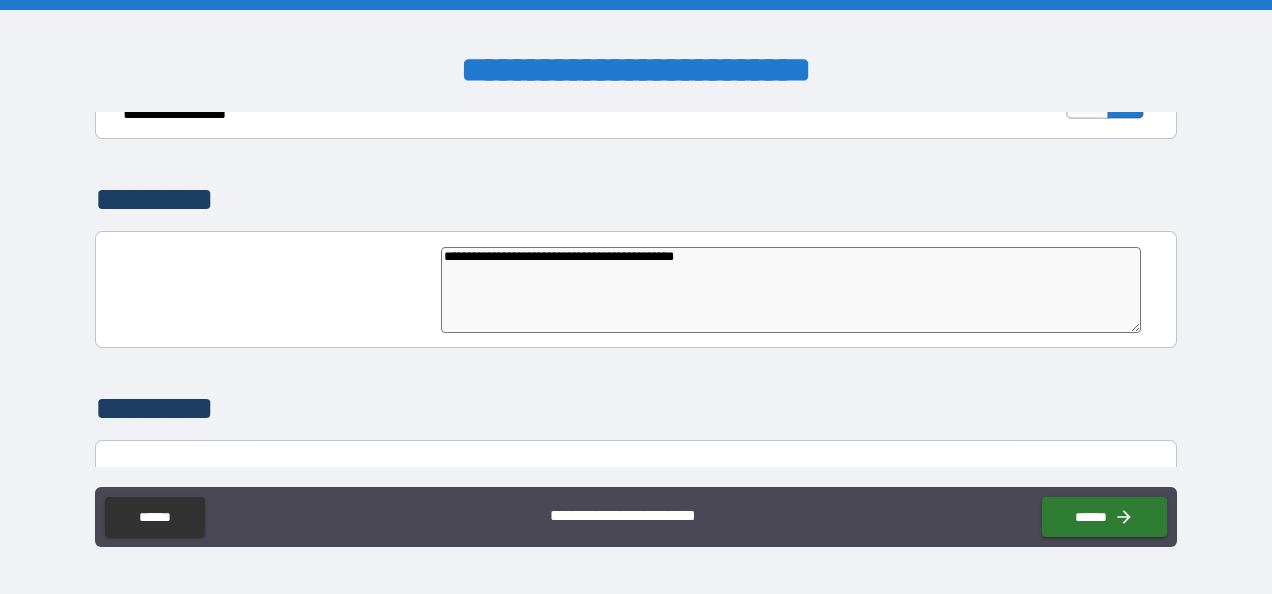 type on "*" 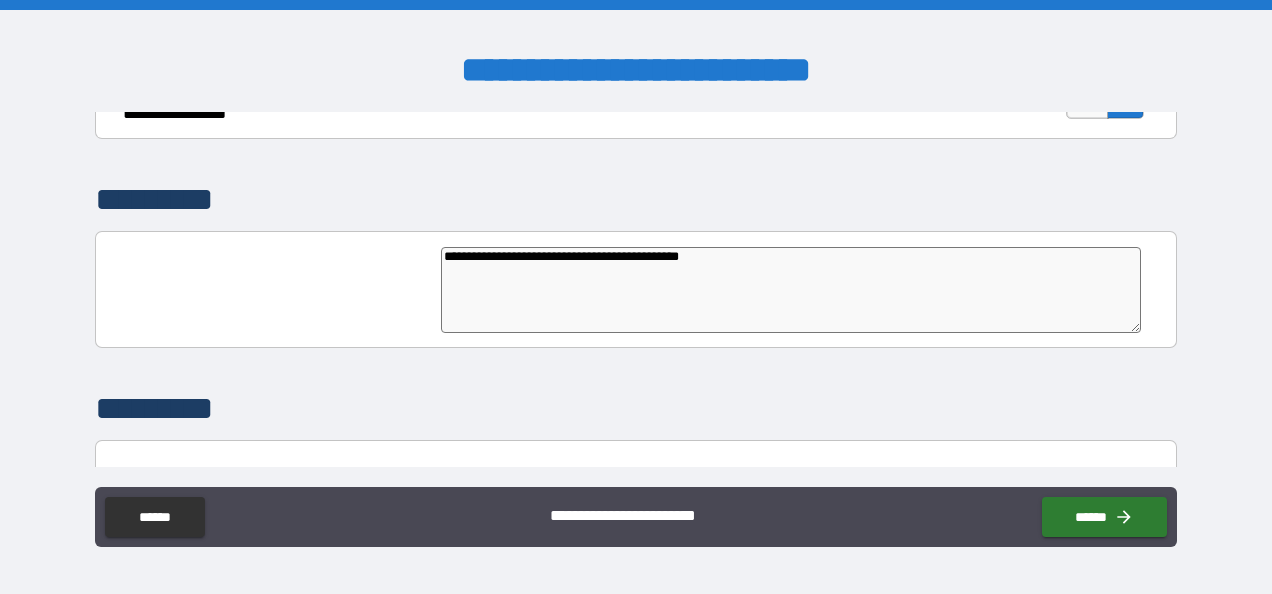type on "**********" 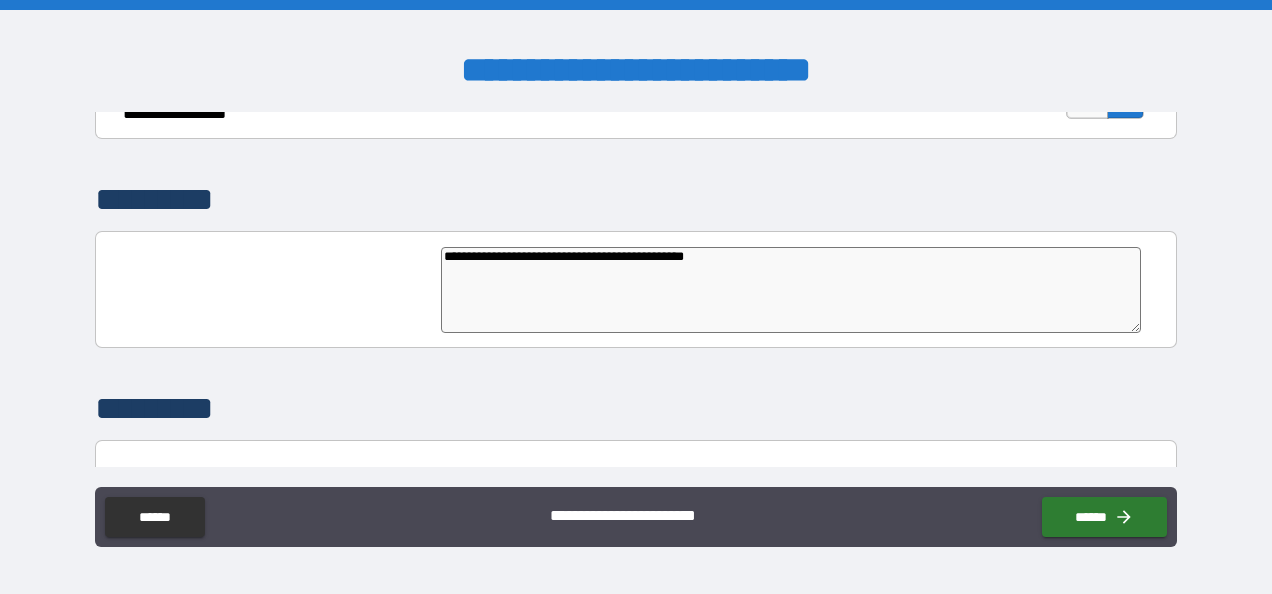 type on "*" 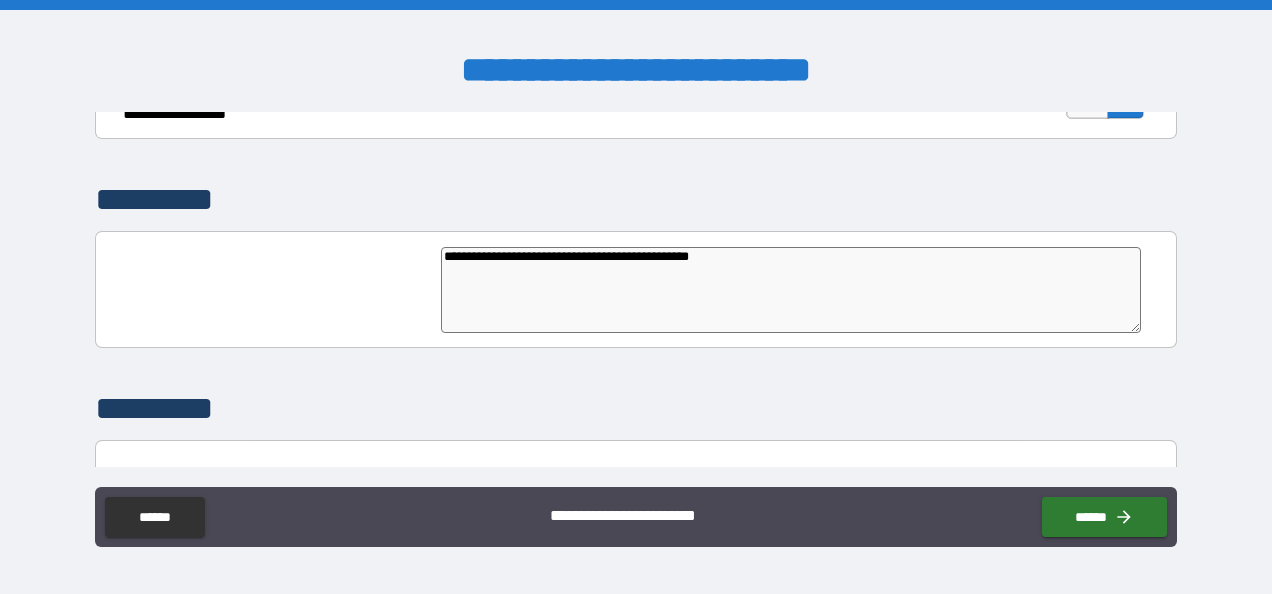 type on "**********" 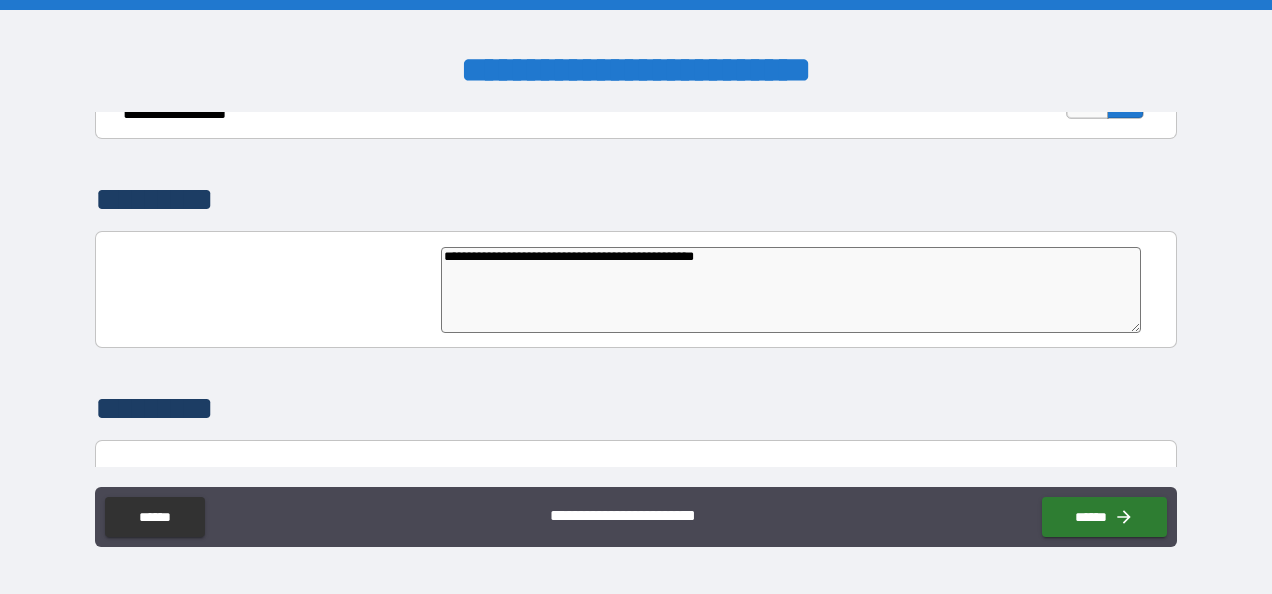 type on "**********" 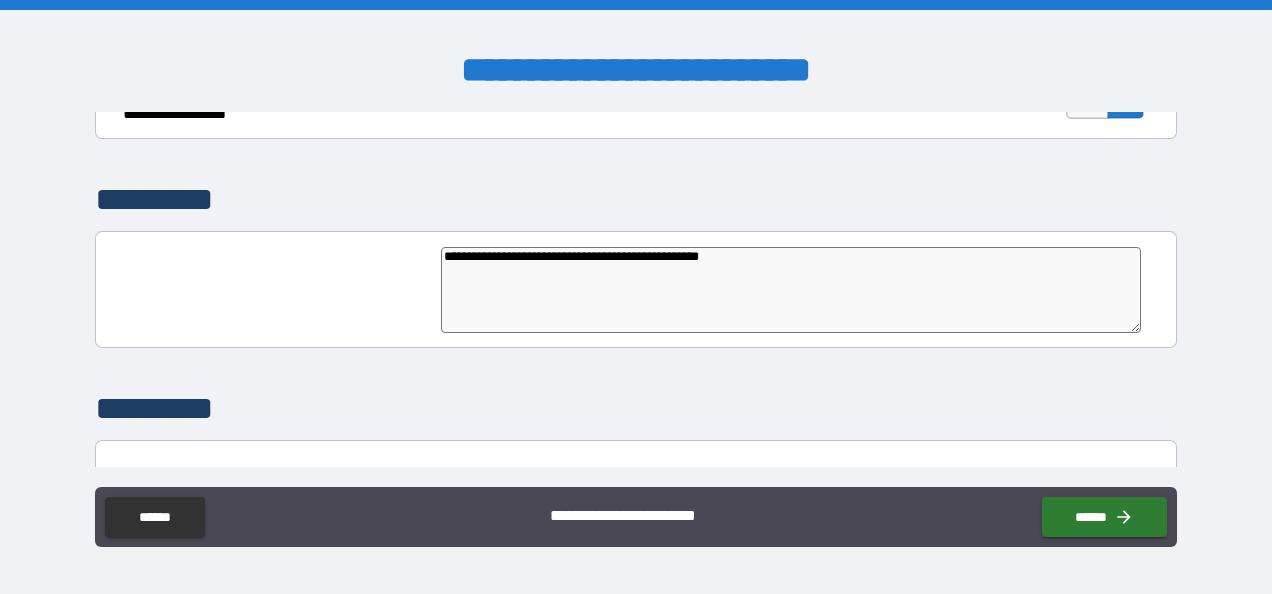 type on "*" 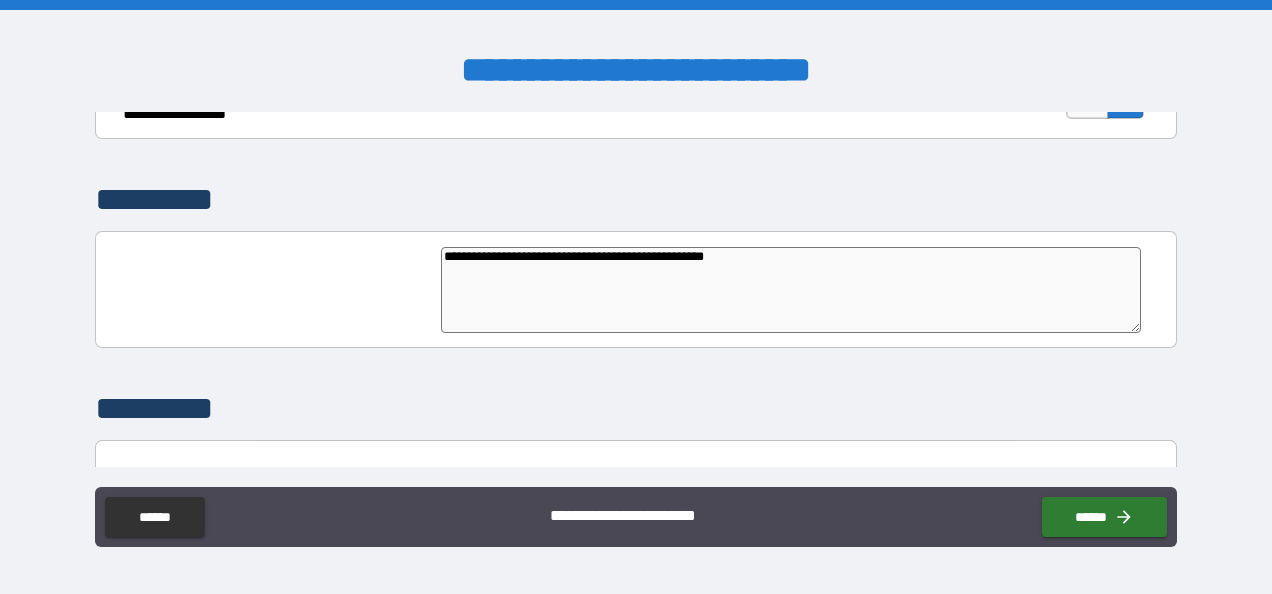 type on "**********" 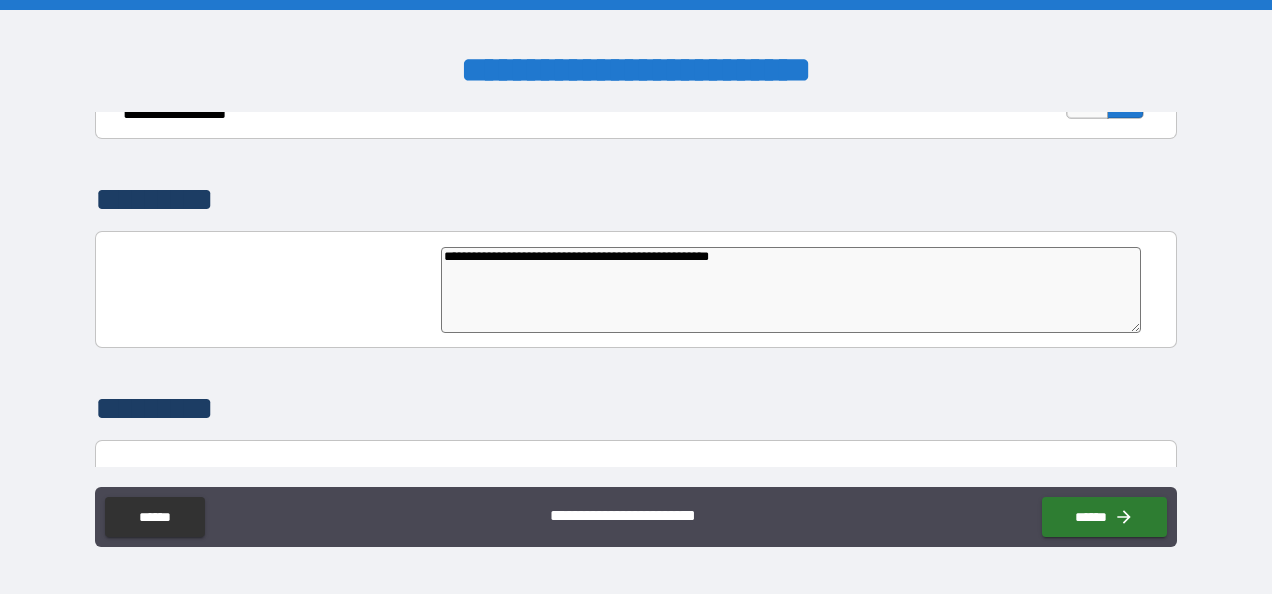 type on "*" 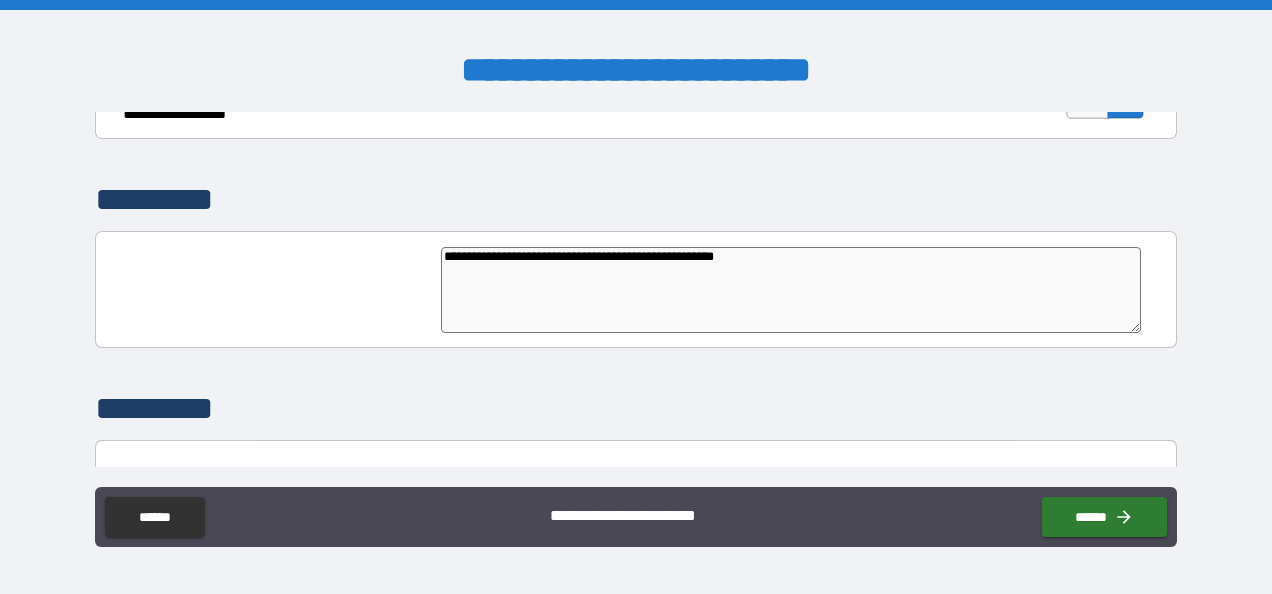 type on "**********" 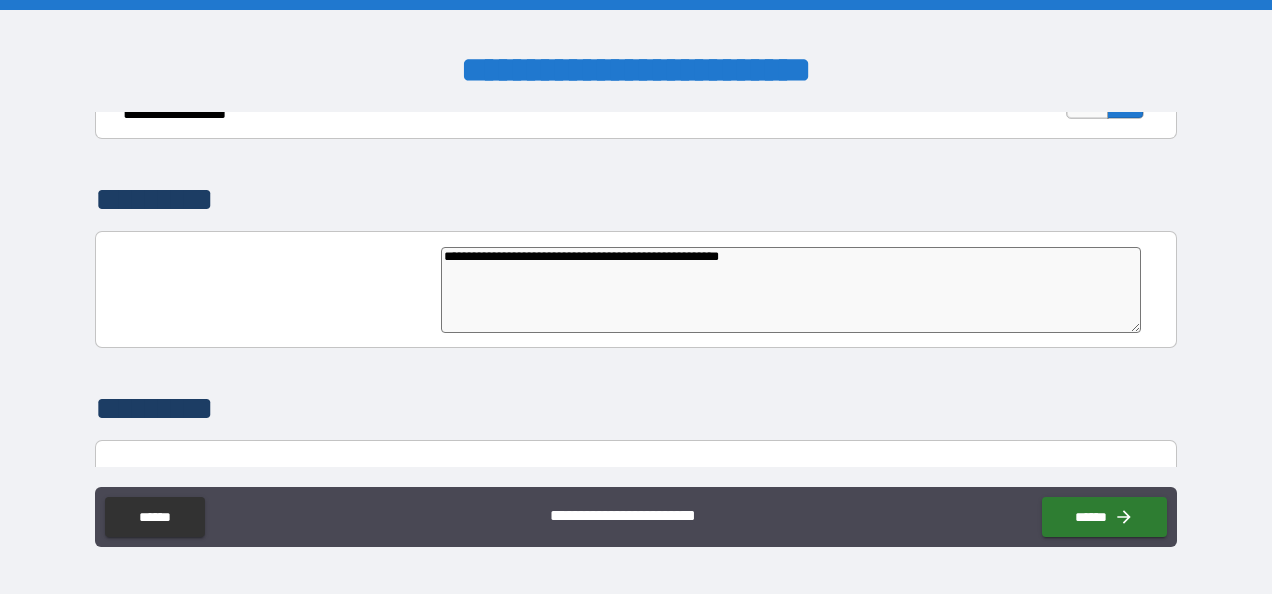 type on "**********" 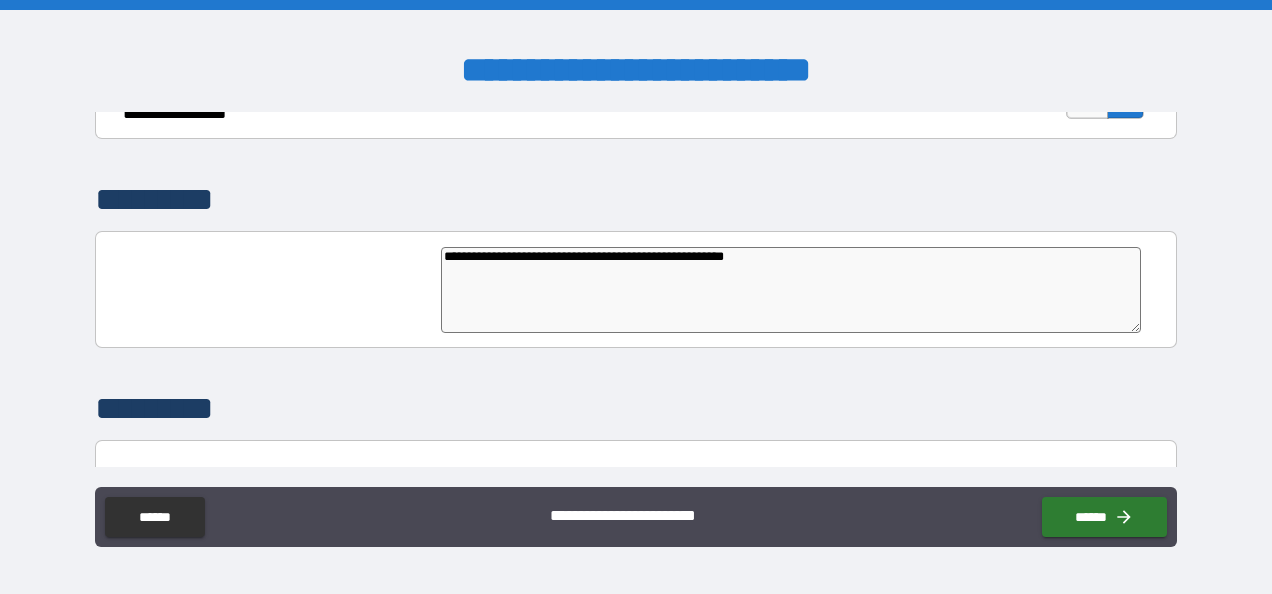 type on "**********" 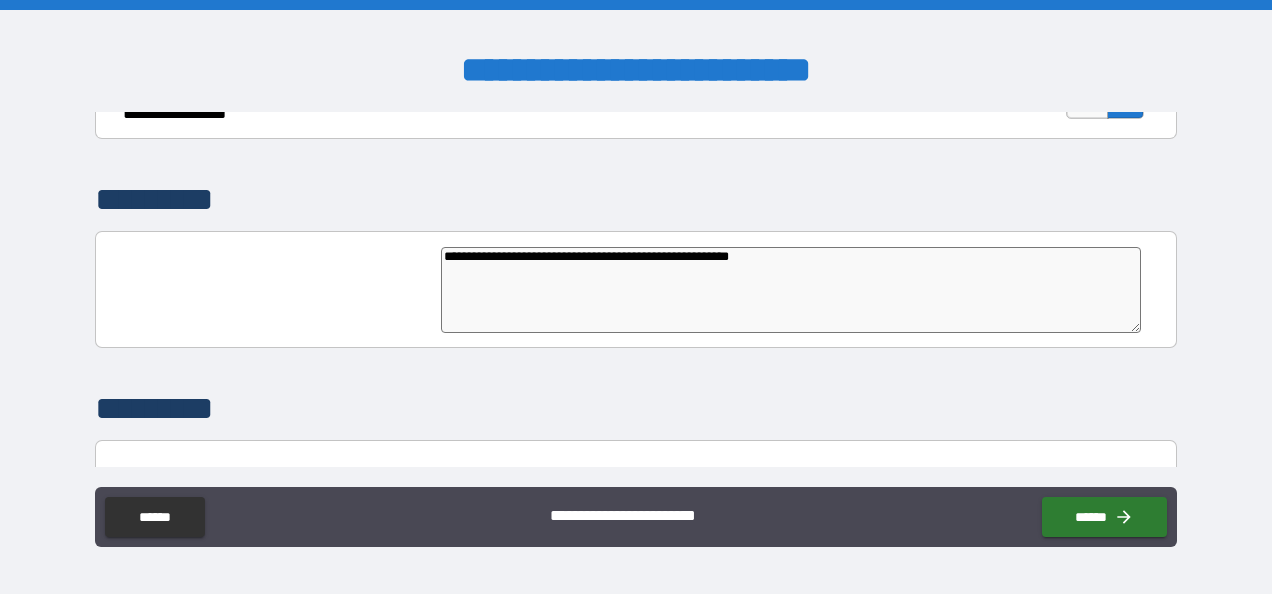 type on "**********" 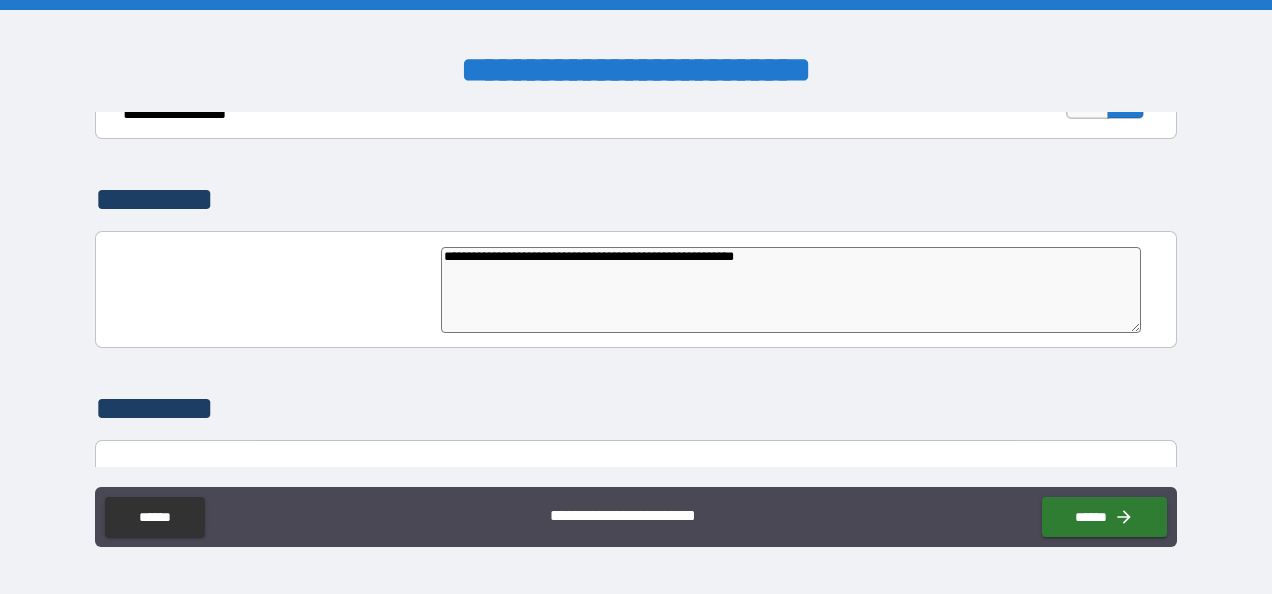 type on "*" 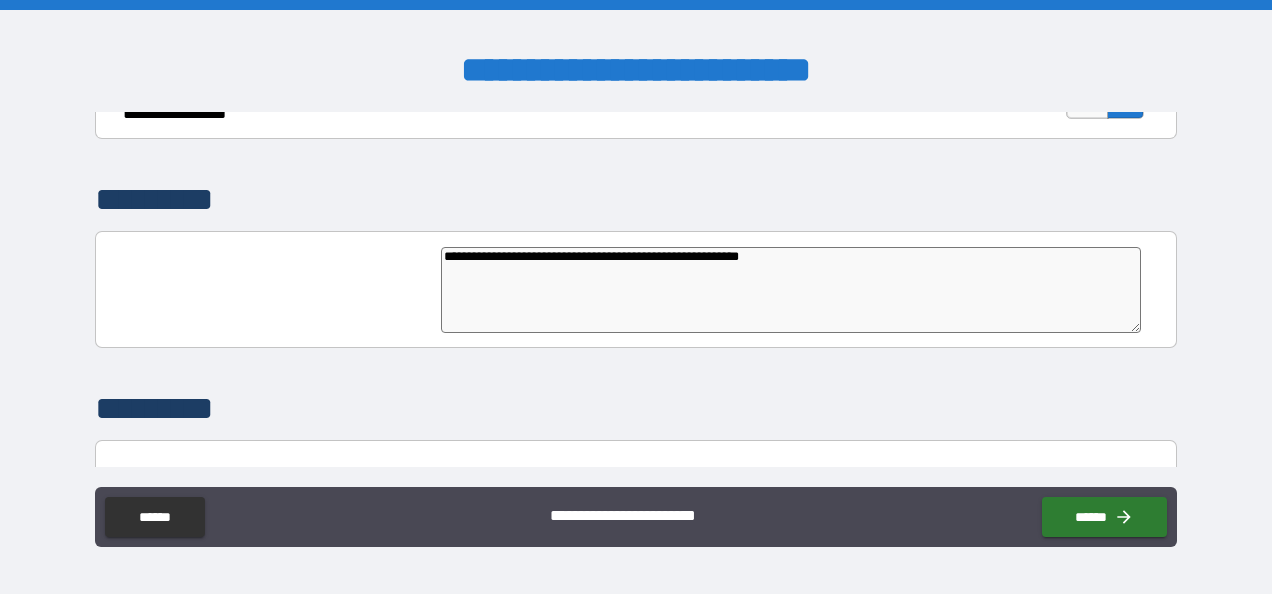 type on "*" 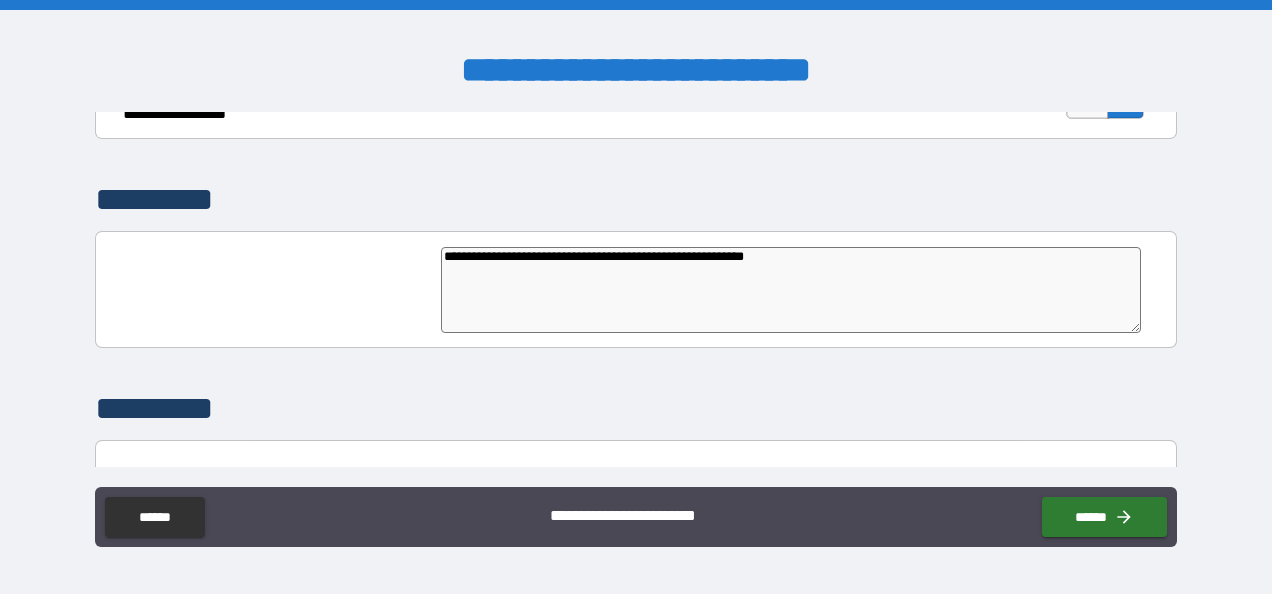 type on "*" 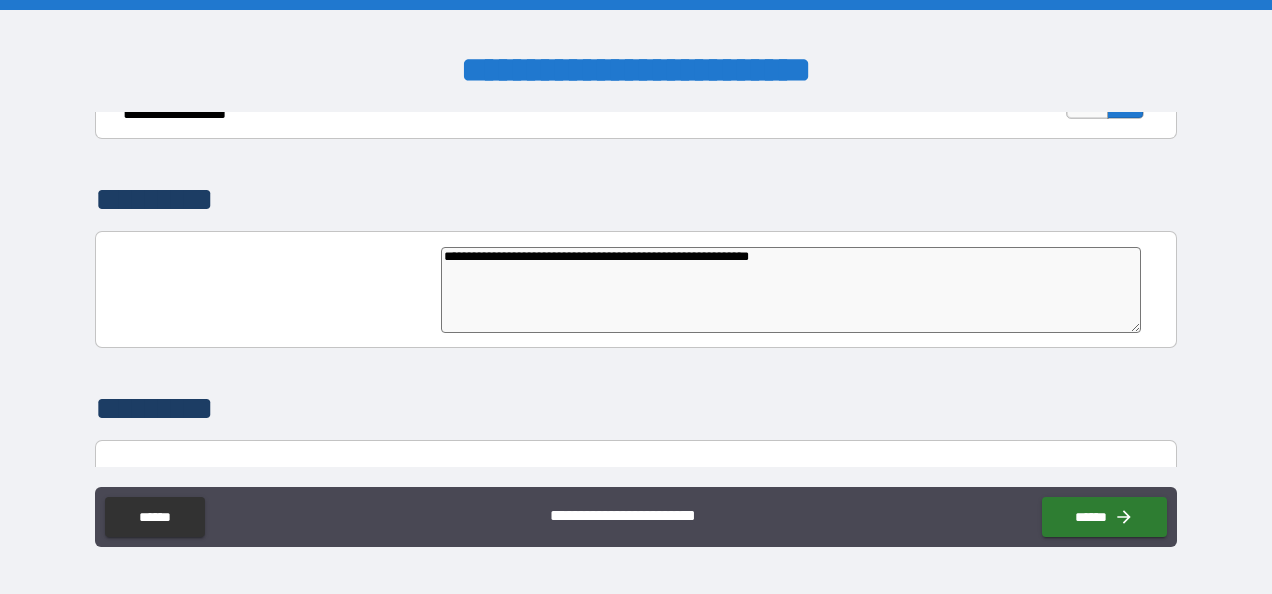 type on "*" 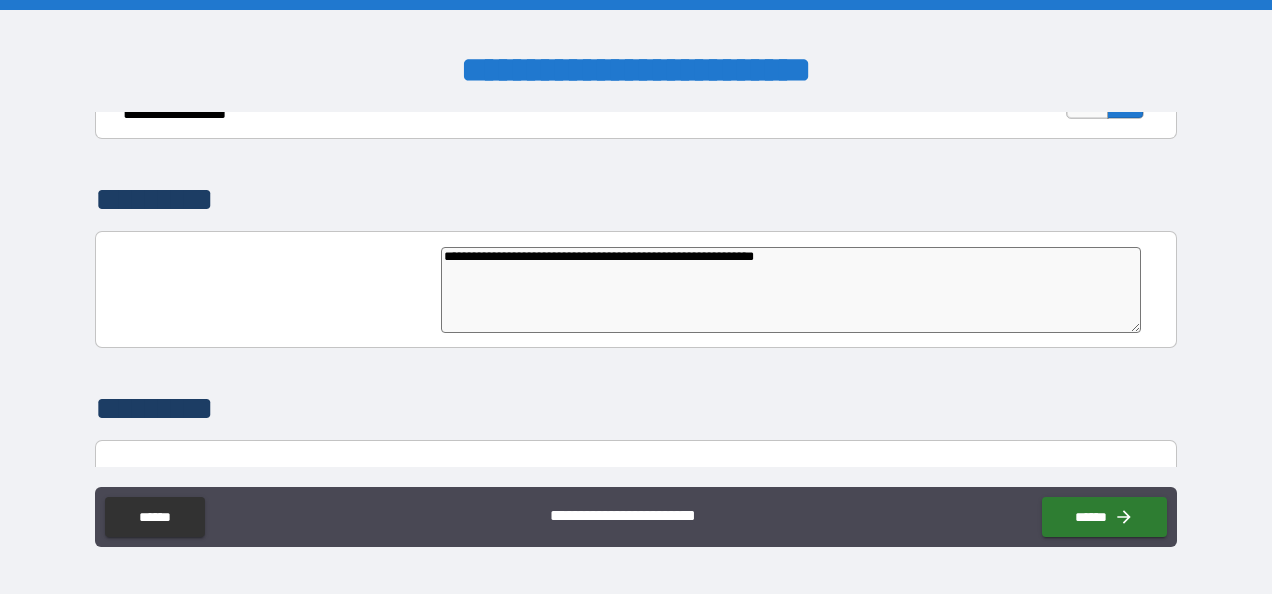 type on "*" 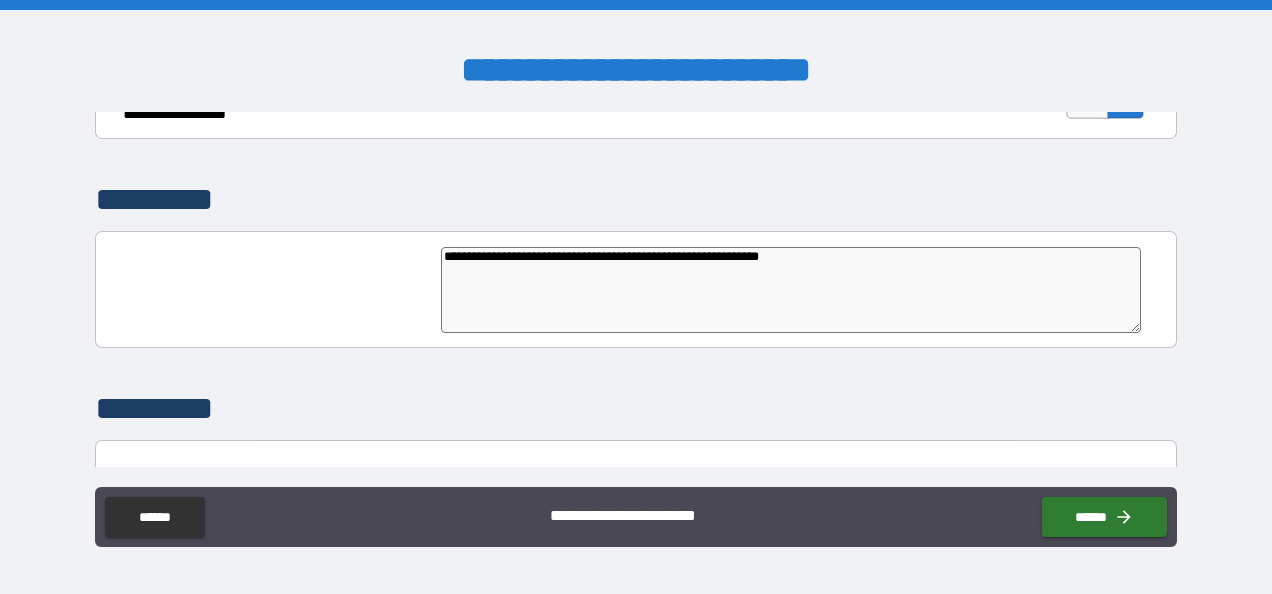 type on "*" 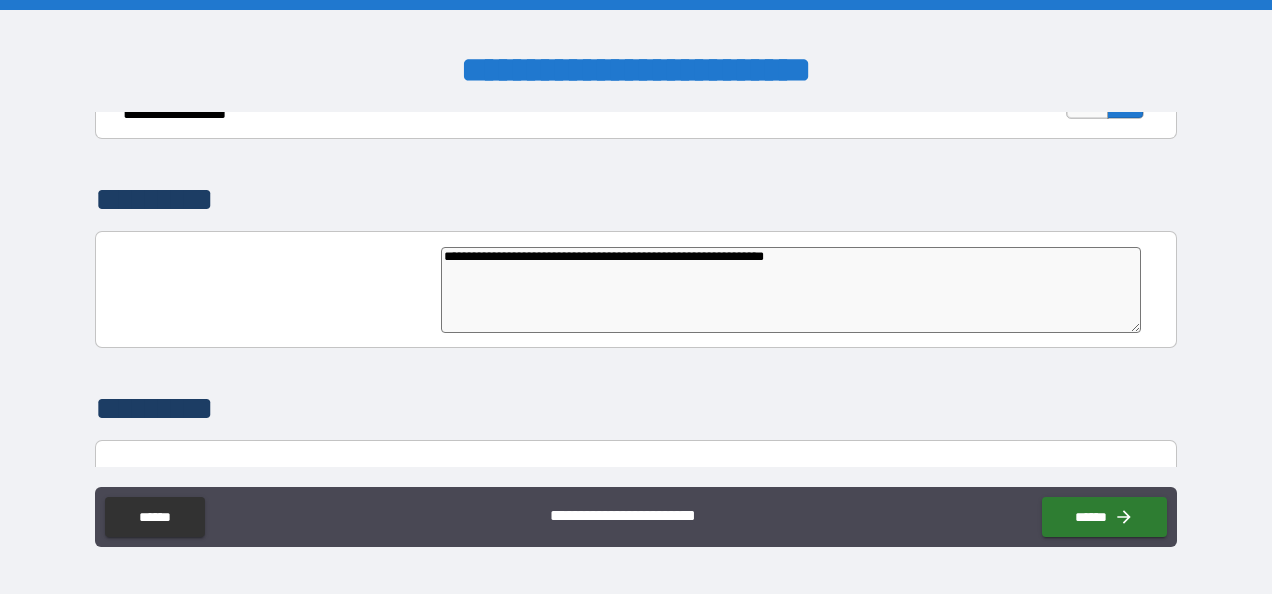 type on "**********" 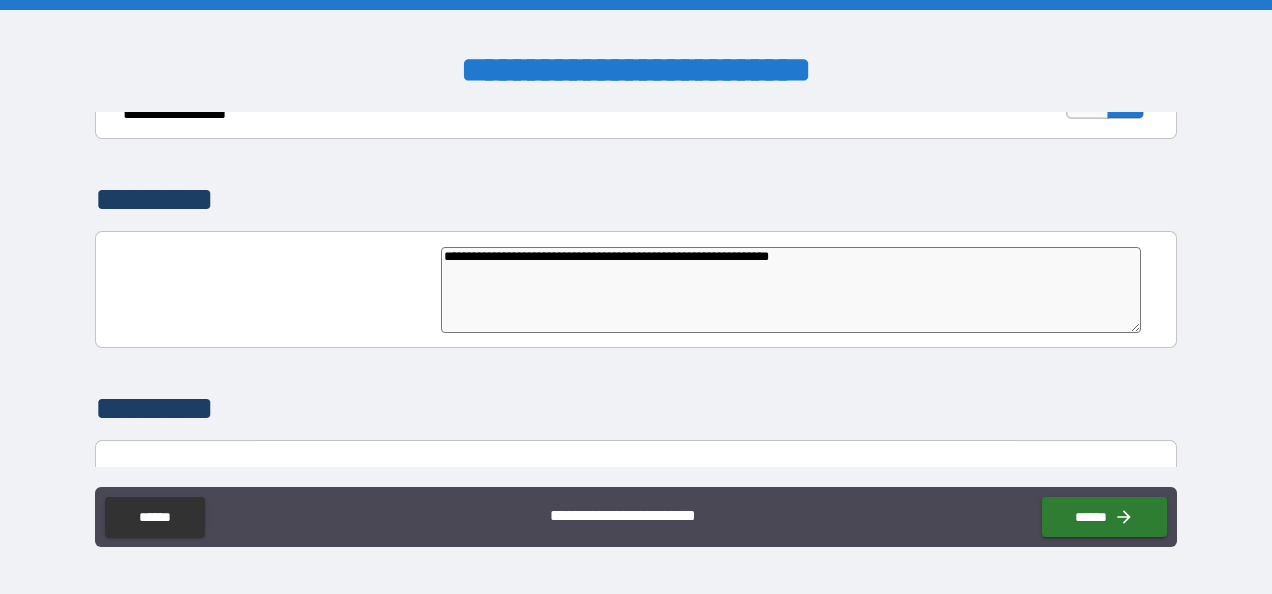 type on "**********" 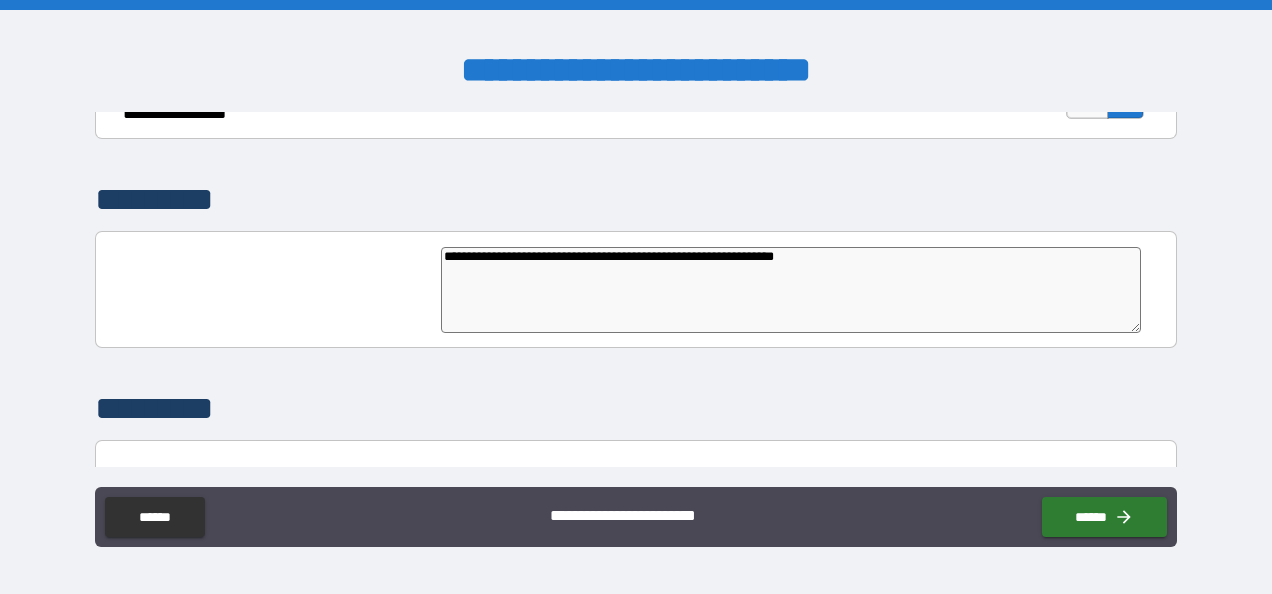 type on "*" 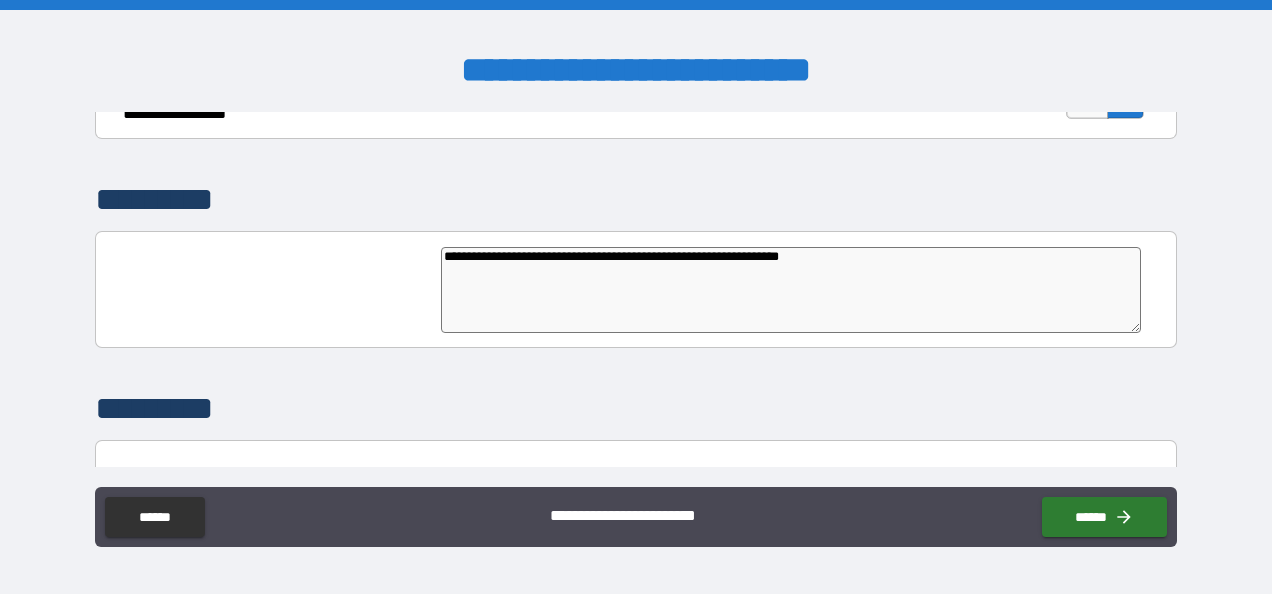 type on "**********" 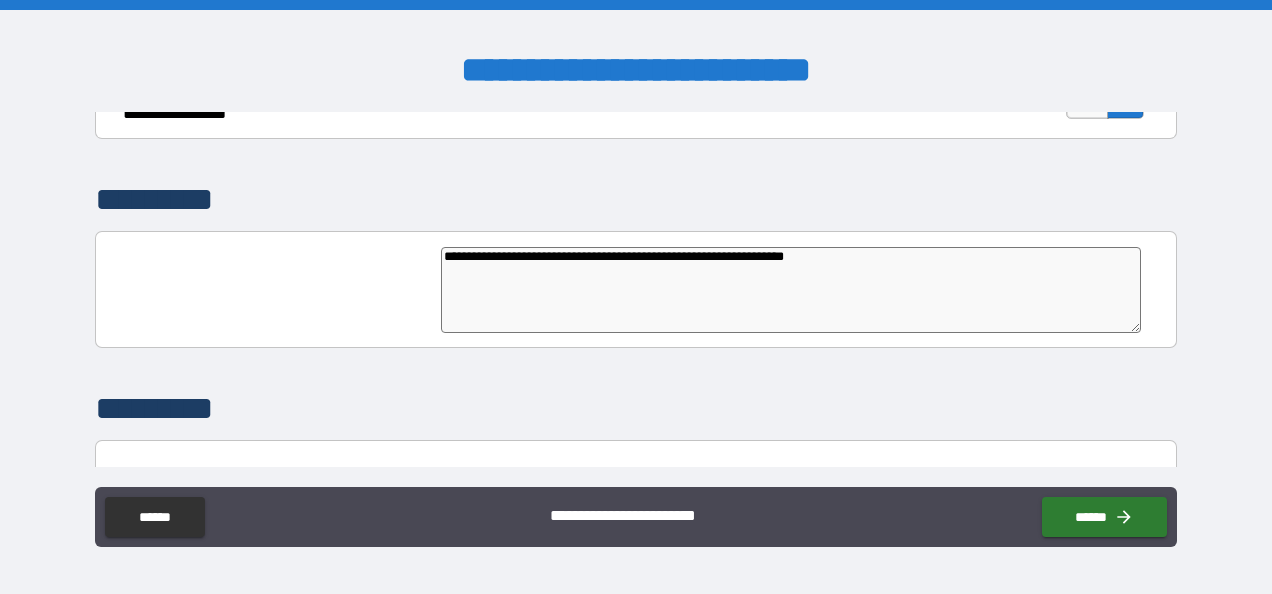 type on "*" 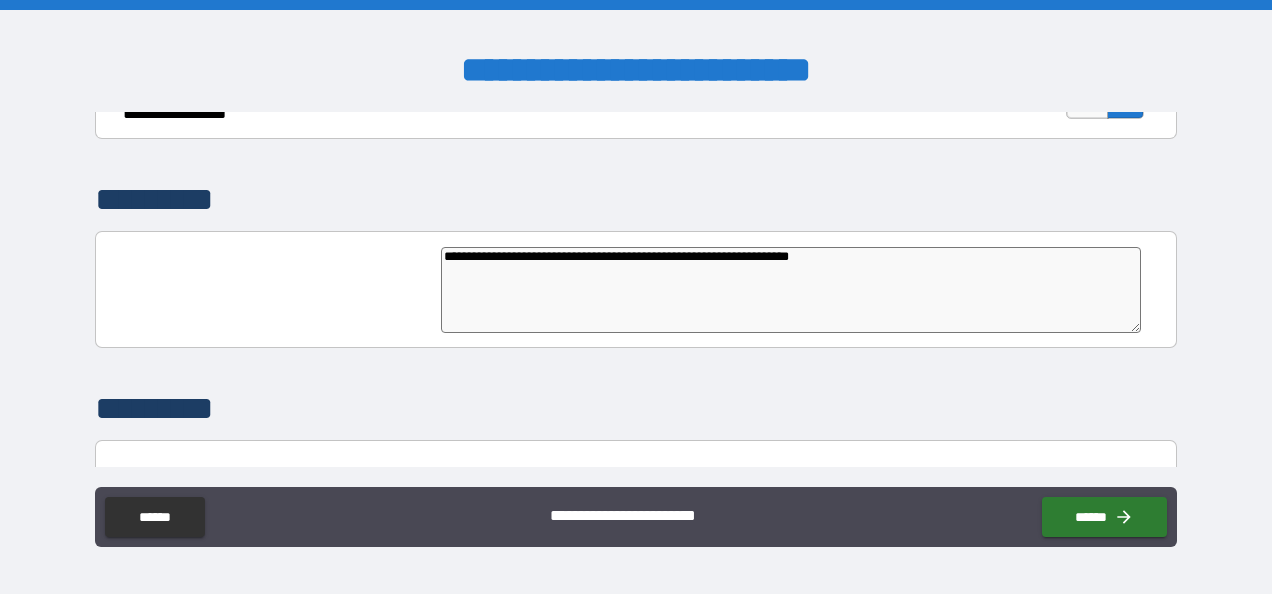 type on "**********" 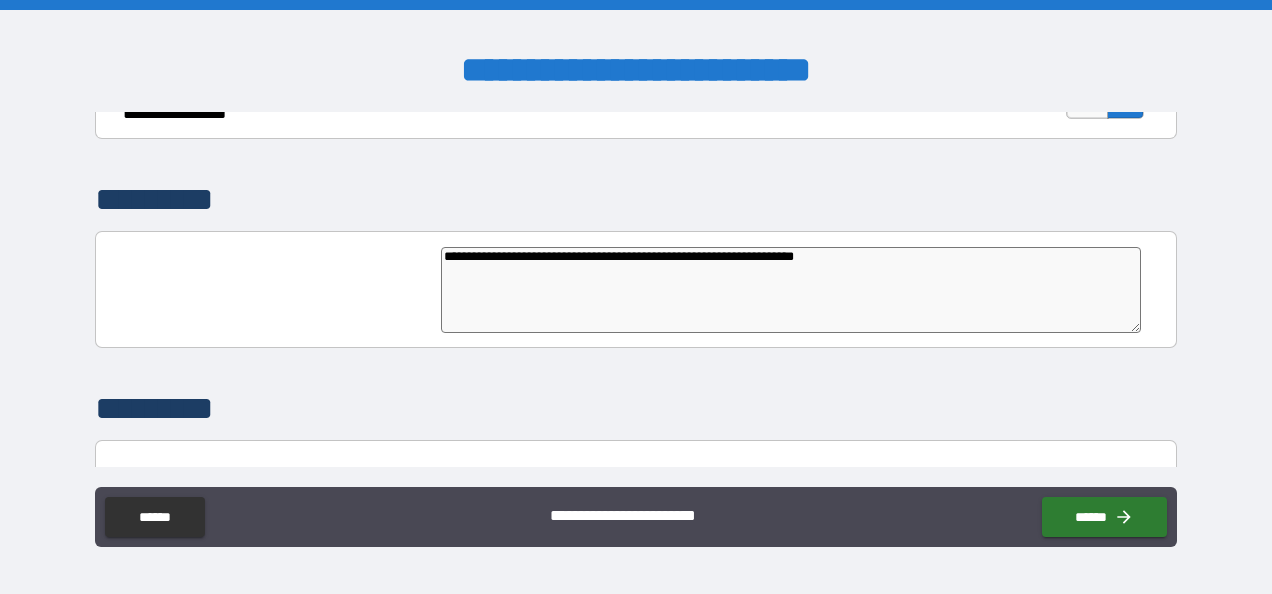 type on "**********" 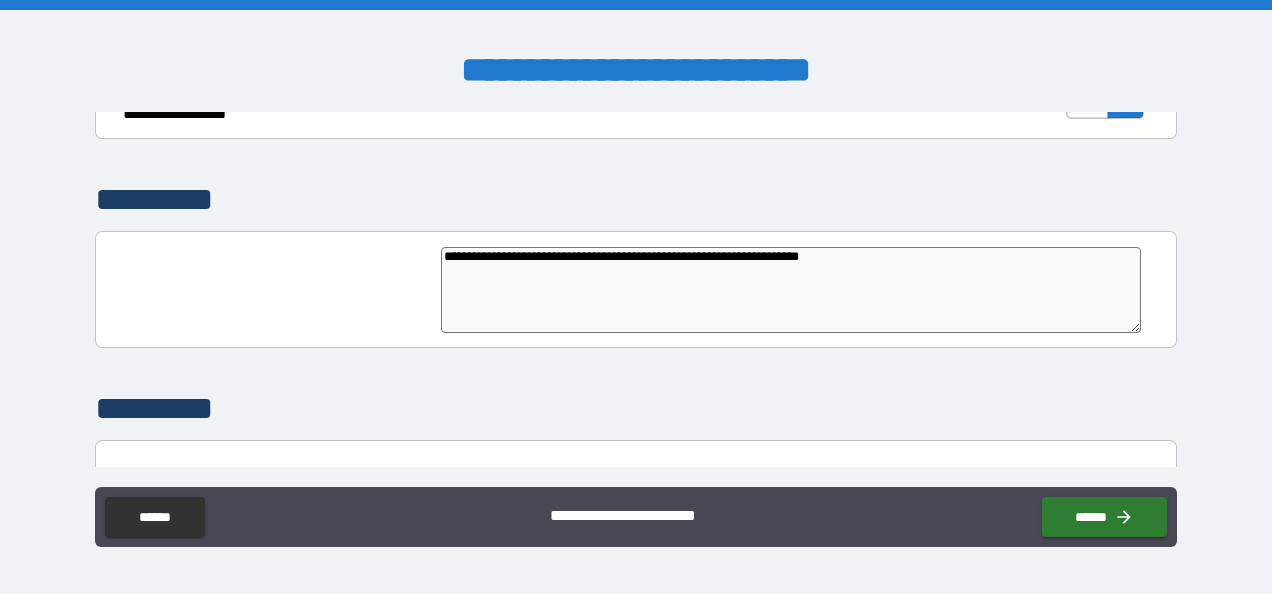 type on "**********" 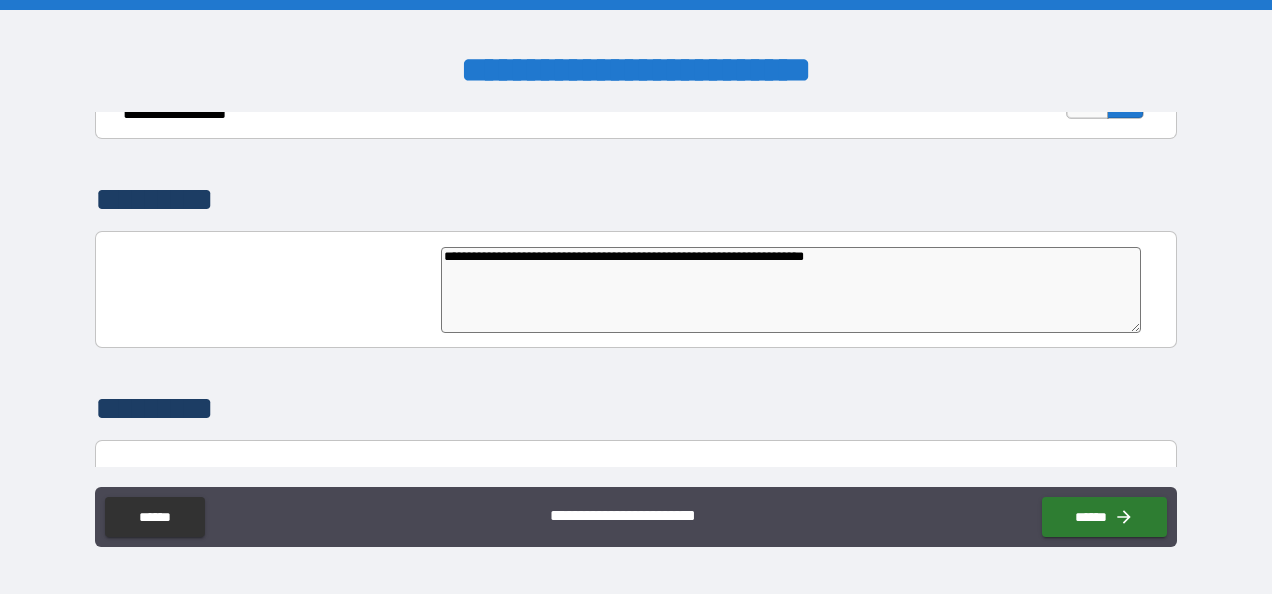 type on "**********" 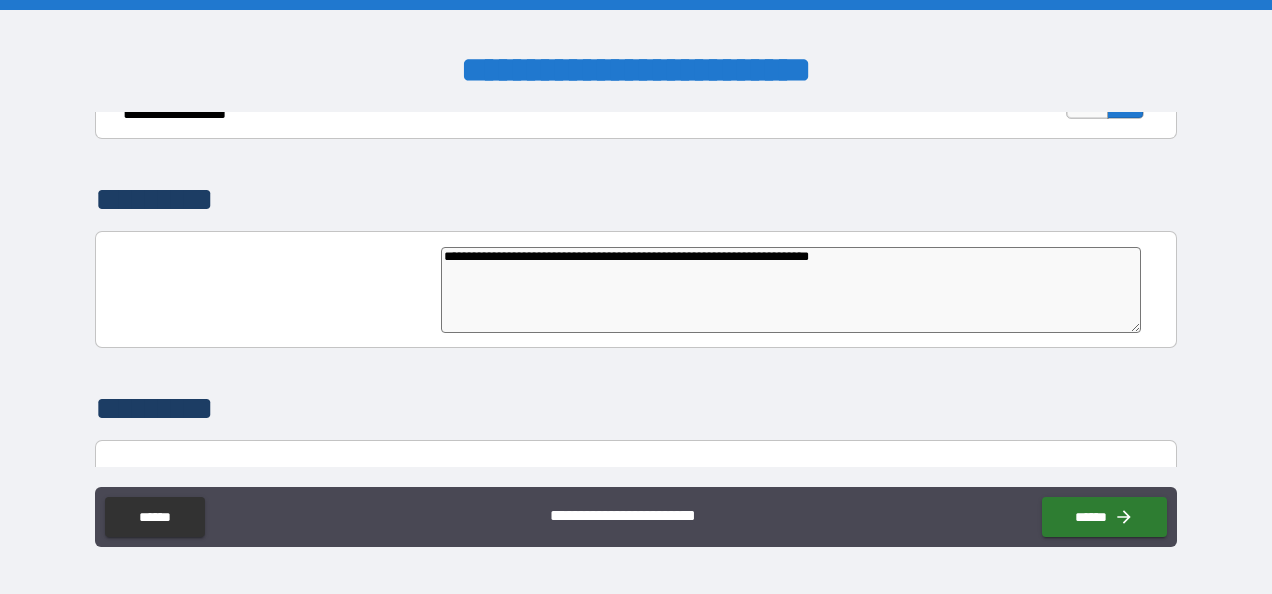 type on "**********" 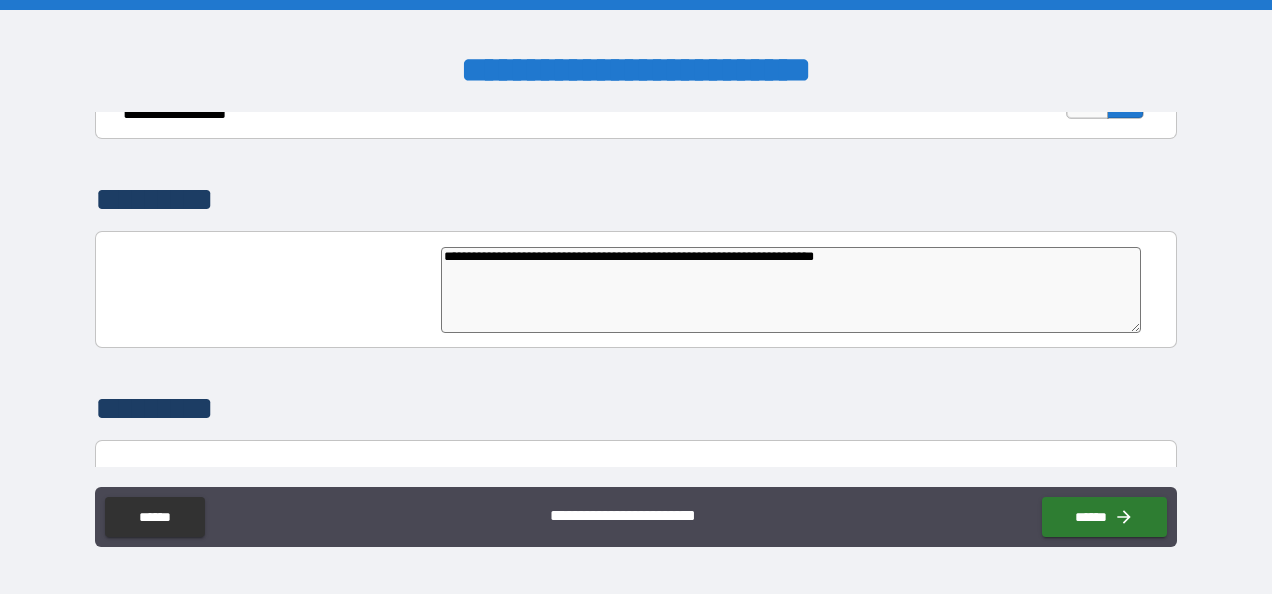 type on "*" 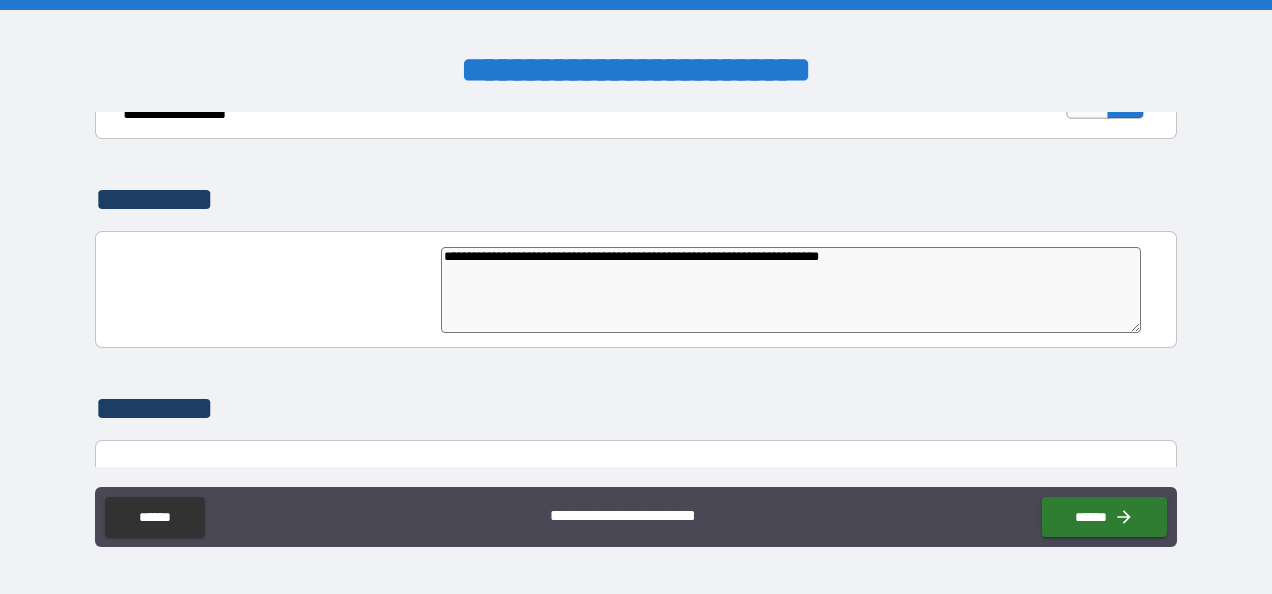 type on "*" 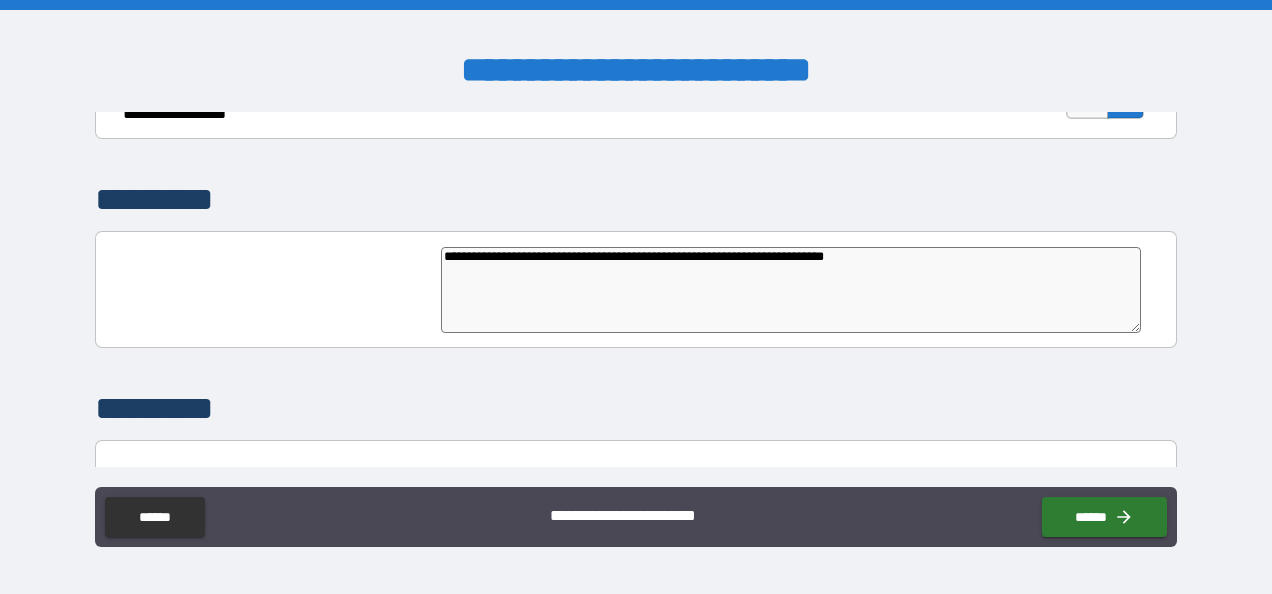 type on "**********" 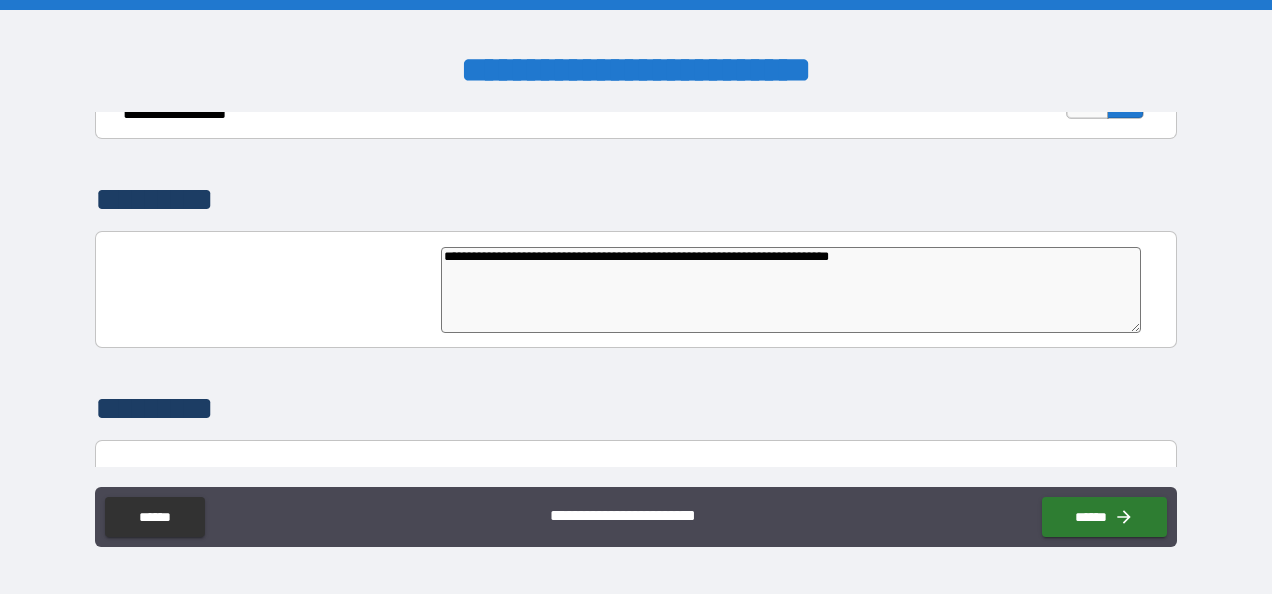 type on "*" 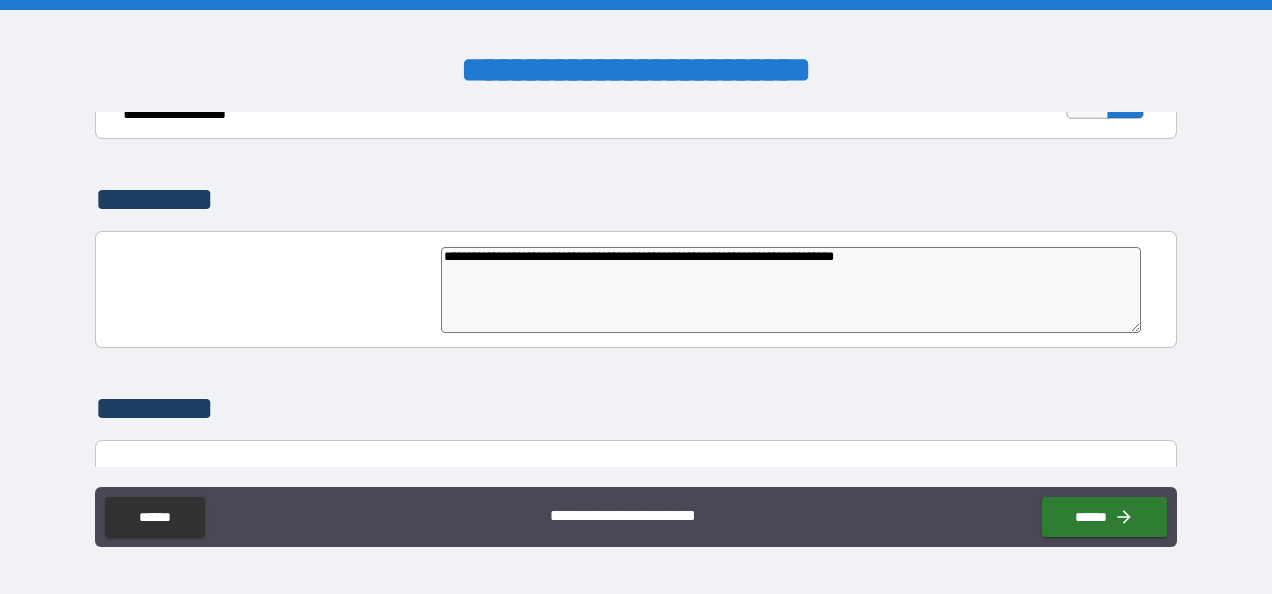 type on "*" 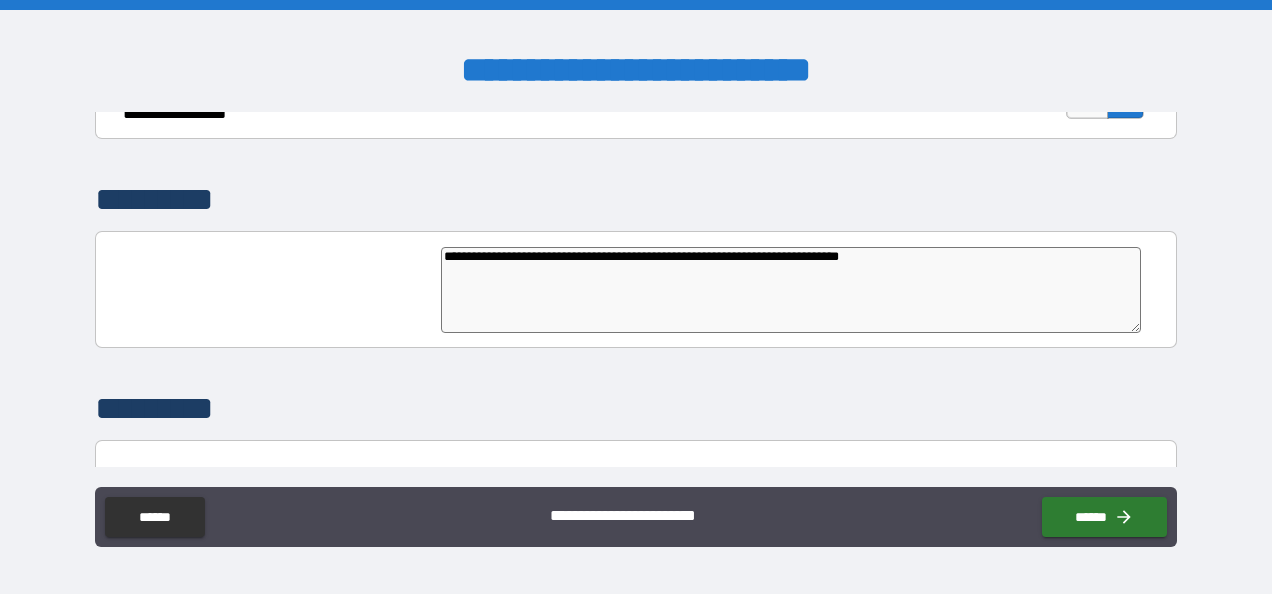type on "*" 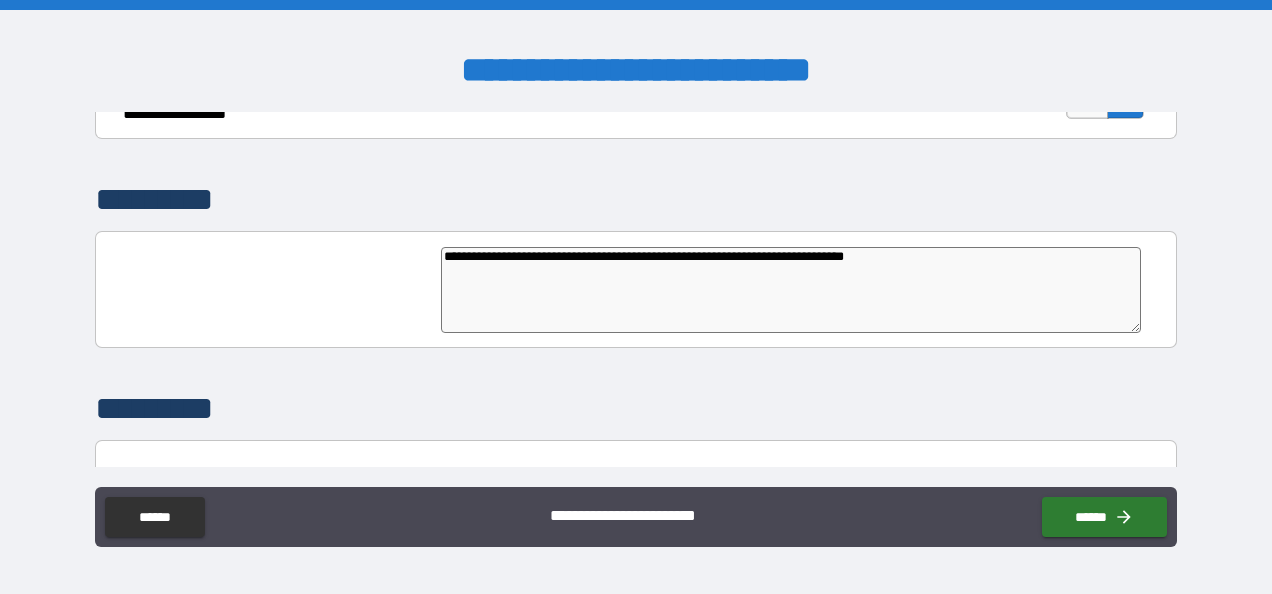 type on "**********" 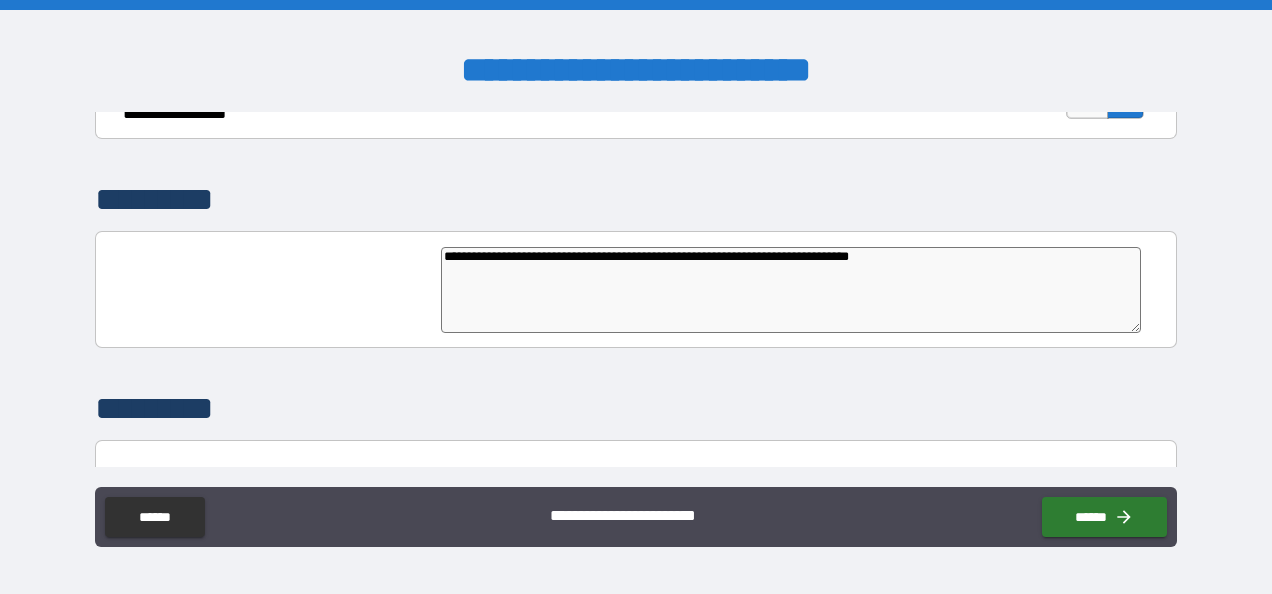 type on "*" 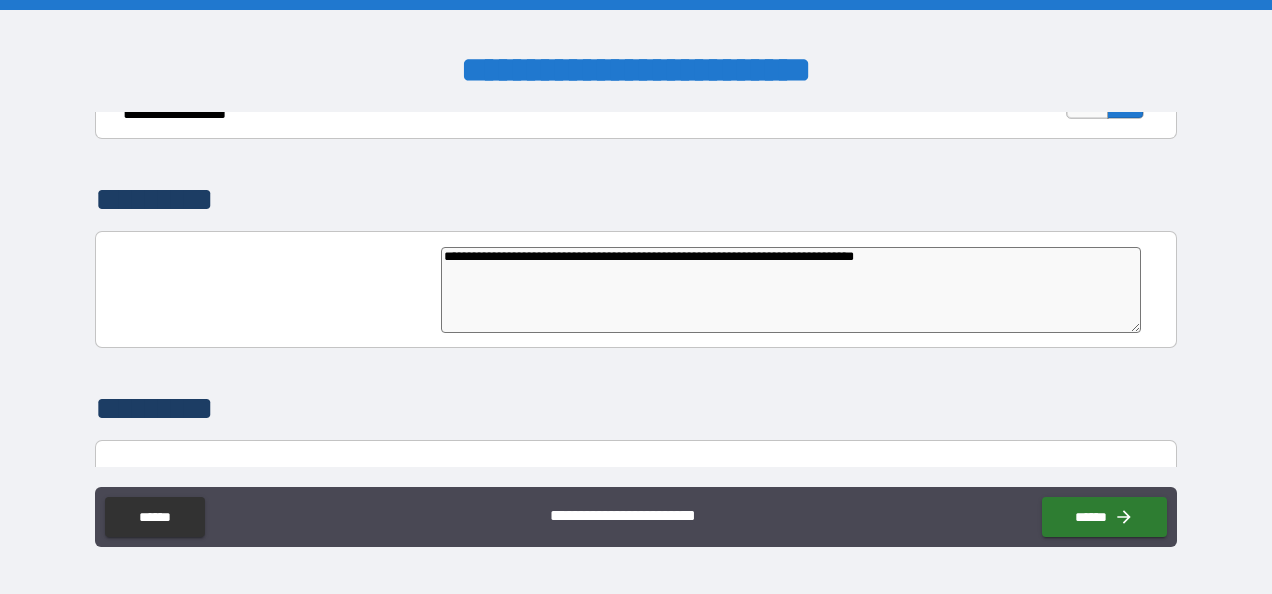type on "**********" 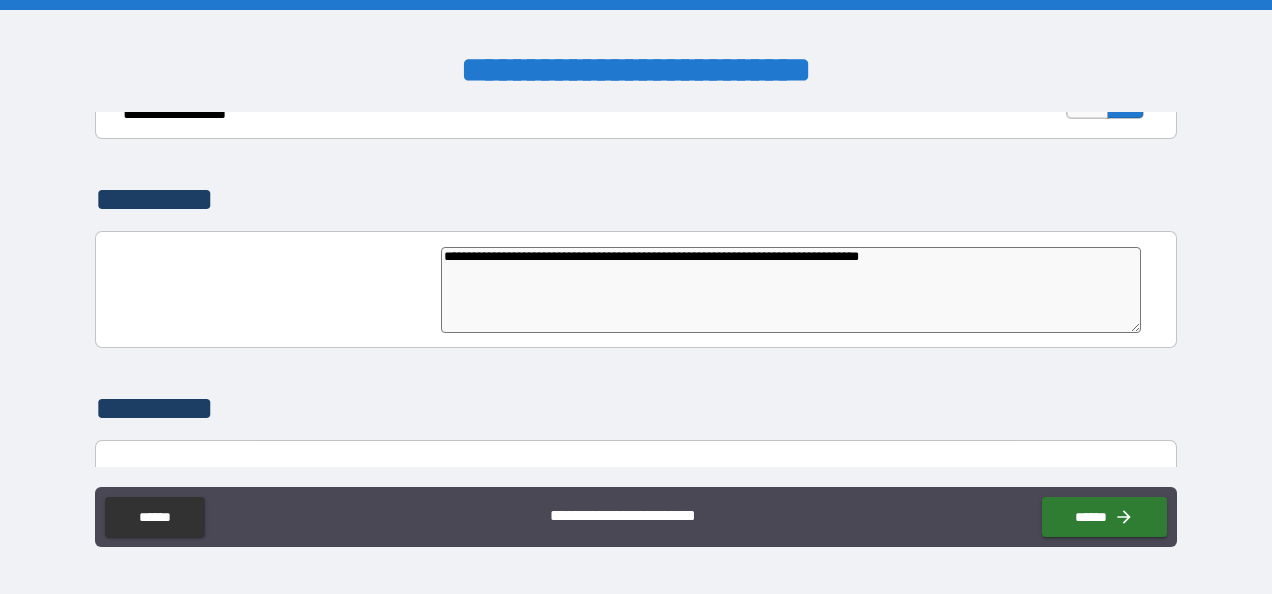 type on "**********" 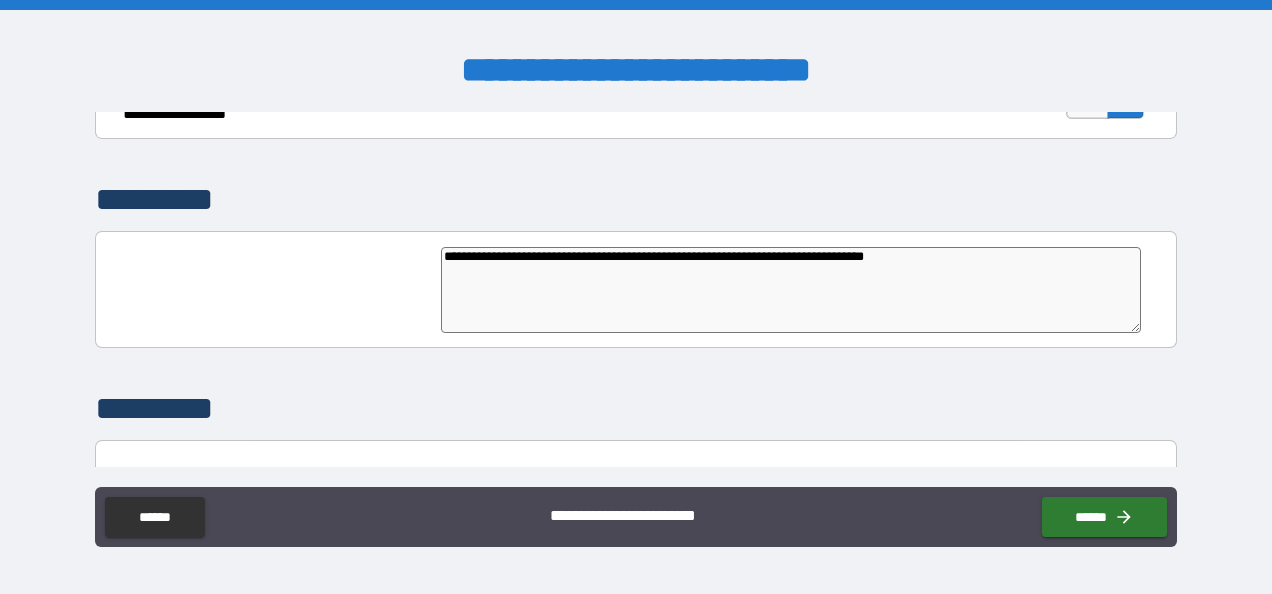 type on "**********" 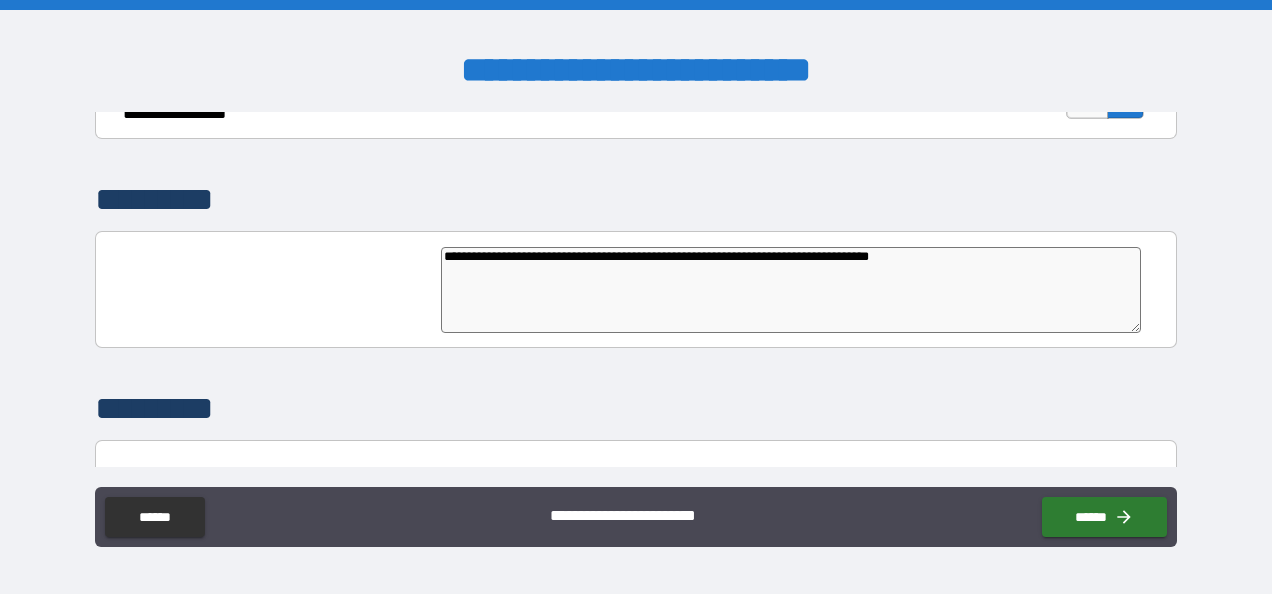 type on "*" 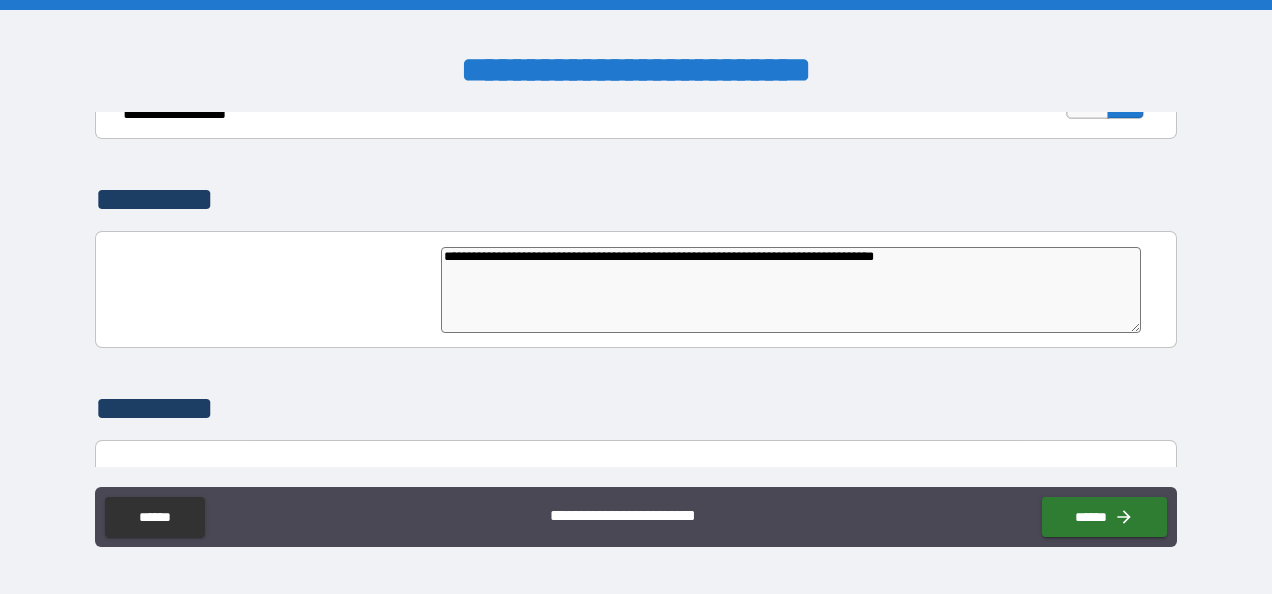 type on "*" 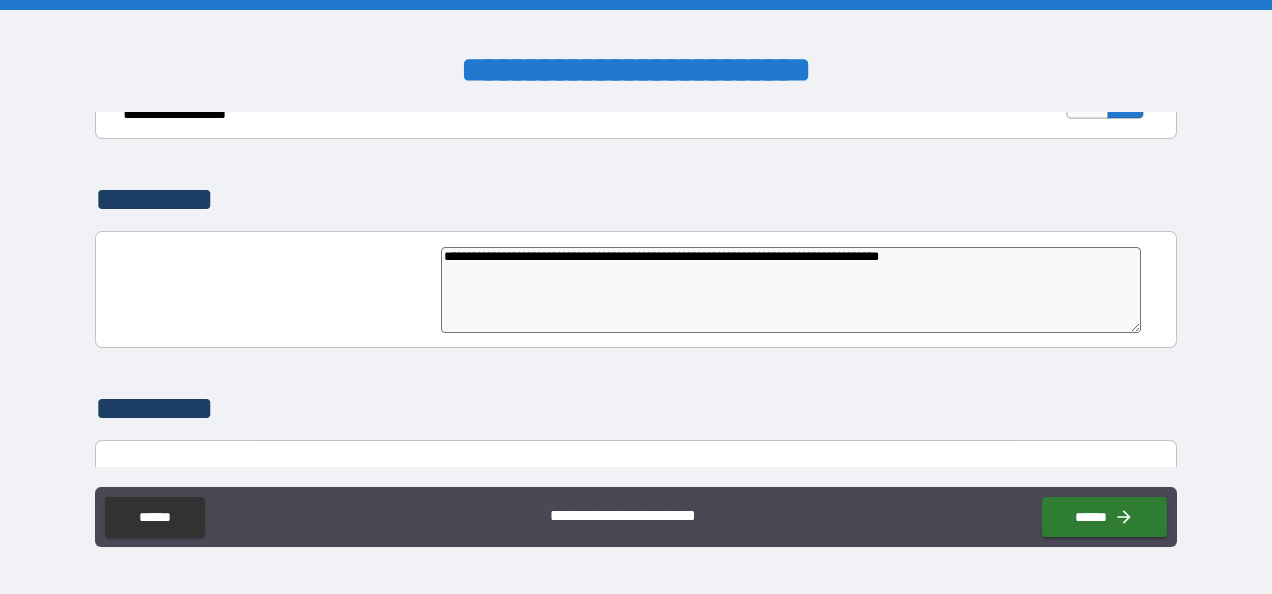 type on "**********" 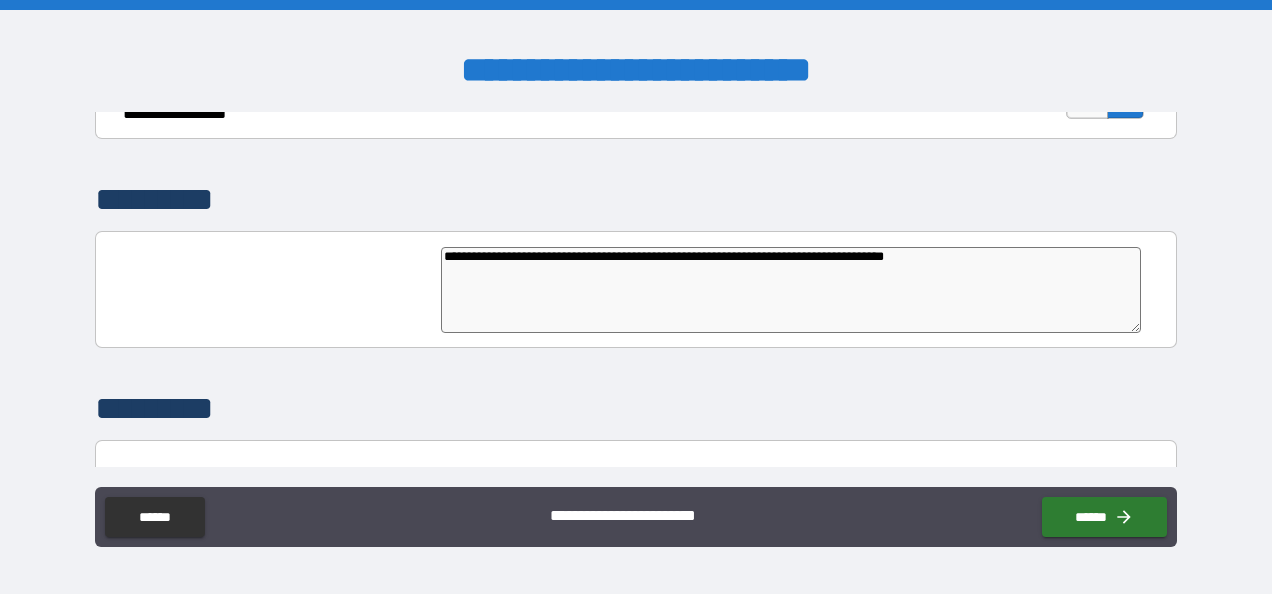 type on "**********" 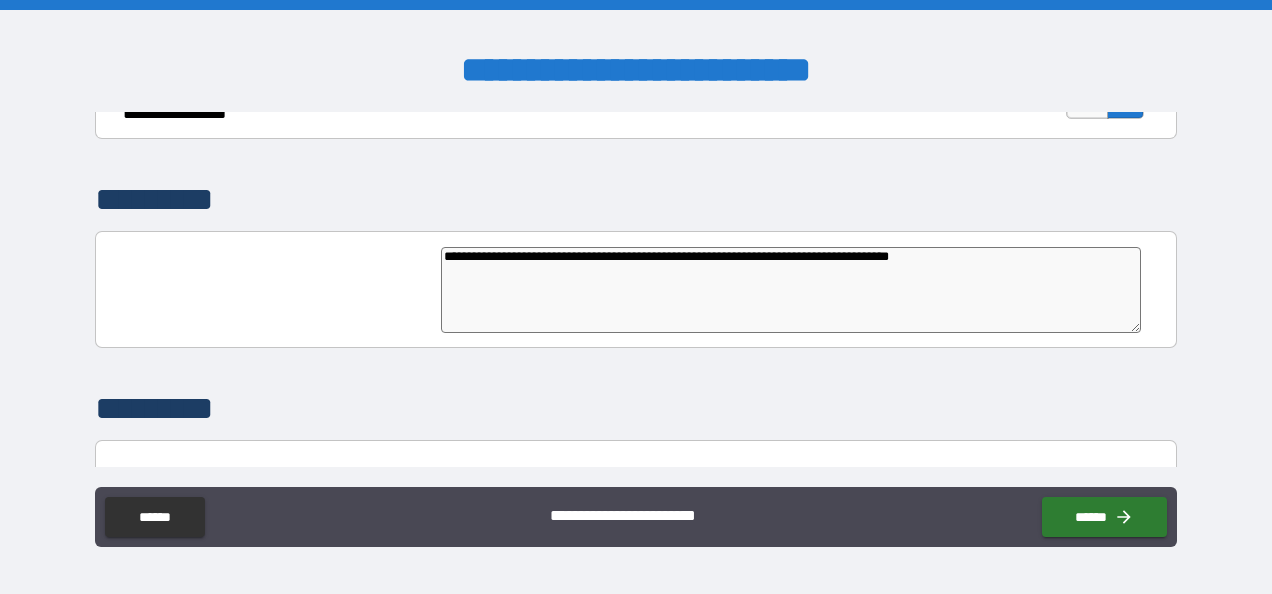 type on "*" 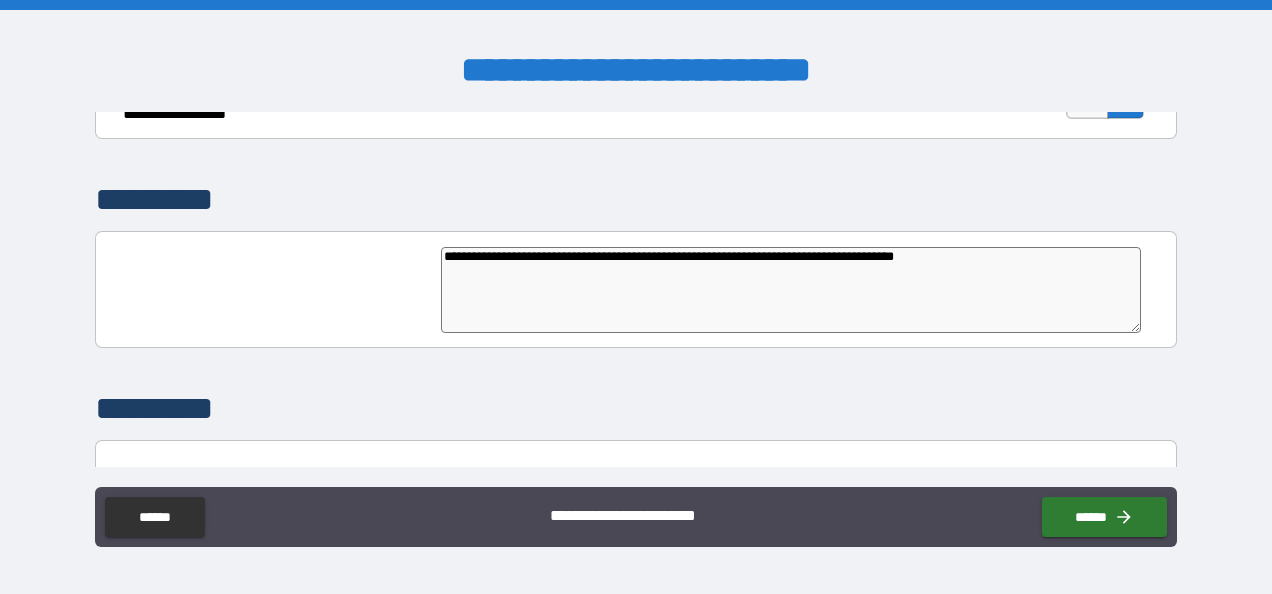 type on "*" 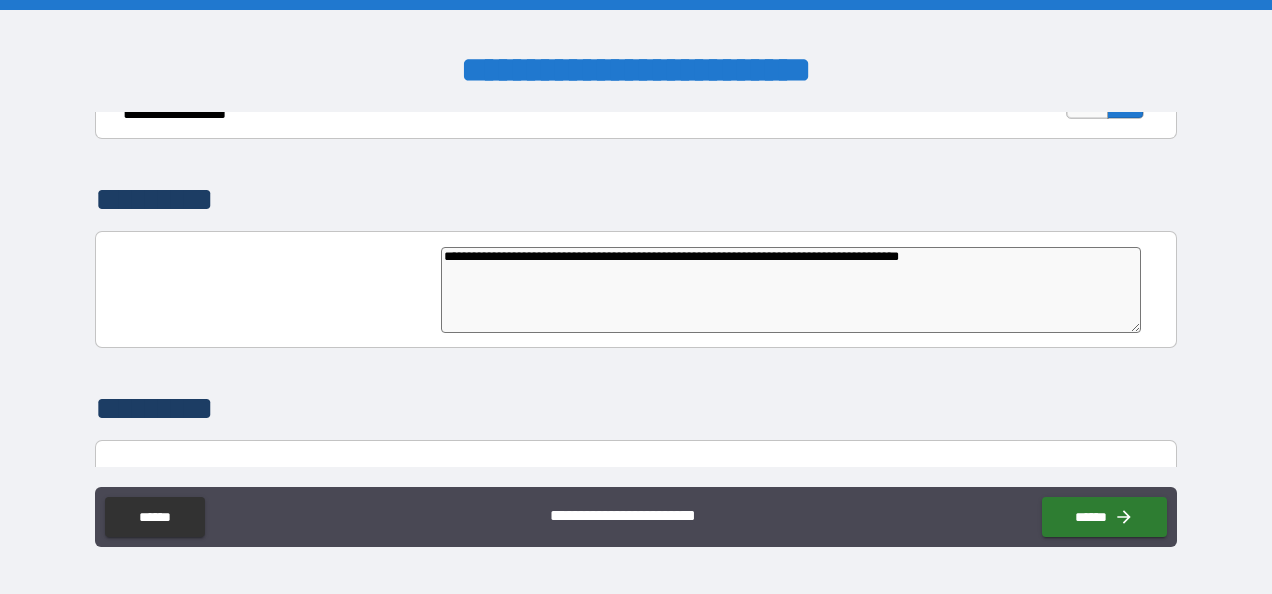 type on "*" 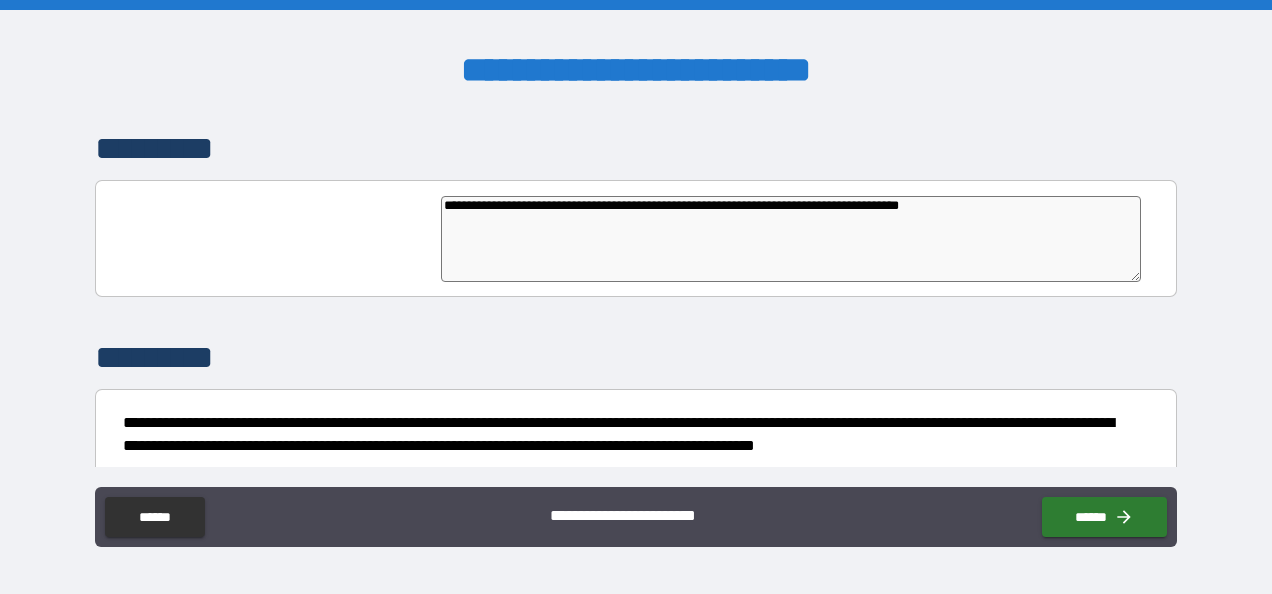 scroll, scrollTop: 5005, scrollLeft: 0, axis: vertical 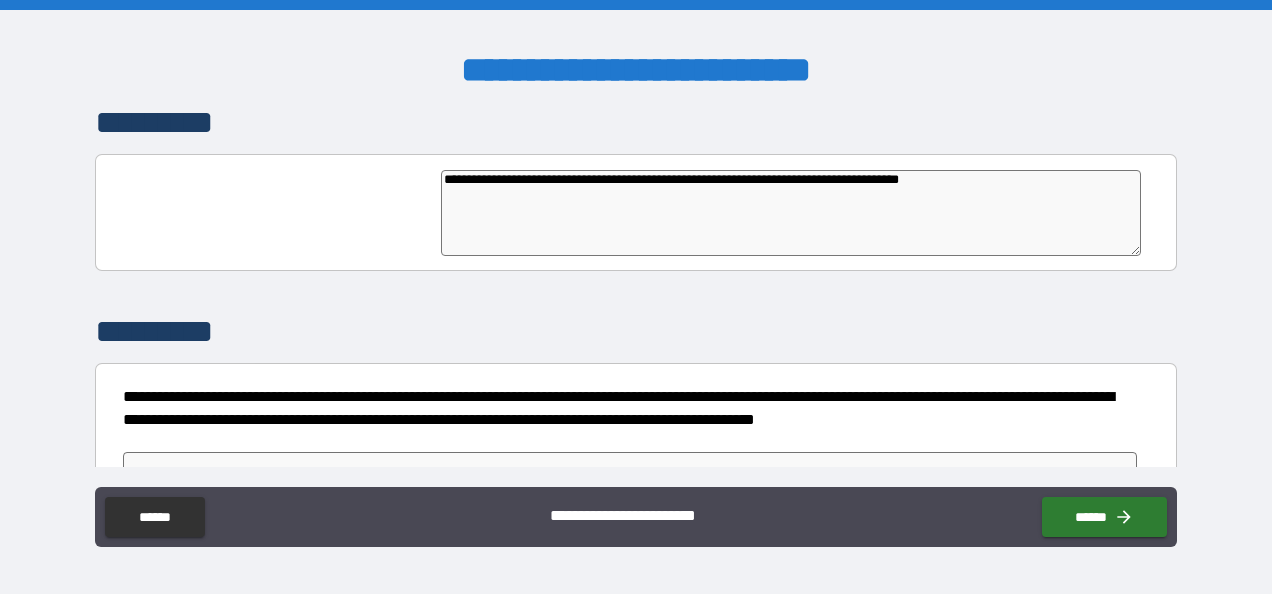type on "**********" 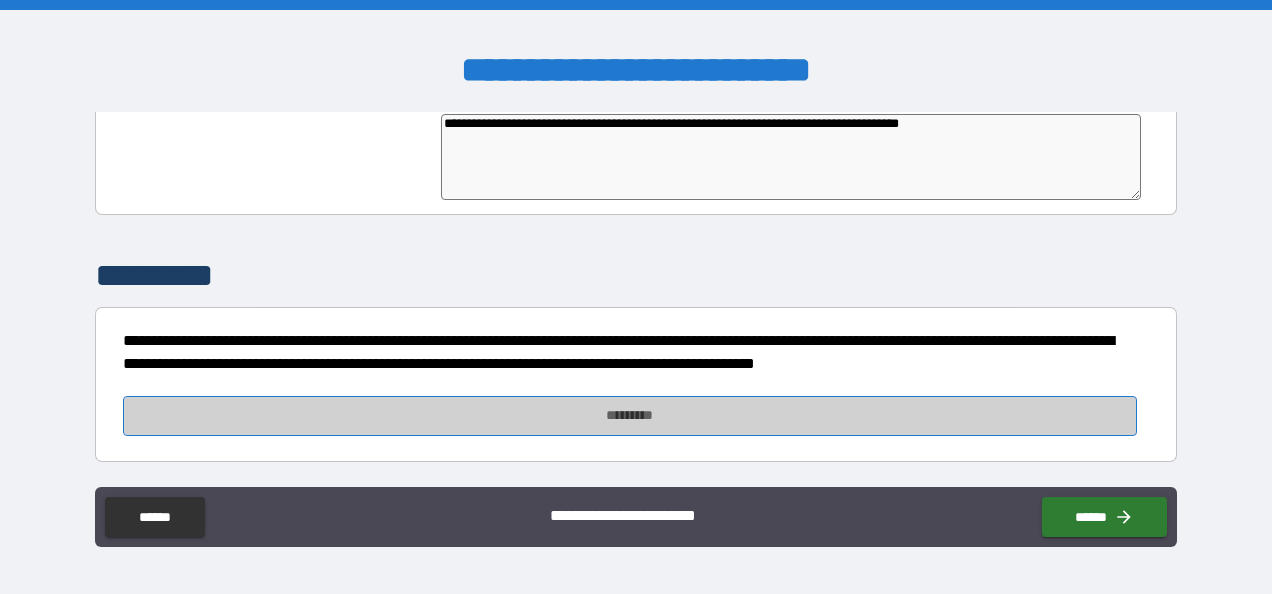 click on "*********" at bounding box center [629, 416] 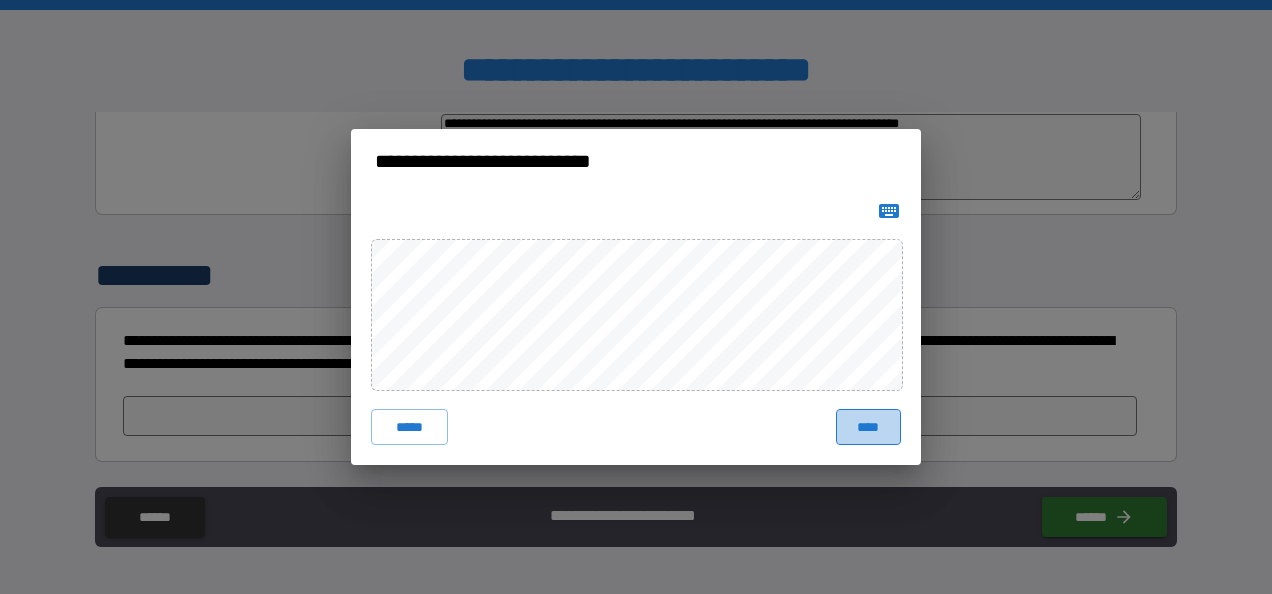 click on "****" at bounding box center [869, 427] 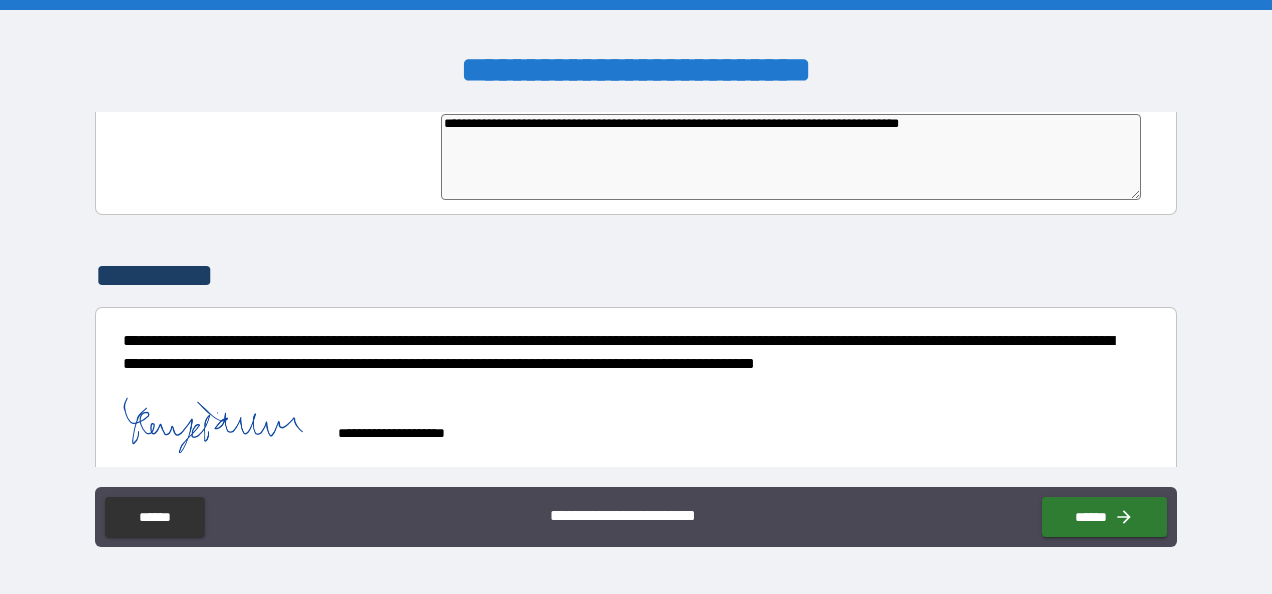 type on "*" 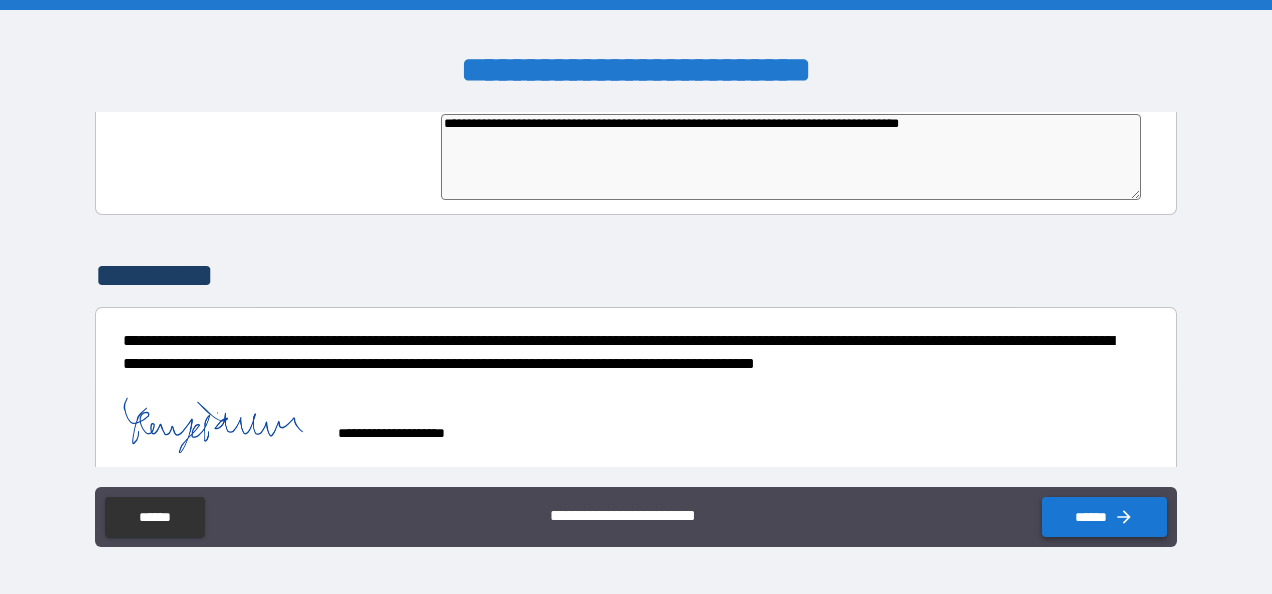 click on "******" at bounding box center (1104, 517) 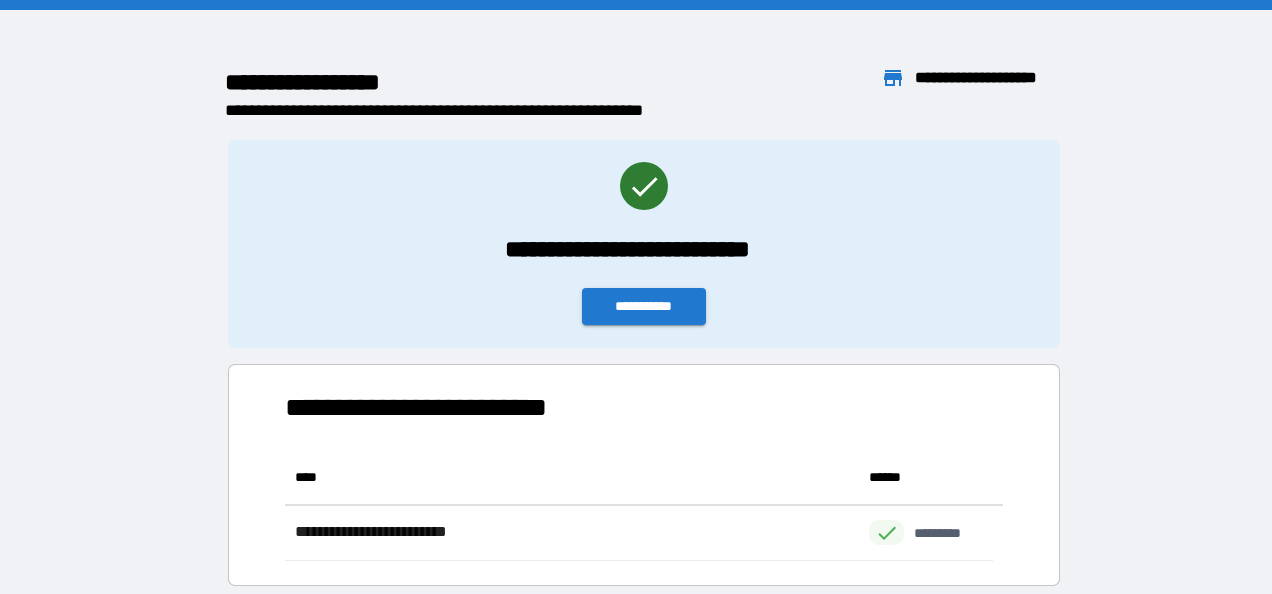 scroll, scrollTop: 16, scrollLeft: 16, axis: both 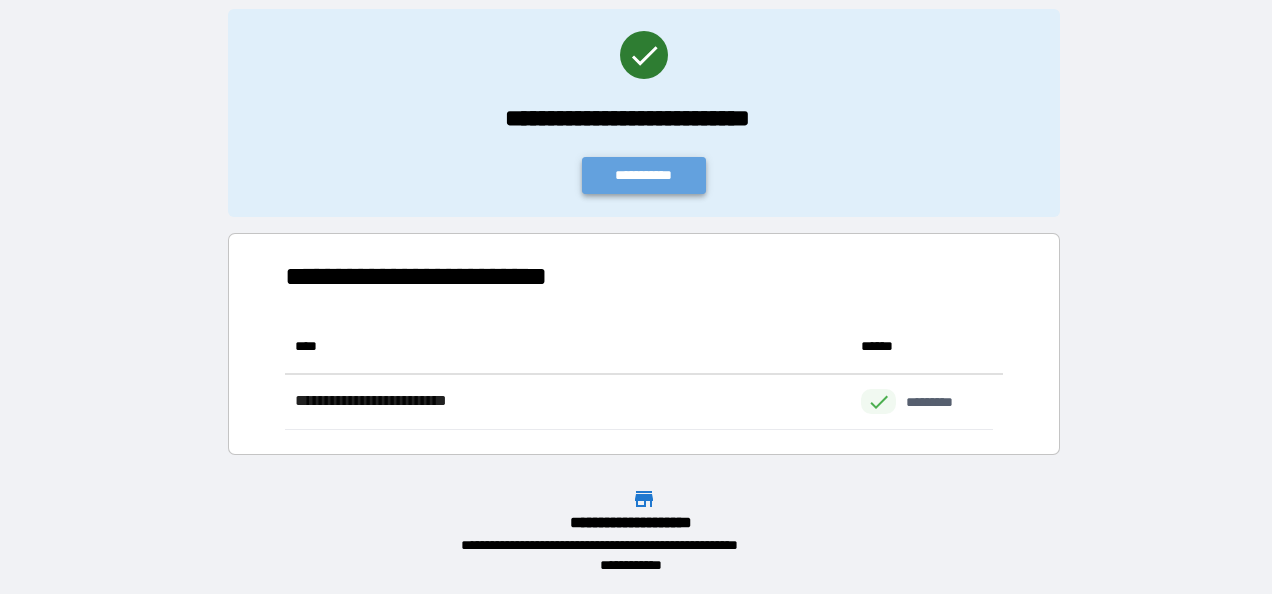 click on "**********" at bounding box center (644, 175) 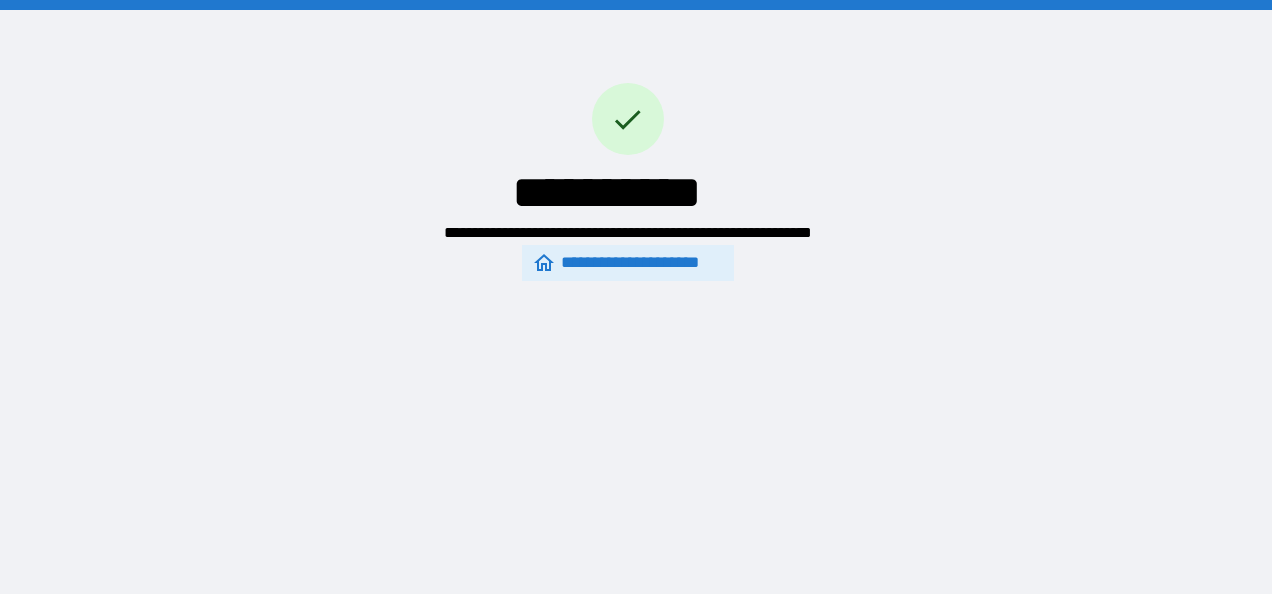 click on "**********" at bounding box center (627, 263) 